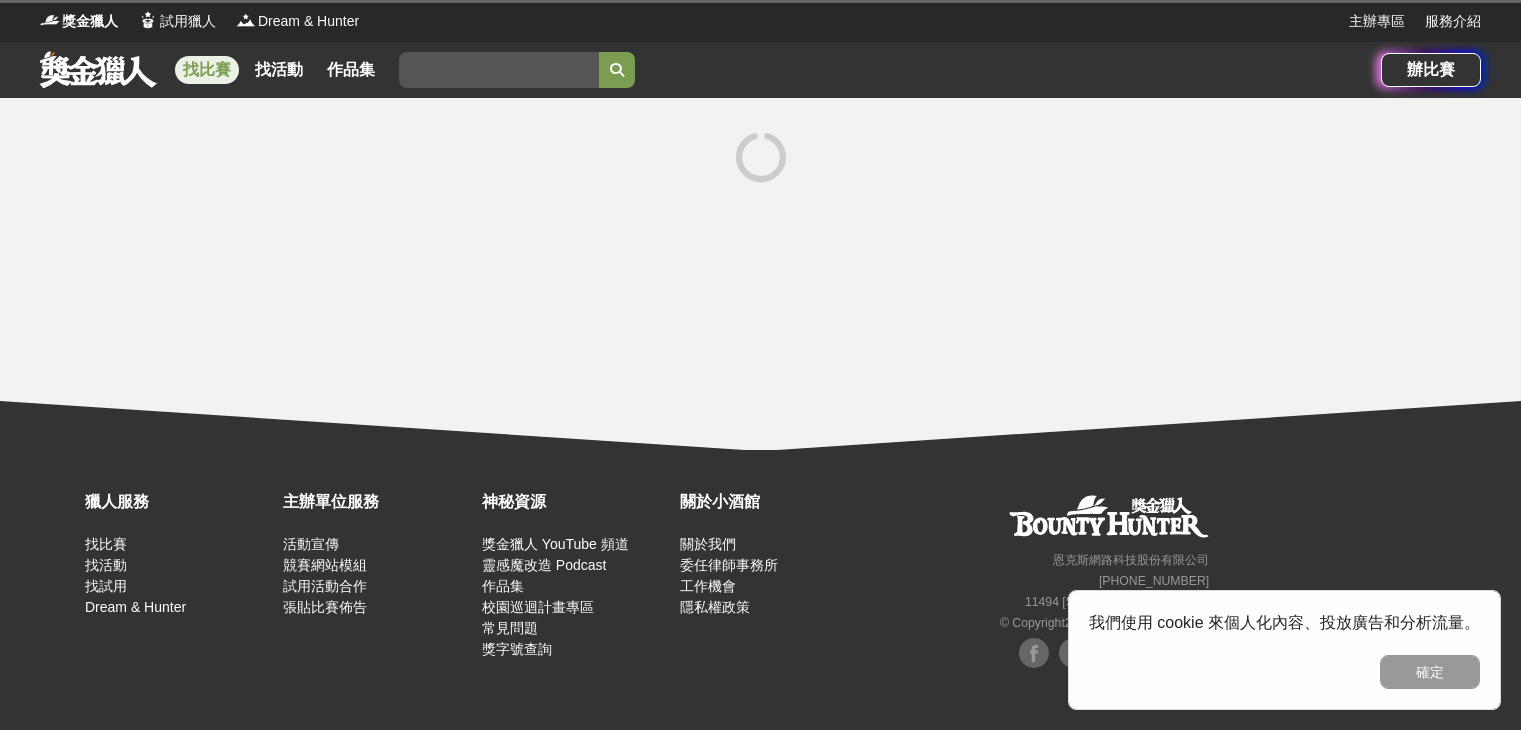 scroll, scrollTop: 0, scrollLeft: 0, axis: both 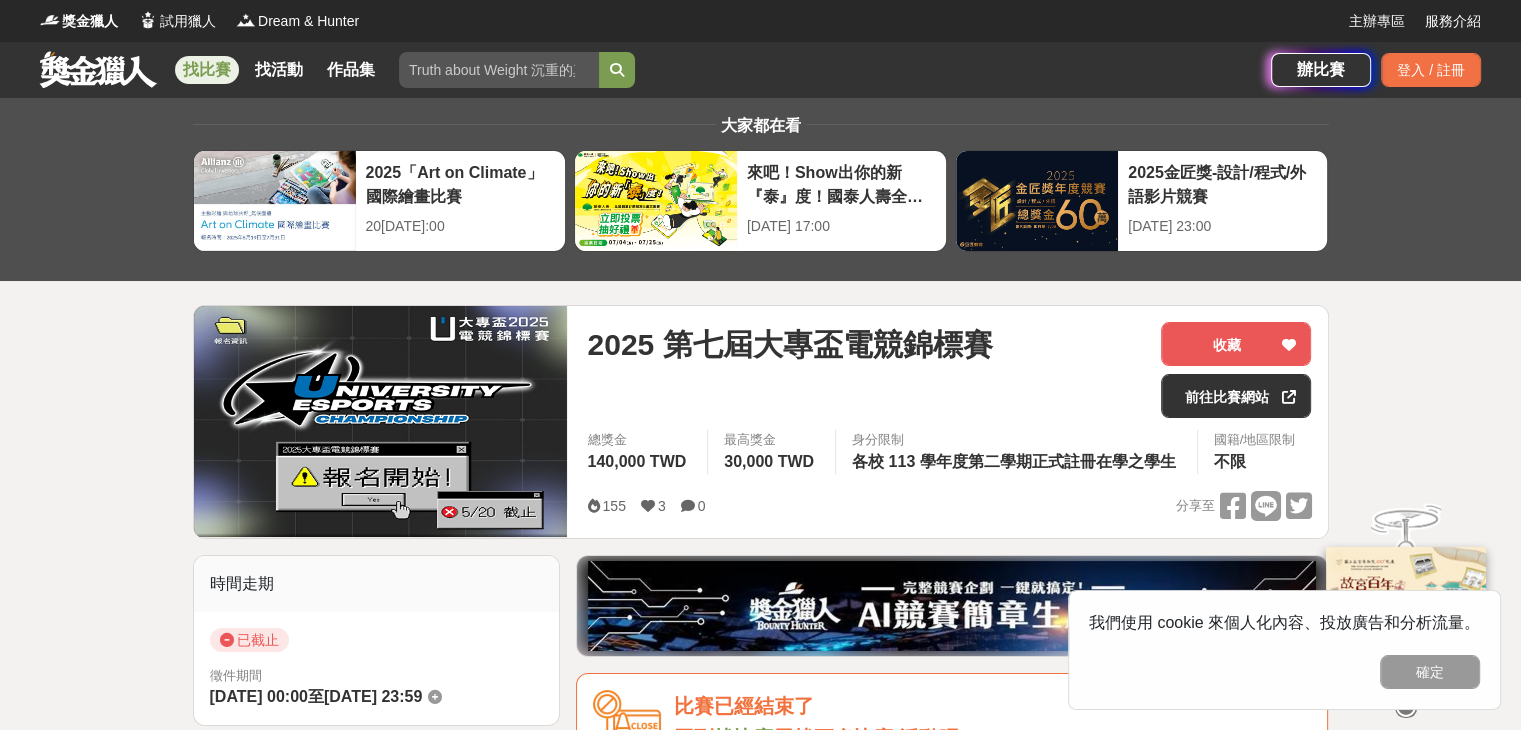 click on "獎金獵人 試用獵人 Dream & Hunter" at bounding box center (694, 21) 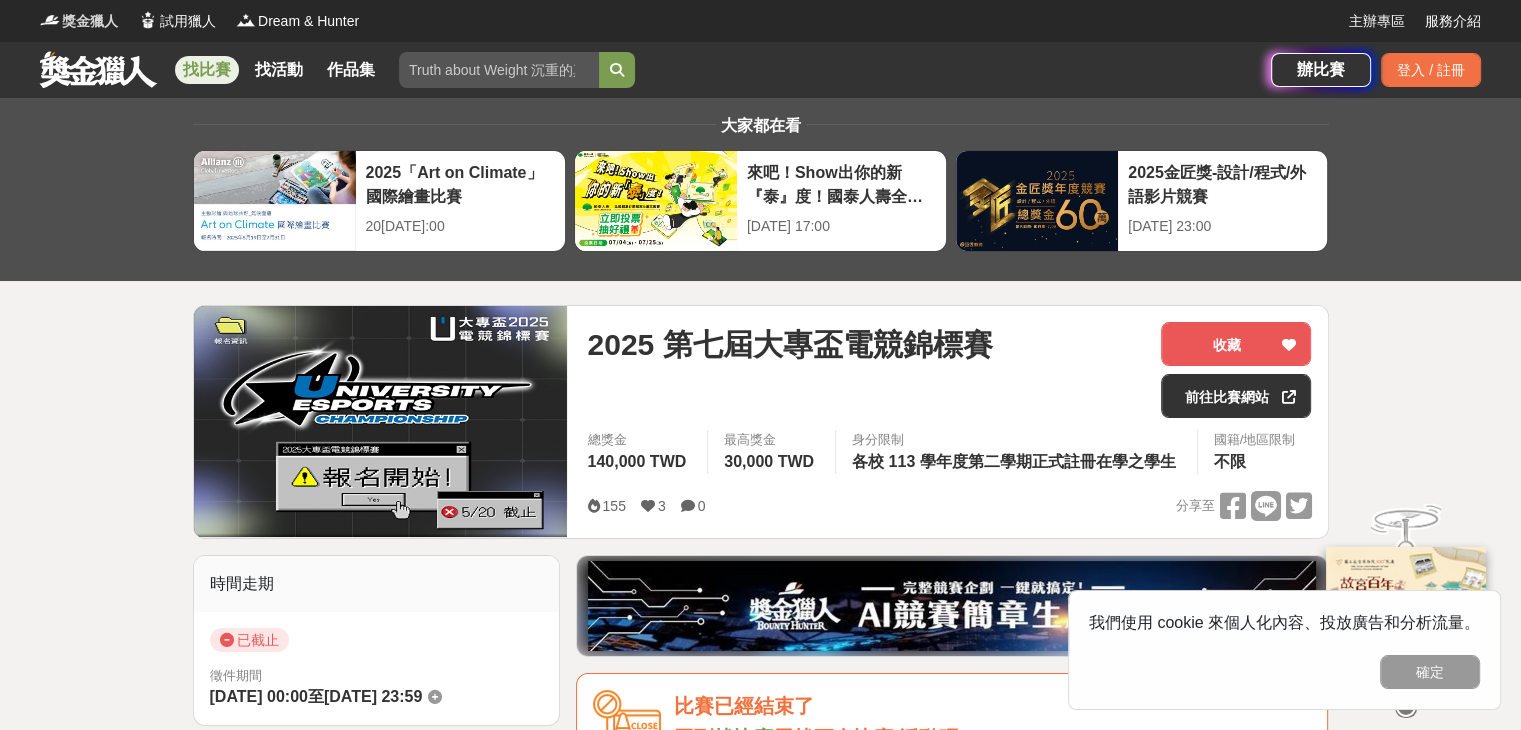 click on "獎金獵人" at bounding box center [90, 21] 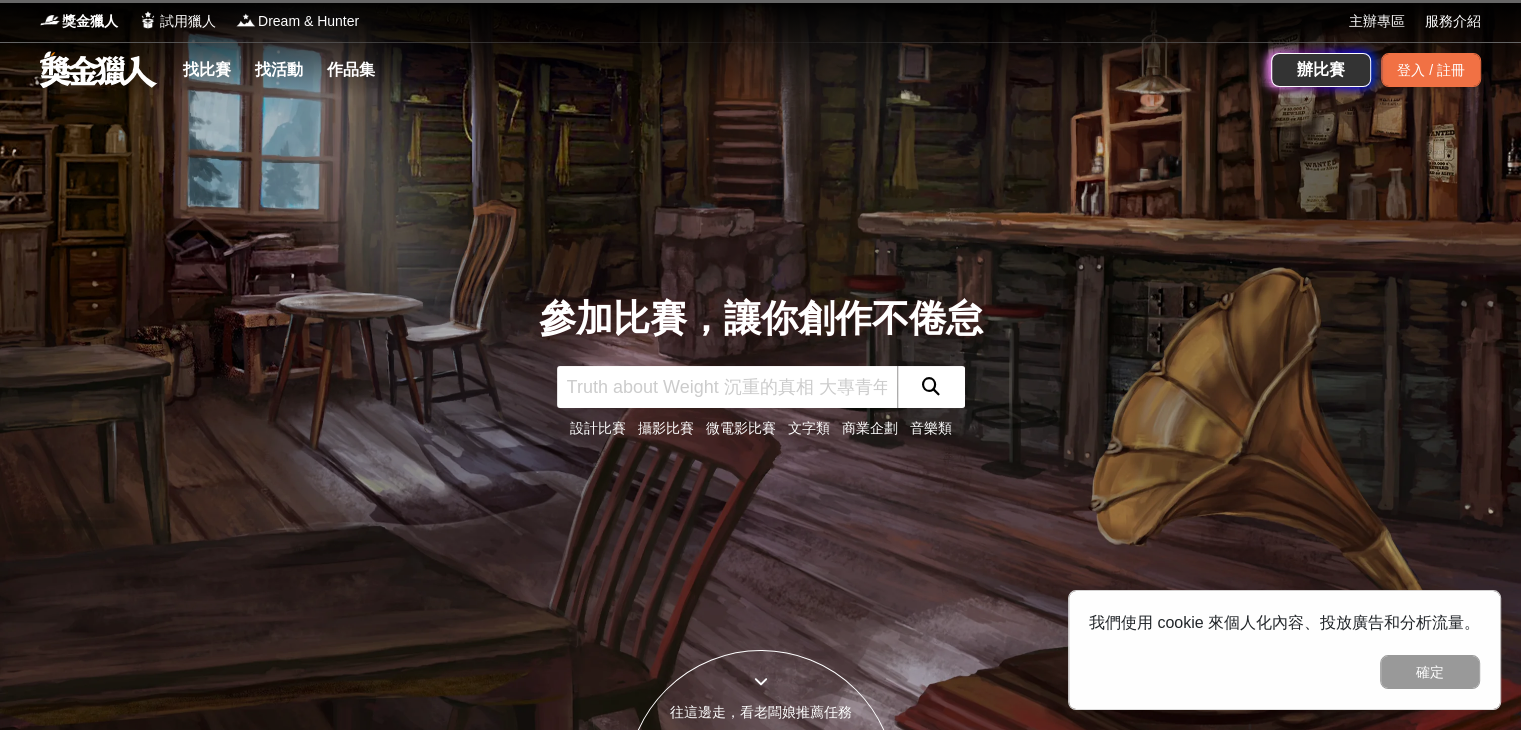 click on "找比賽 找活動 作品集" at bounding box center [283, 70] 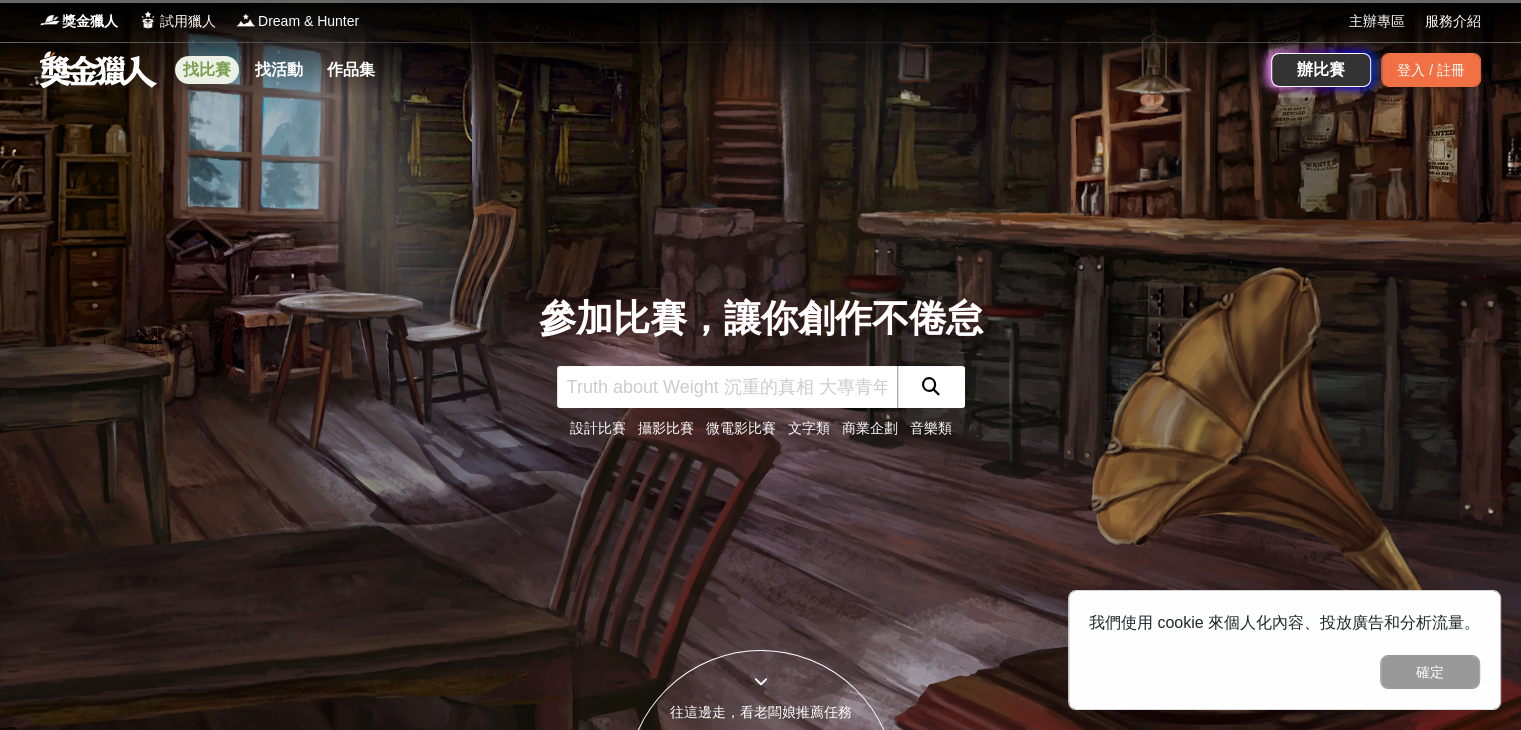 click on "找比賽" at bounding box center (207, 70) 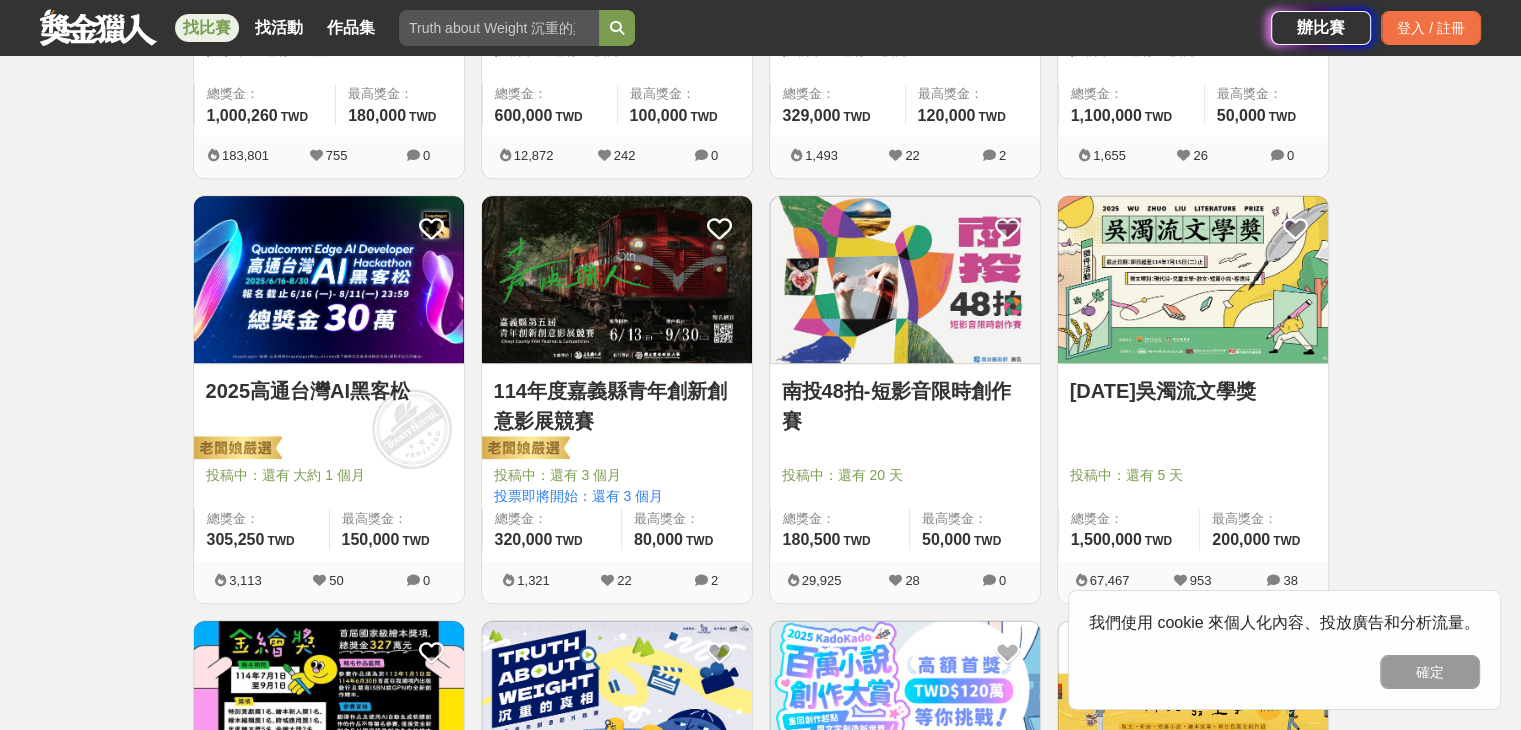 scroll, scrollTop: 1200, scrollLeft: 0, axis: vertical 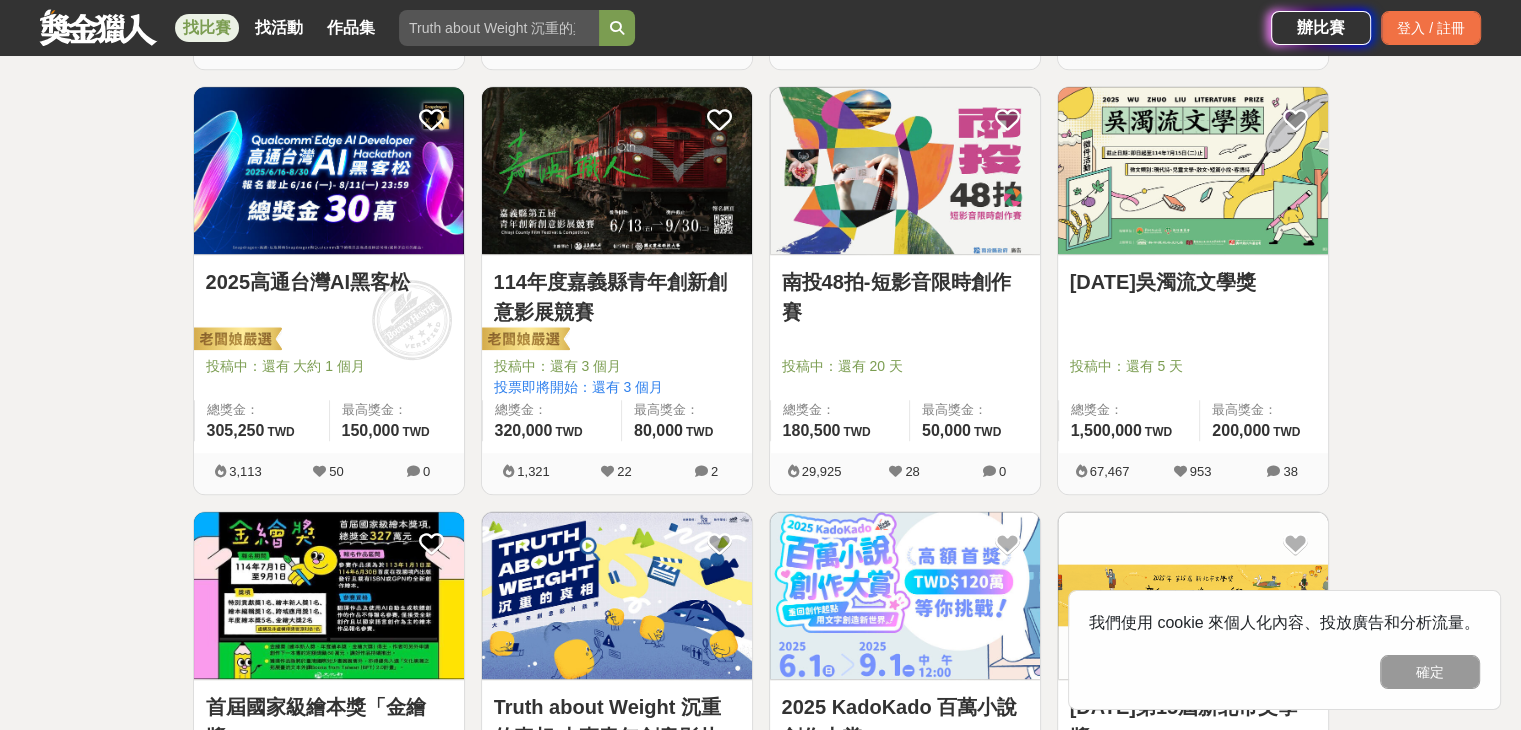 click at bounding box center (329, 170) 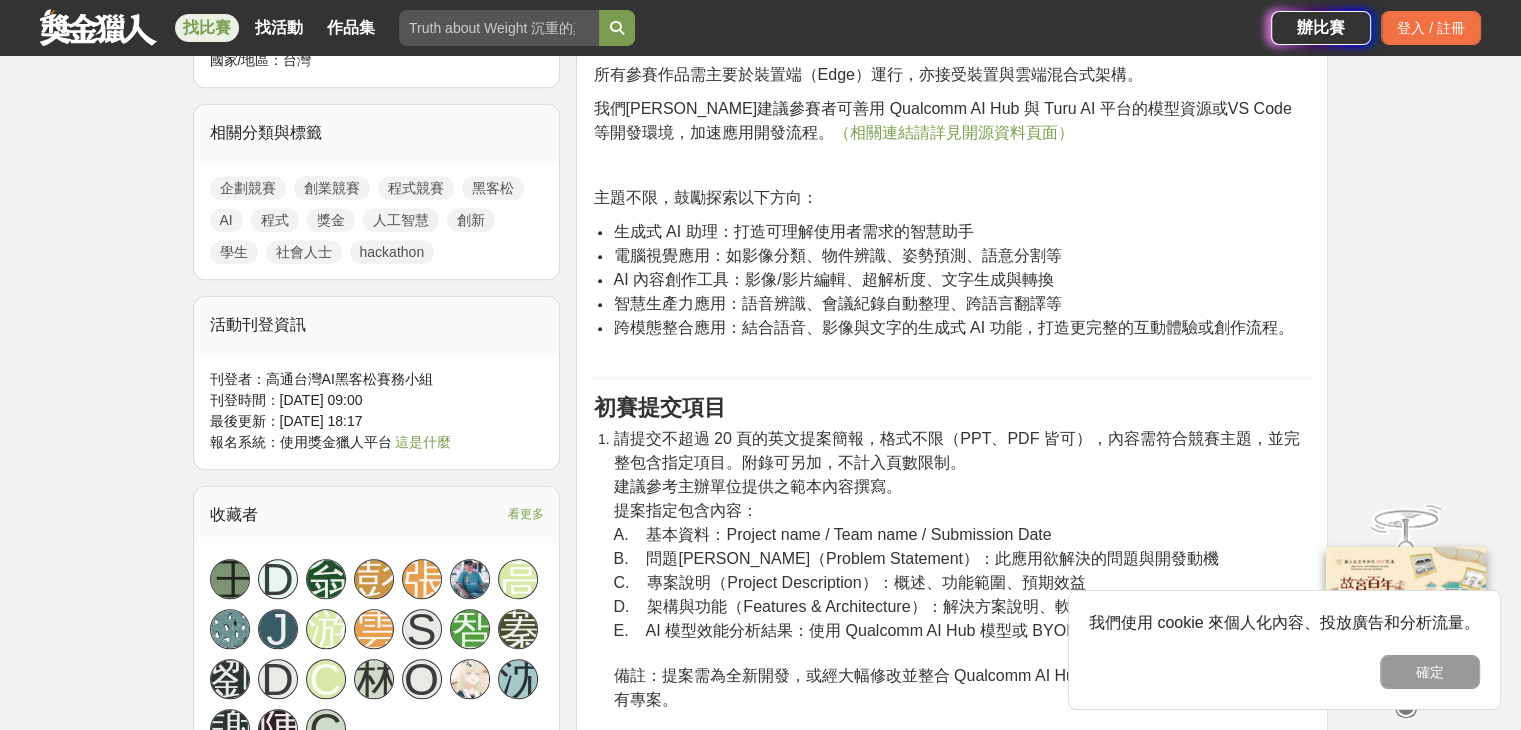 scroll, scrollTop: 1400, scrollLeft: 0, axis: vertical 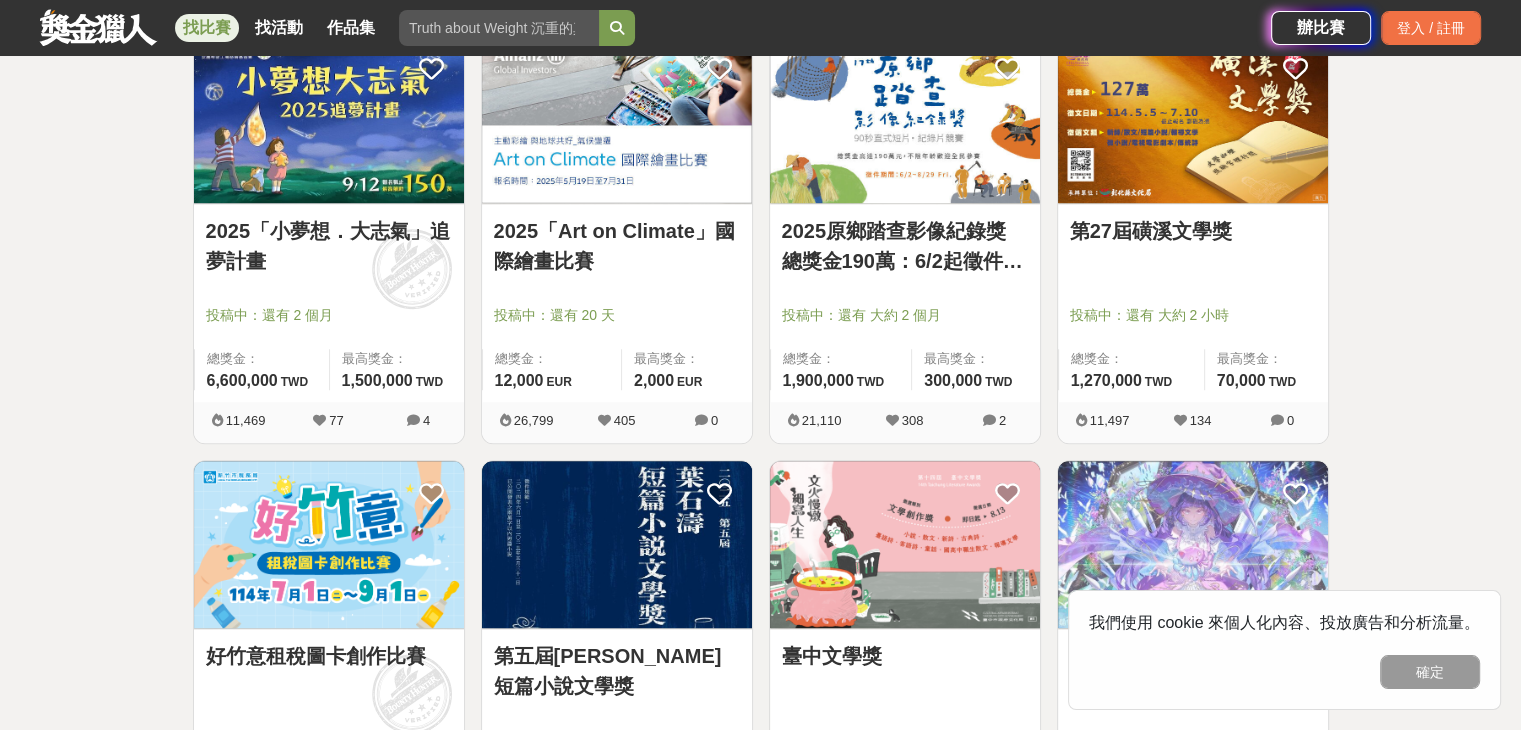 click on "確定" at bounding box center [1430, 672] 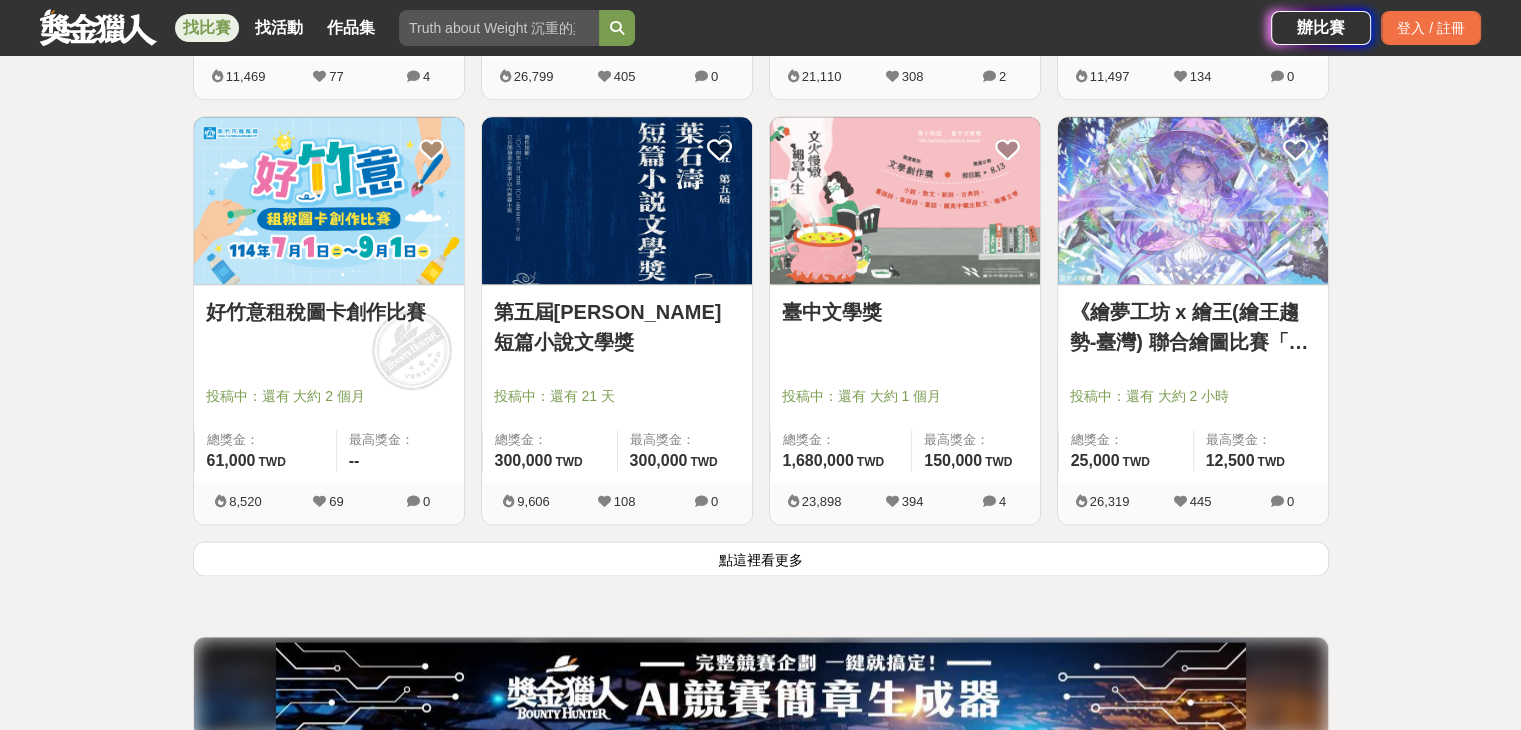 scroll, scrollTop: 2500, scrollLeft: 0, axis: vertical 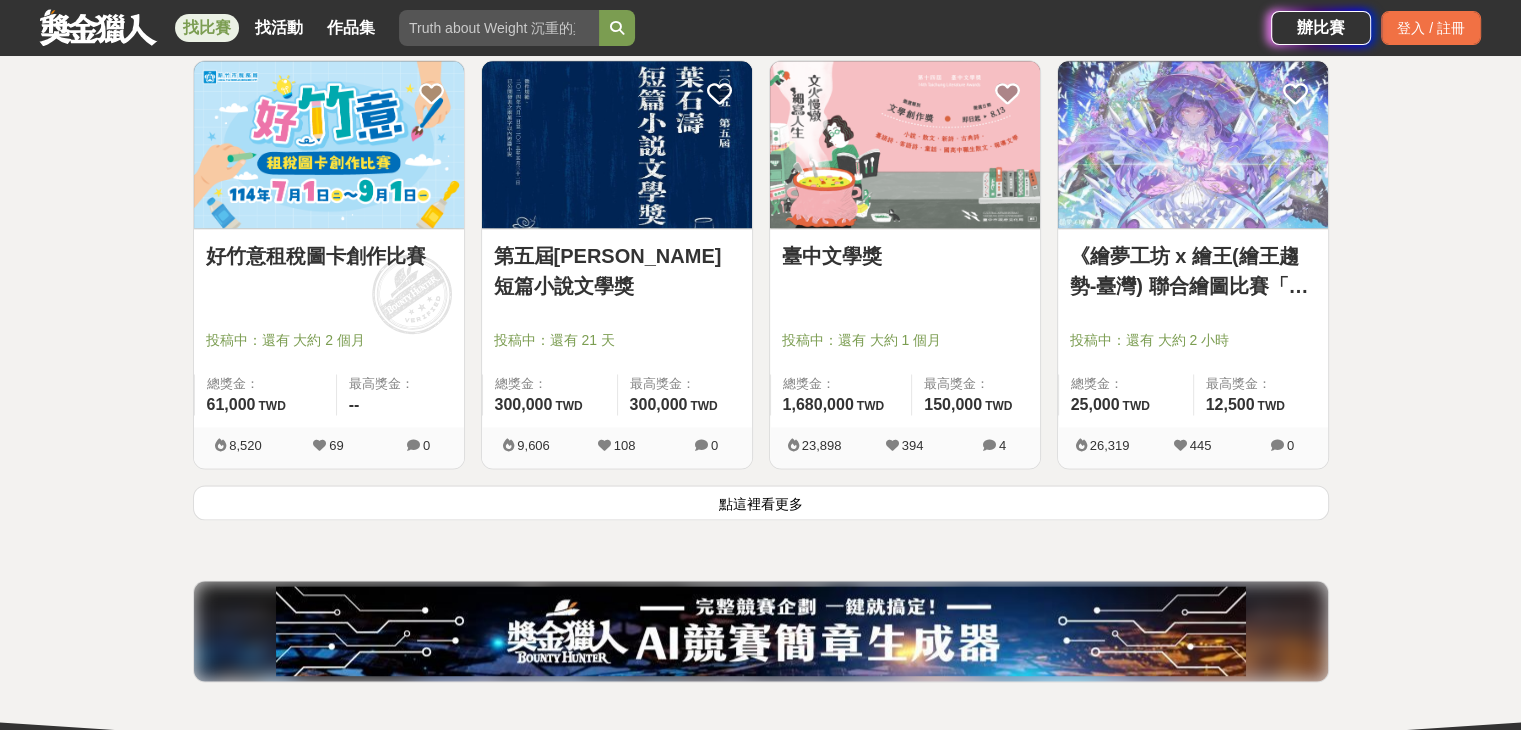 click on "點這裡看更多" at bounding box center (761, 502) 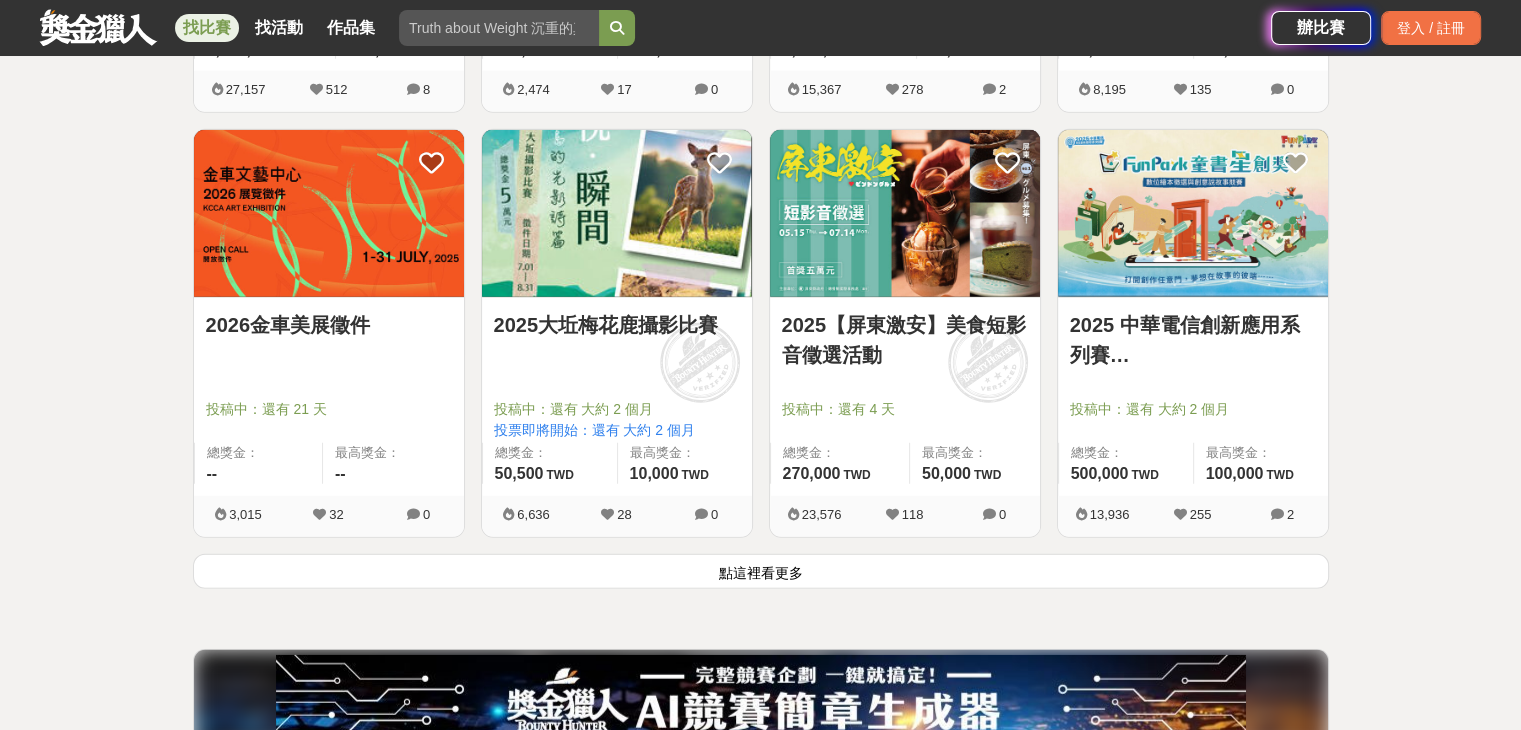 scroll, scrollTop: 5159, scrollLeft: 0, axis: vertical 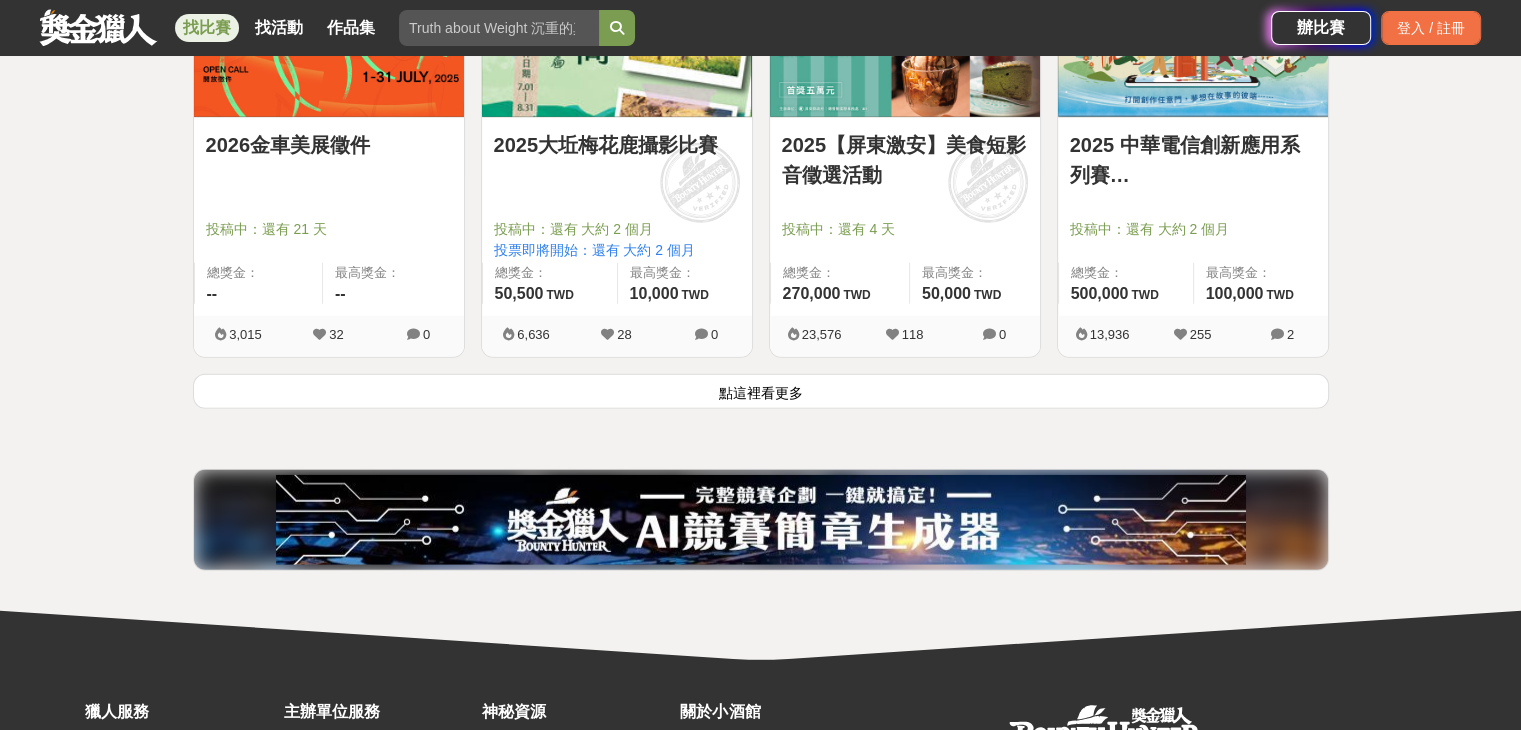 click on "點這裡看更多" at bounding box center [761, 391] 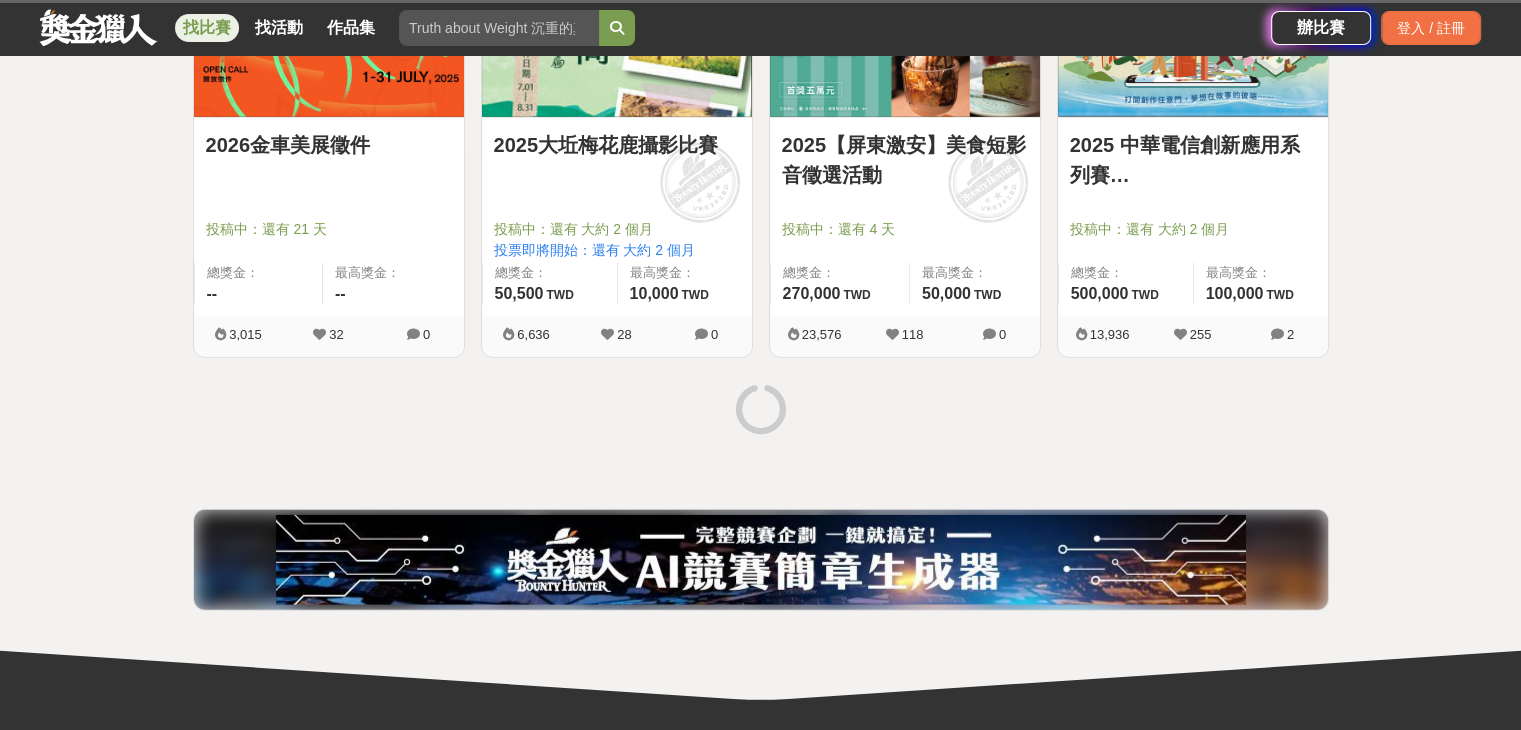 click at bounding box center [499, 28] 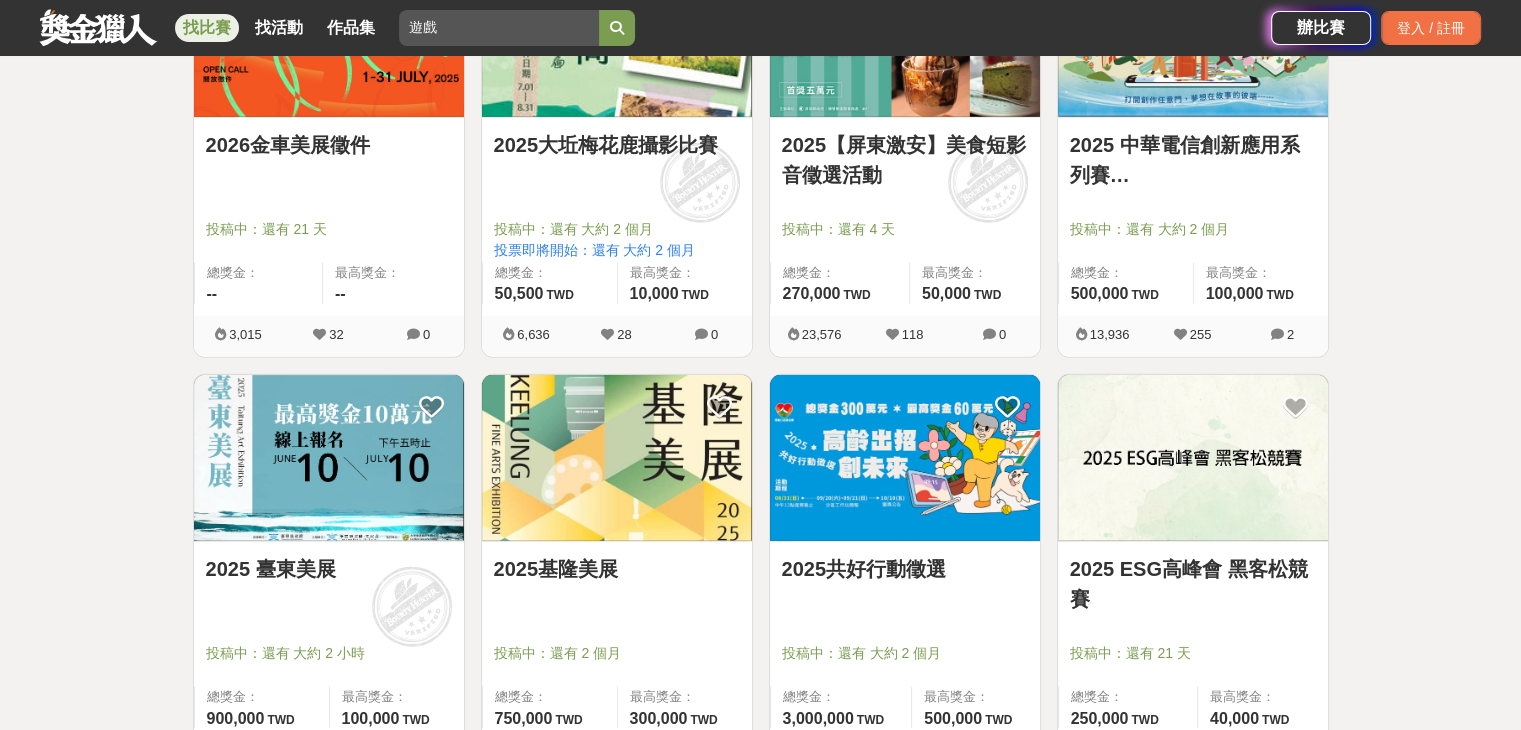 click at bounding box center (617, 28) 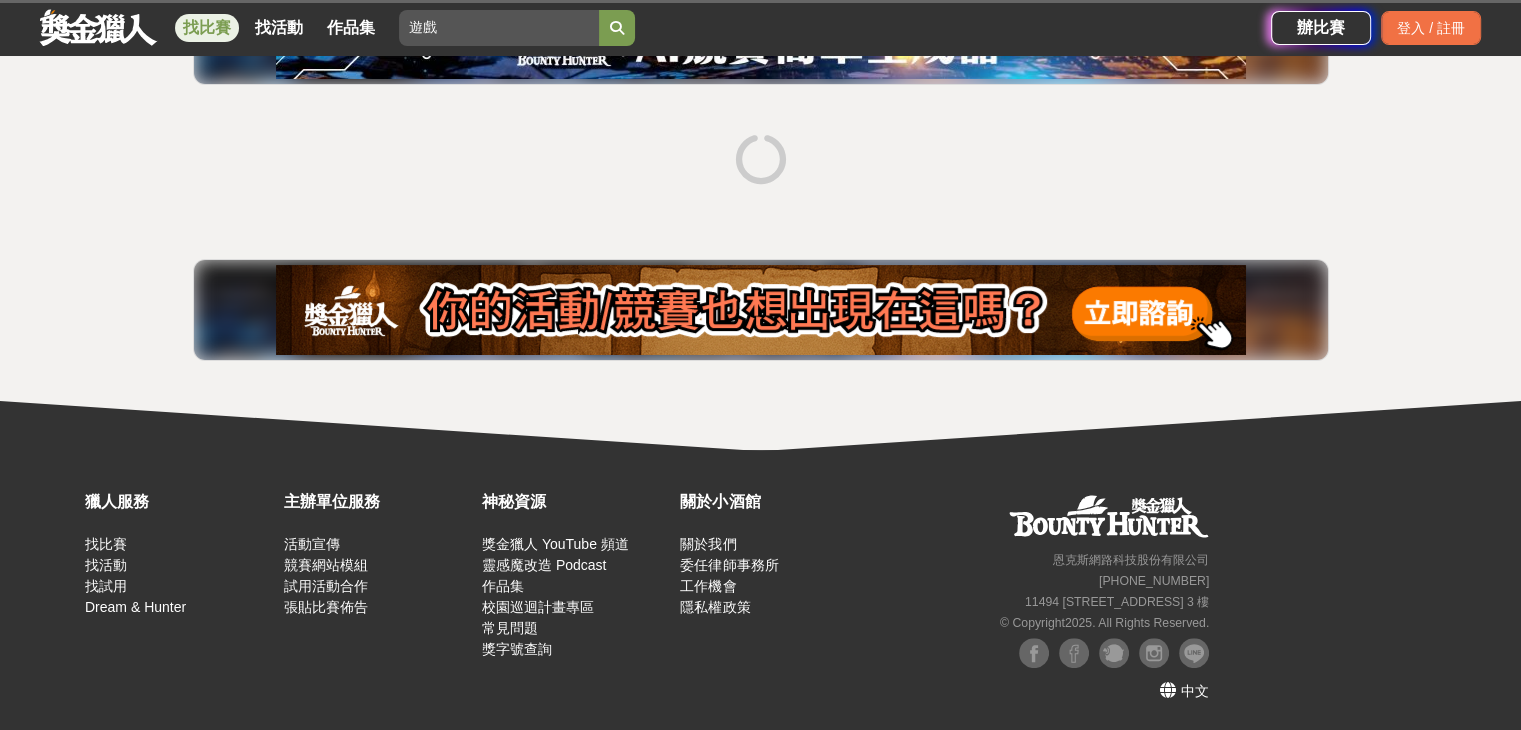 scroll, scrollTop: 313, scrollLeft: 0, axis: vertical 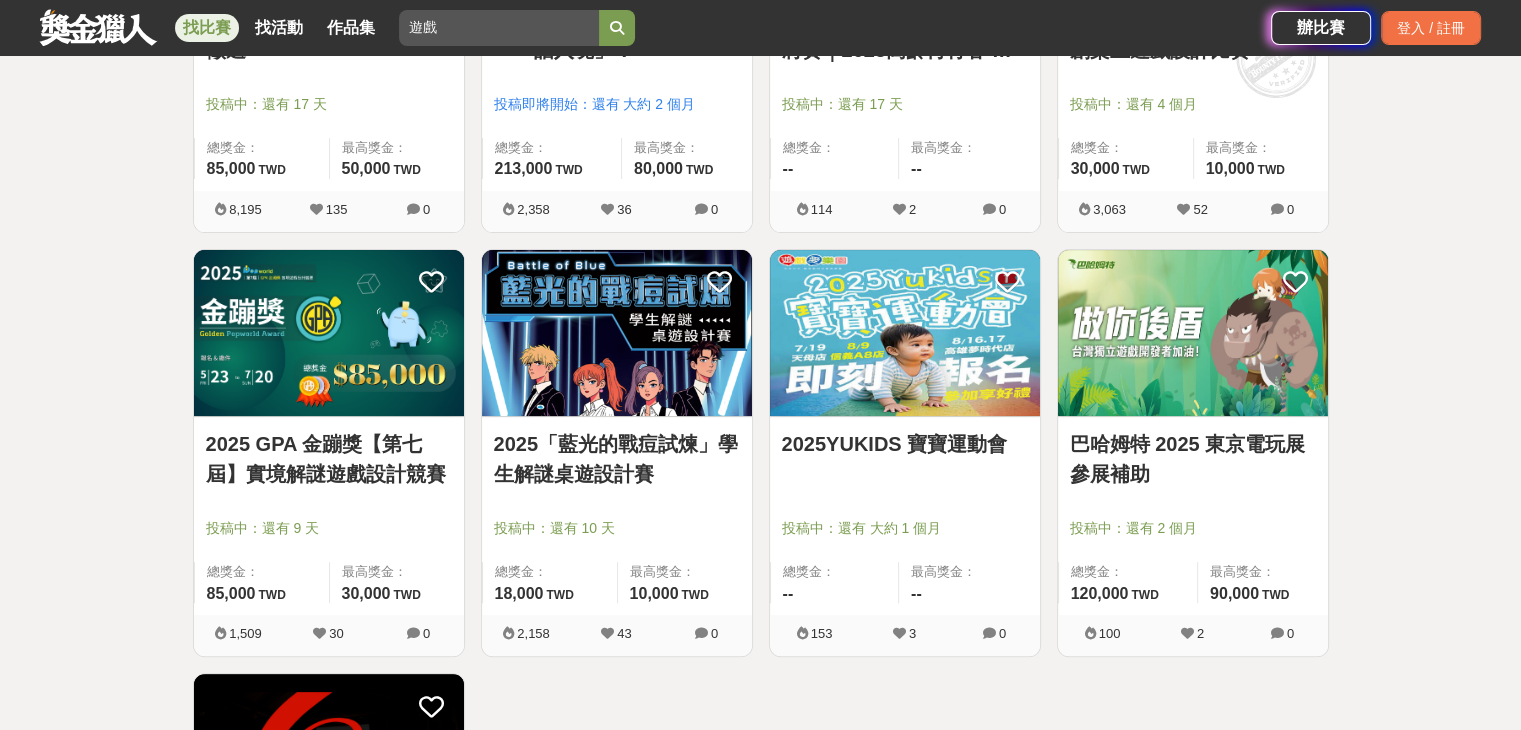 click at bounding box center (329, 333) 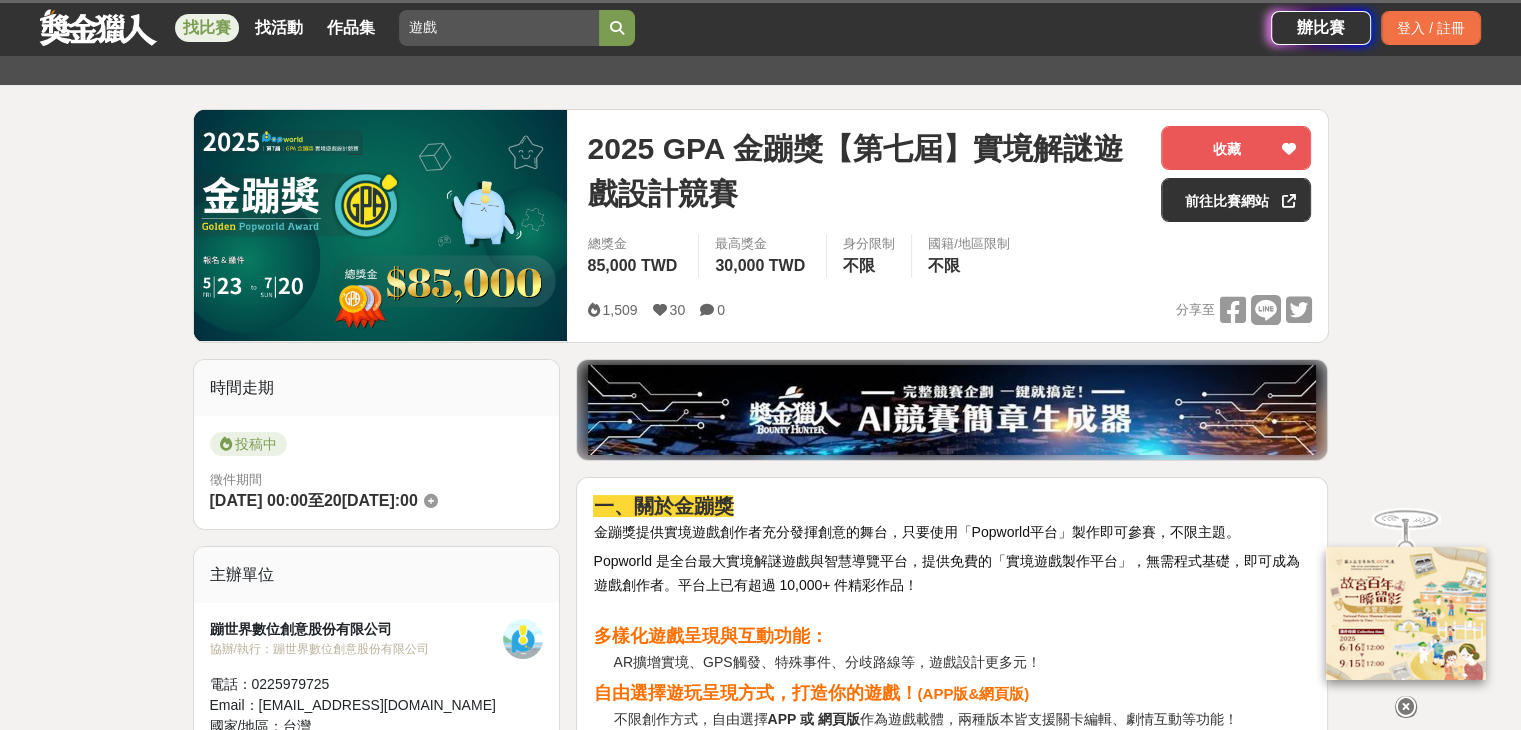 scroll, scrollTop: 300, scrollLeft: 0, axis: vertical 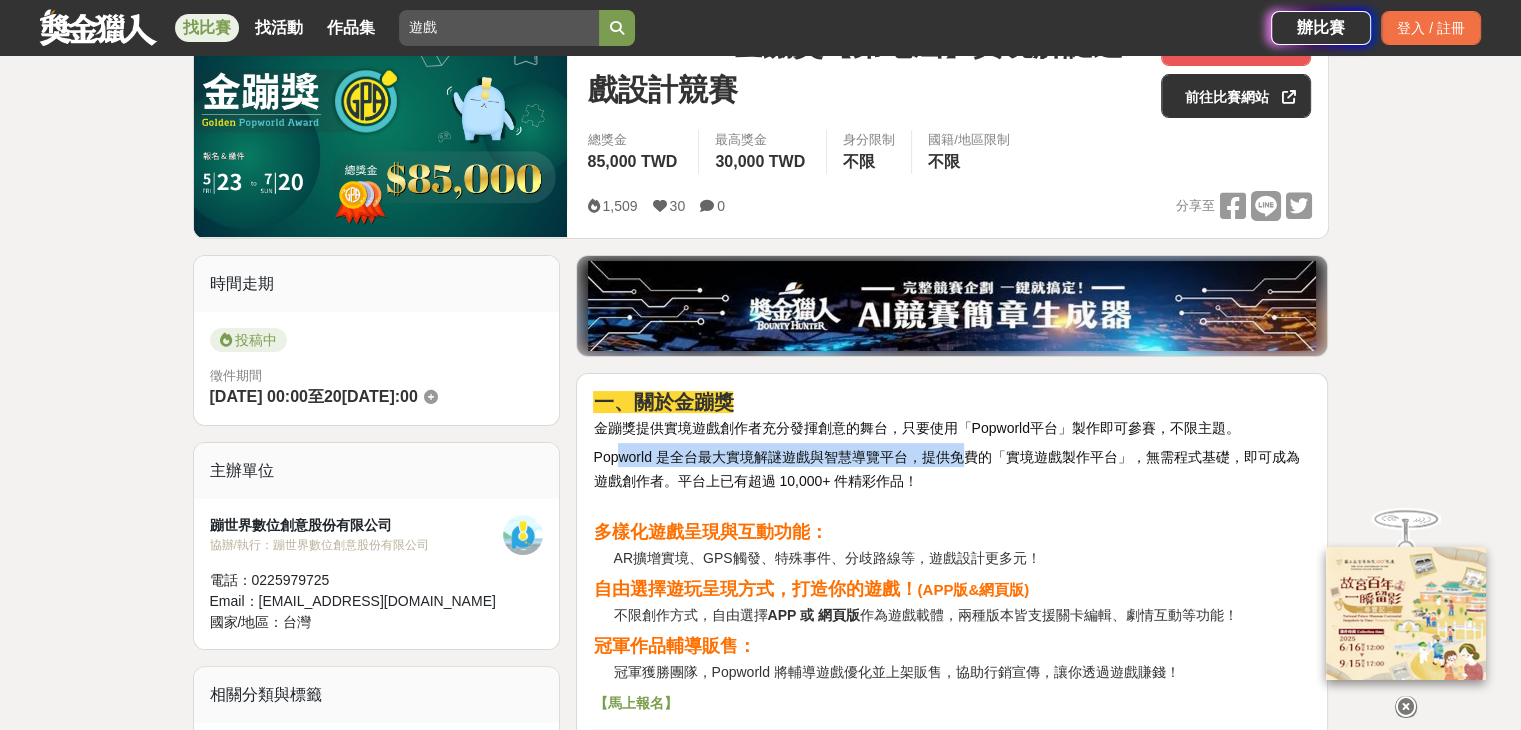 drag, startPoint x: 624, startPoint y: 459, endPoint x: 974, endPoint y: 458, distance: 350.00143 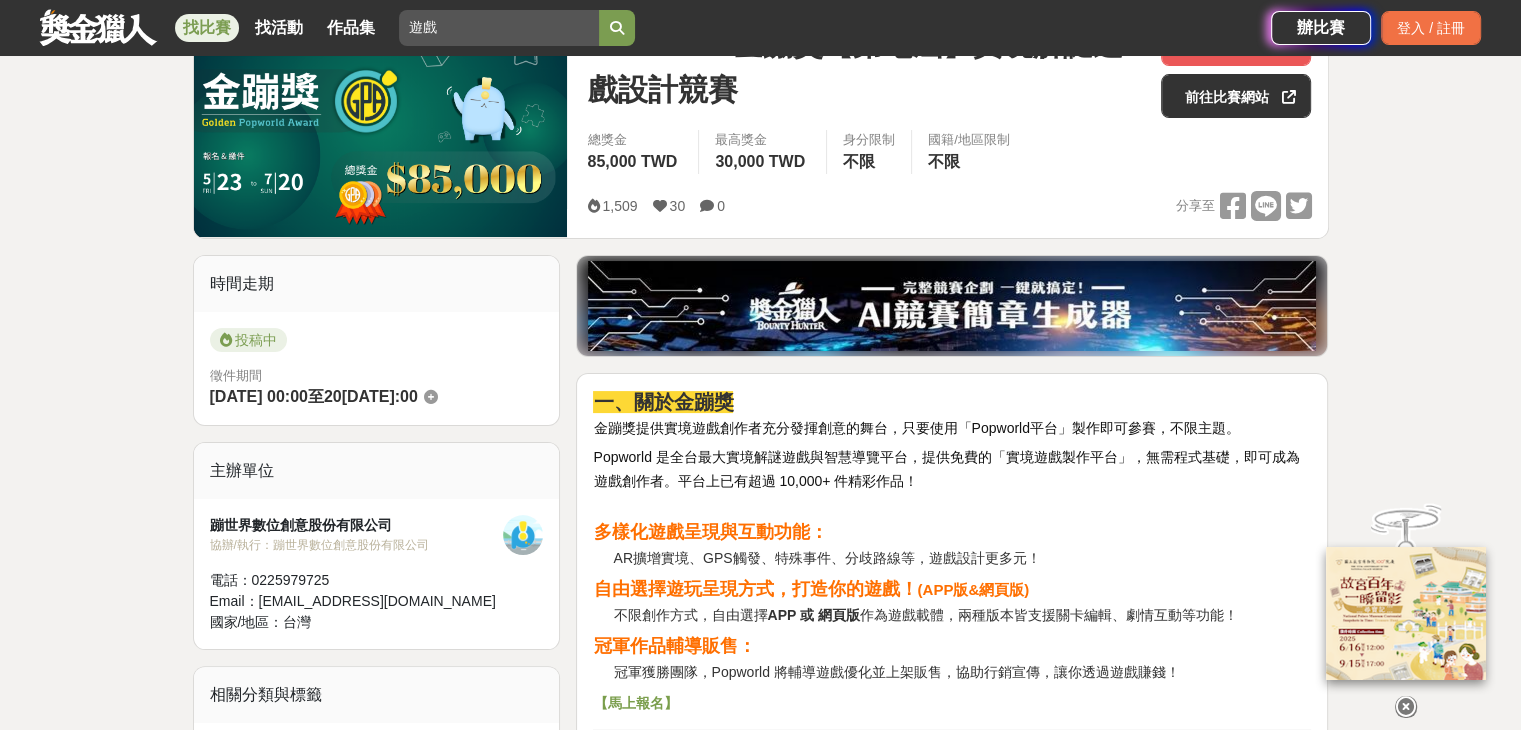 click on "Popworld 是全台最大實境解謎遊戲與智慧導覽平台，提供免費的「實境遊戲製作平台」，無需程式基礎，即可成為遊戲創作者。平台上已有超過 10,000+ 件精彩作品！" at bounding box center [952, 467] 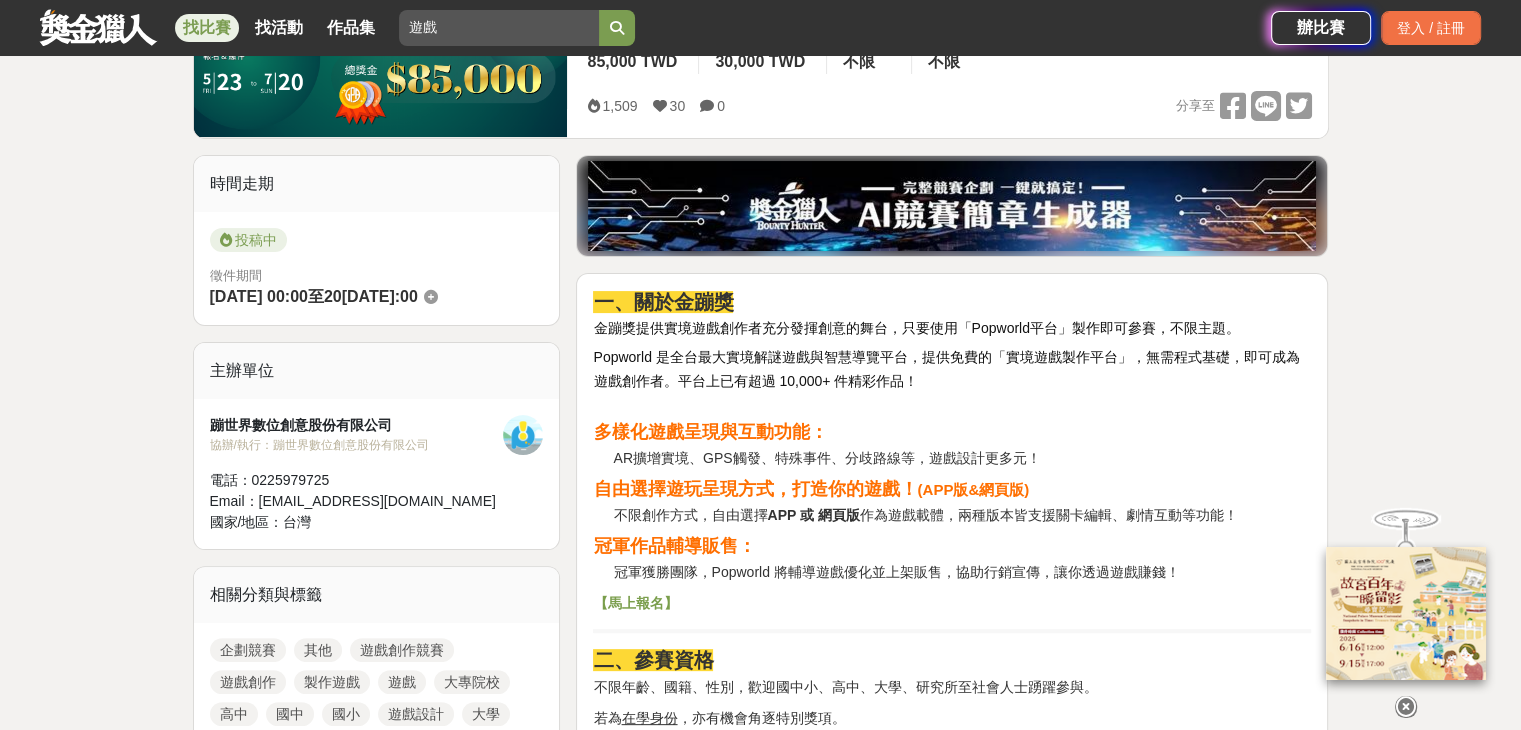 scroll, scrollTop: 500, scrollLeft: 0, axis: vertical 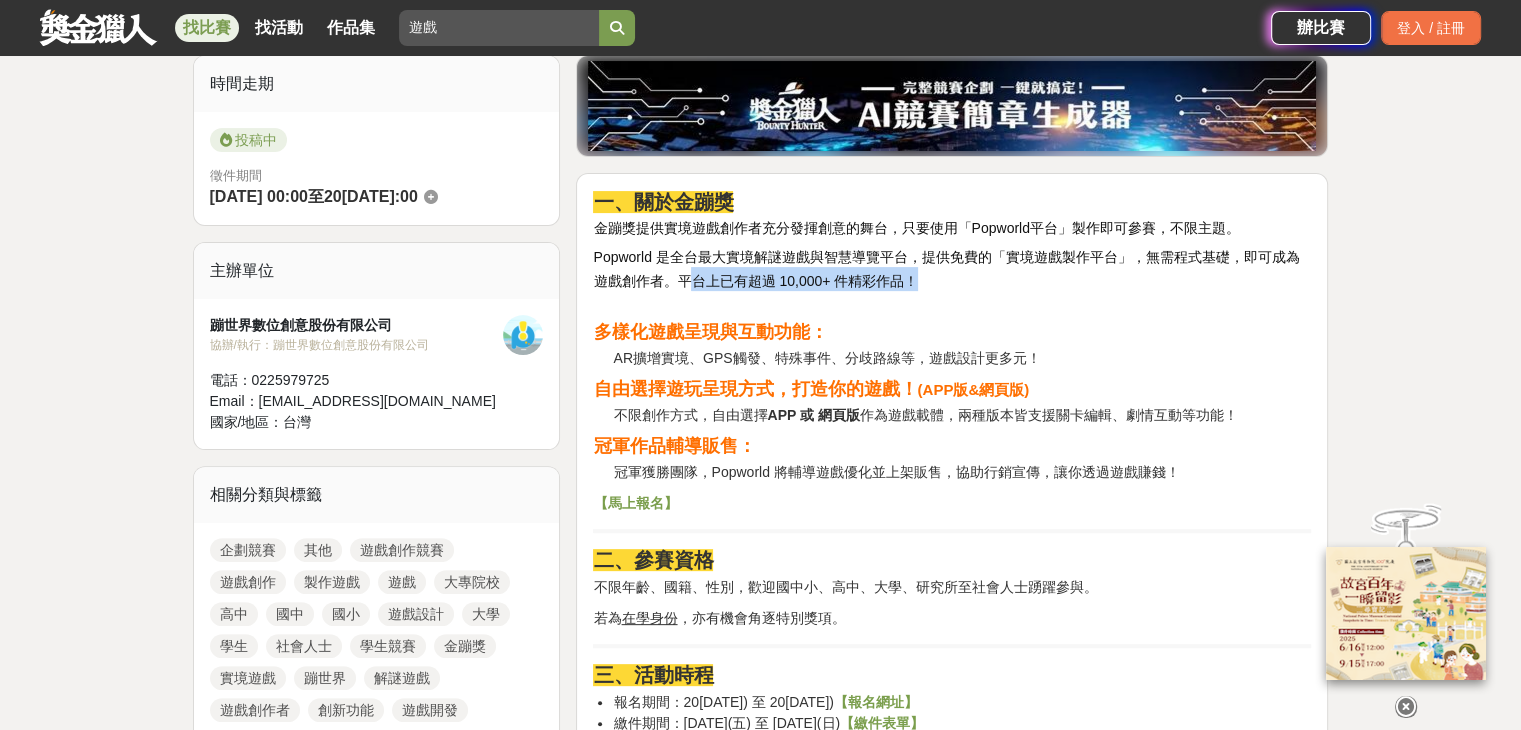 drag, startPoint x: 687, startPoint y: 277, endPoint x: 916, endPoint y: 285, distance: 229.1397 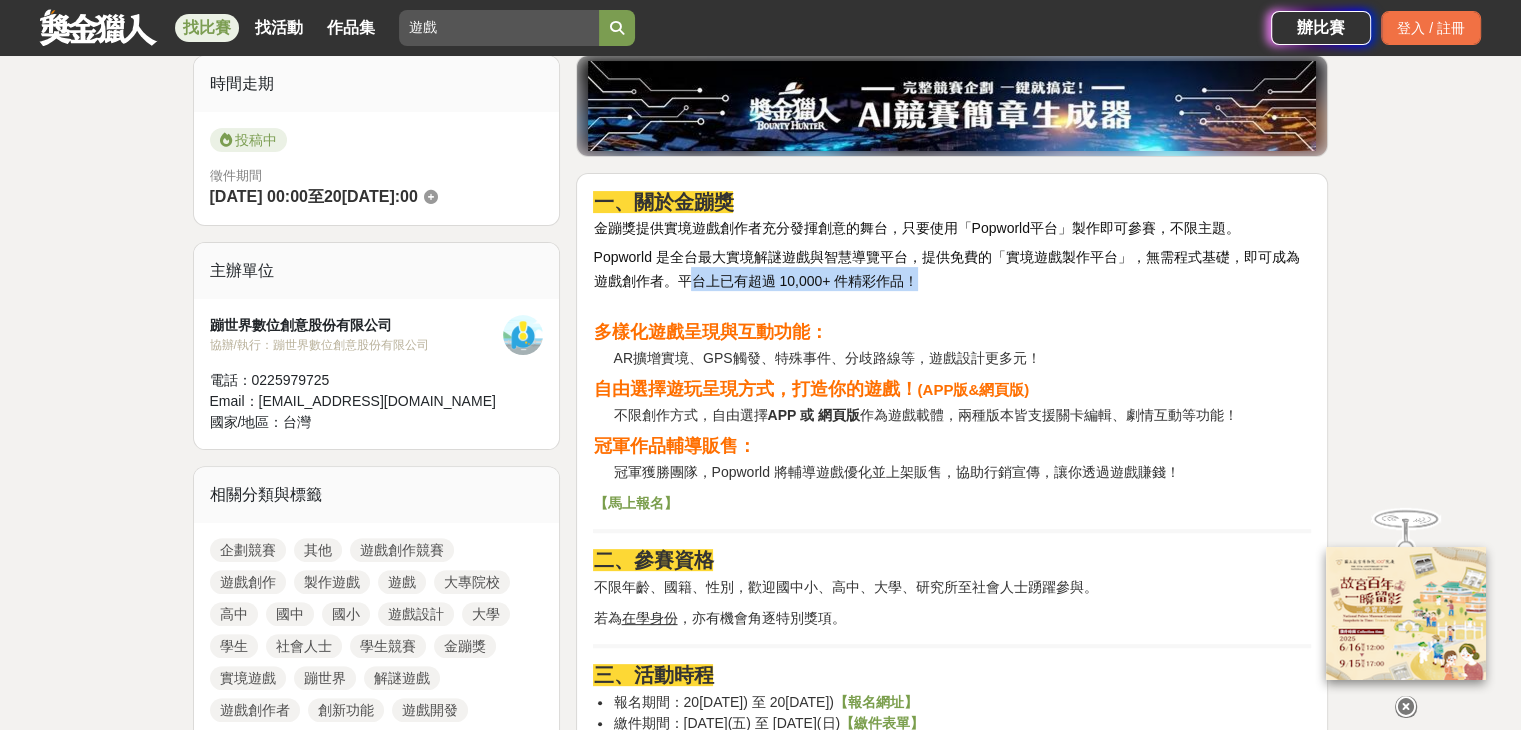 click on "Popworld 是全台最大實境解謎遊戲與智慧導覽平台，提供免費的「實境遊戲製作平台」，無需程式基礎，即可成為遊戲創作者。平台上已有超過 10,000+ 件精彩作品！" at bounding box center [946, 269] 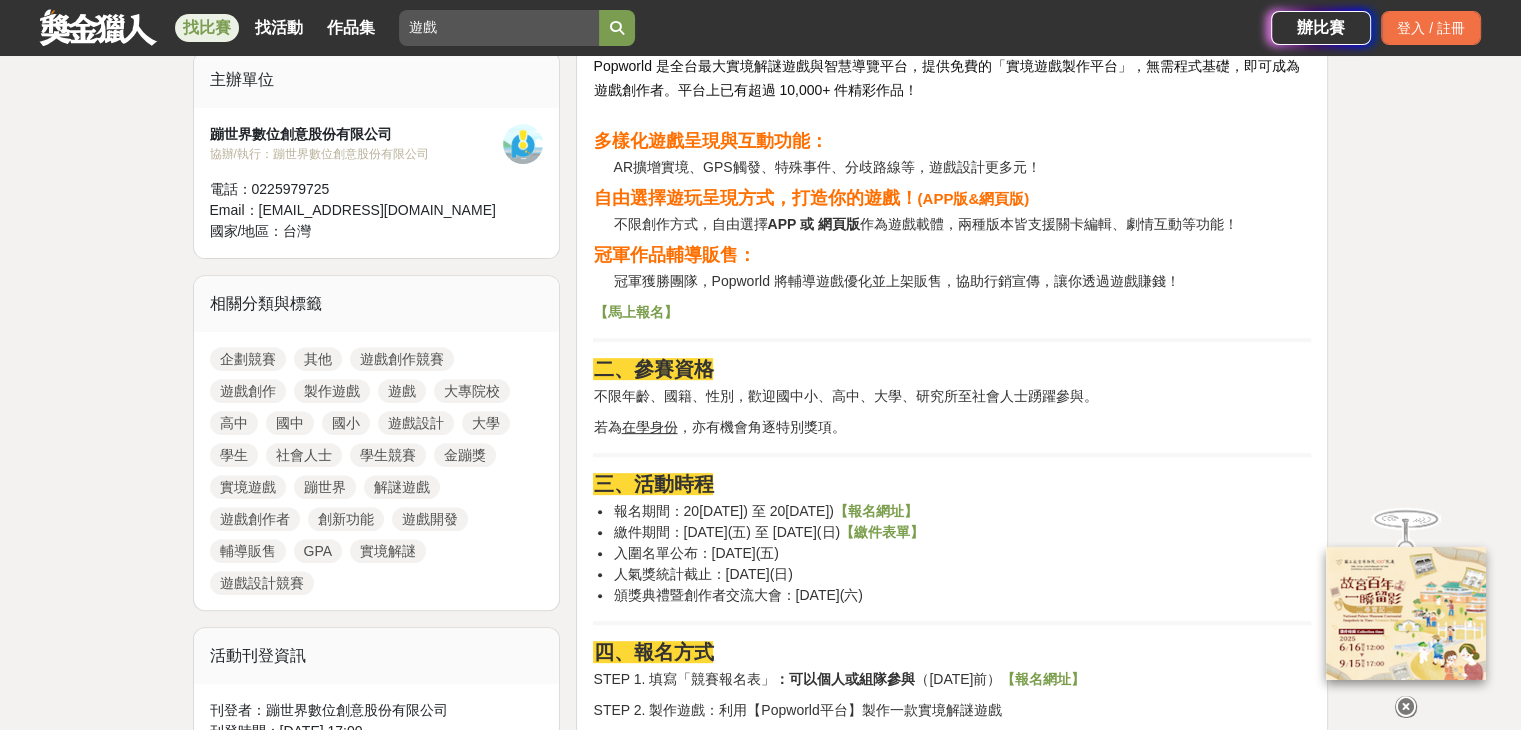 scroll, scrollTop: 800, scrollLeft: 0, axis: vertical 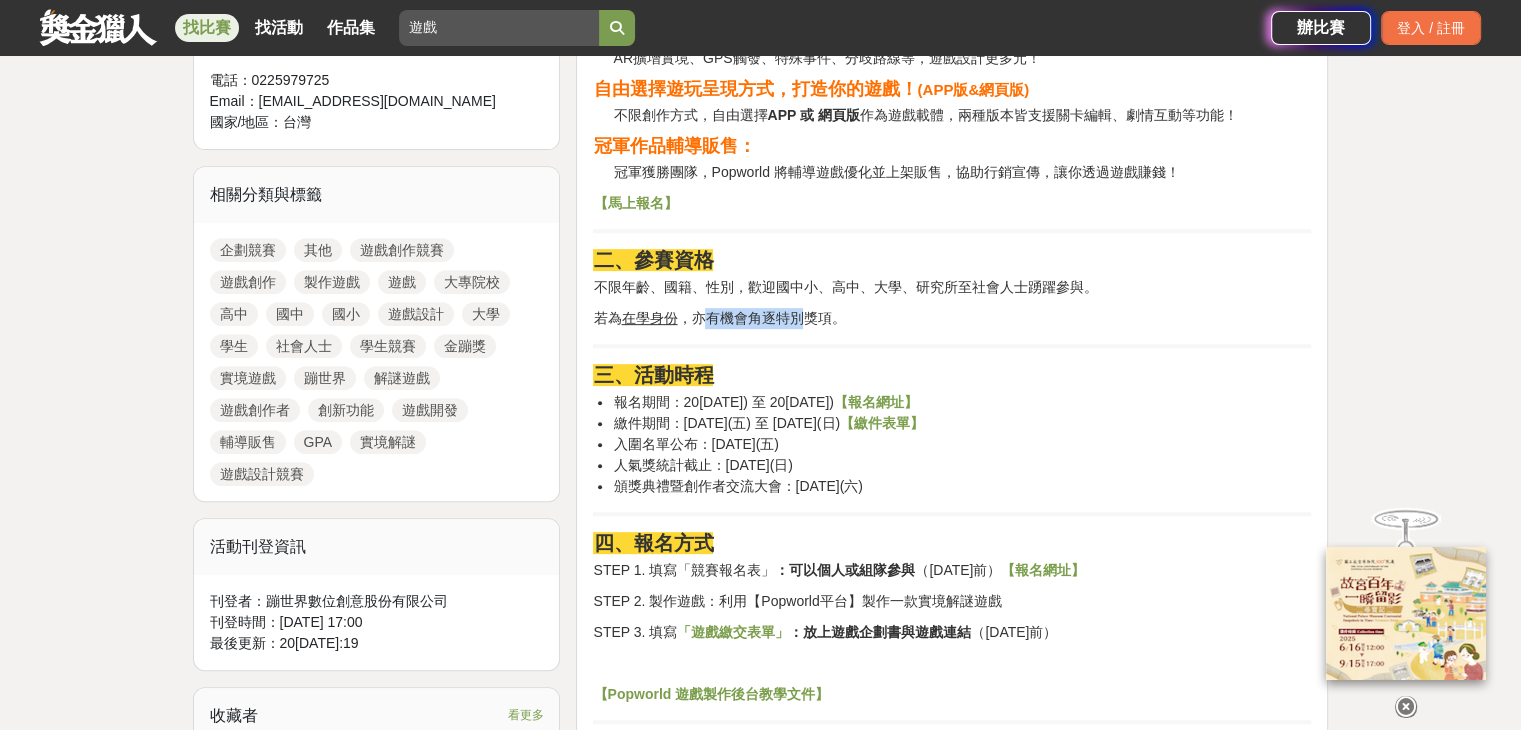 drag, startPoint x: 708, startPoint y: 309, endPoint x: 800, endPoint y: 310, distance: 92.00543 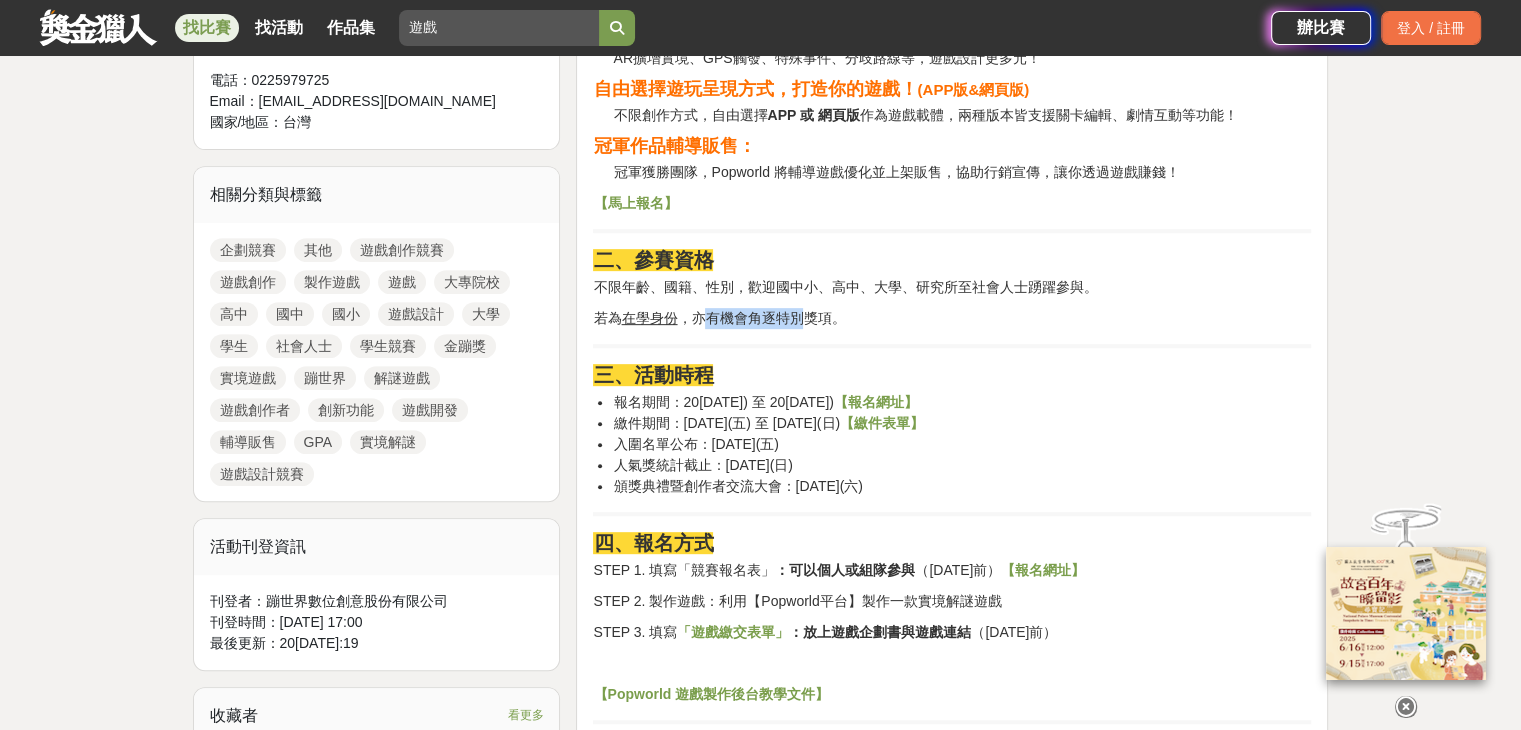 click on "若為 在學身份 ，亦有機會角逐特別獎項。" at bounding box center (952, 318) 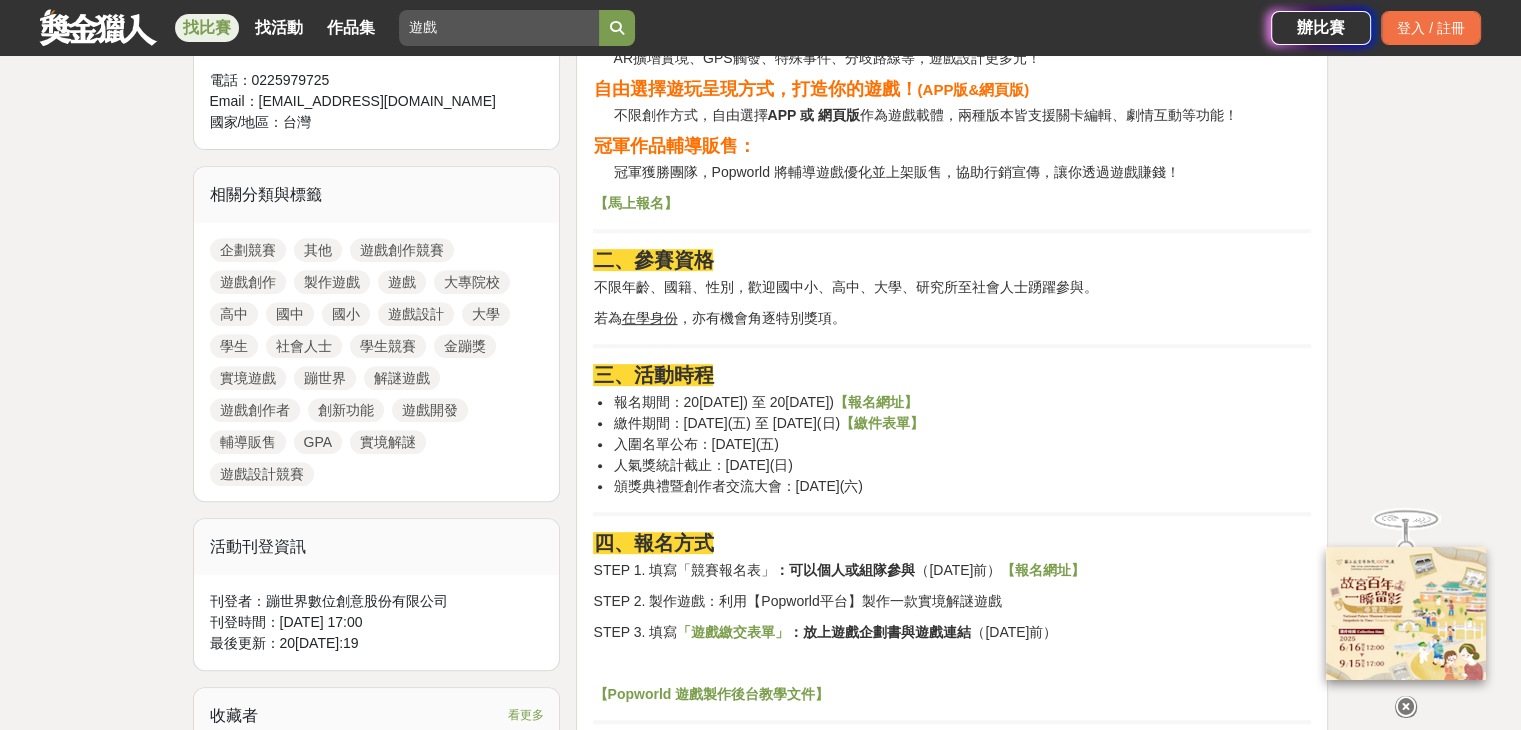 click on "若為 在學身份 ，亦有機會角逐特別獎項。" at bounding box center (952, 318) 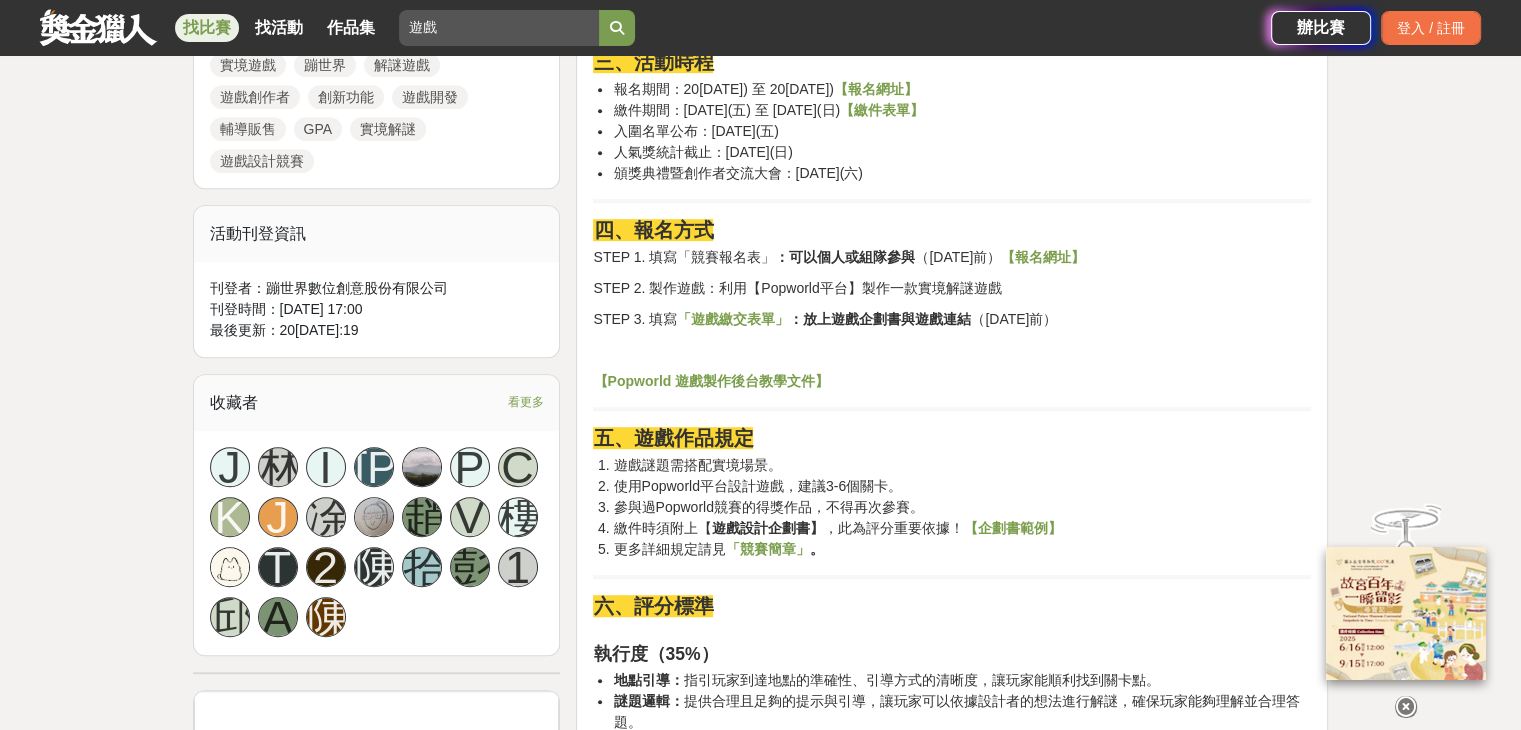scroll, scrollTop: 1200, scrollLeft: 0, axis: vertical 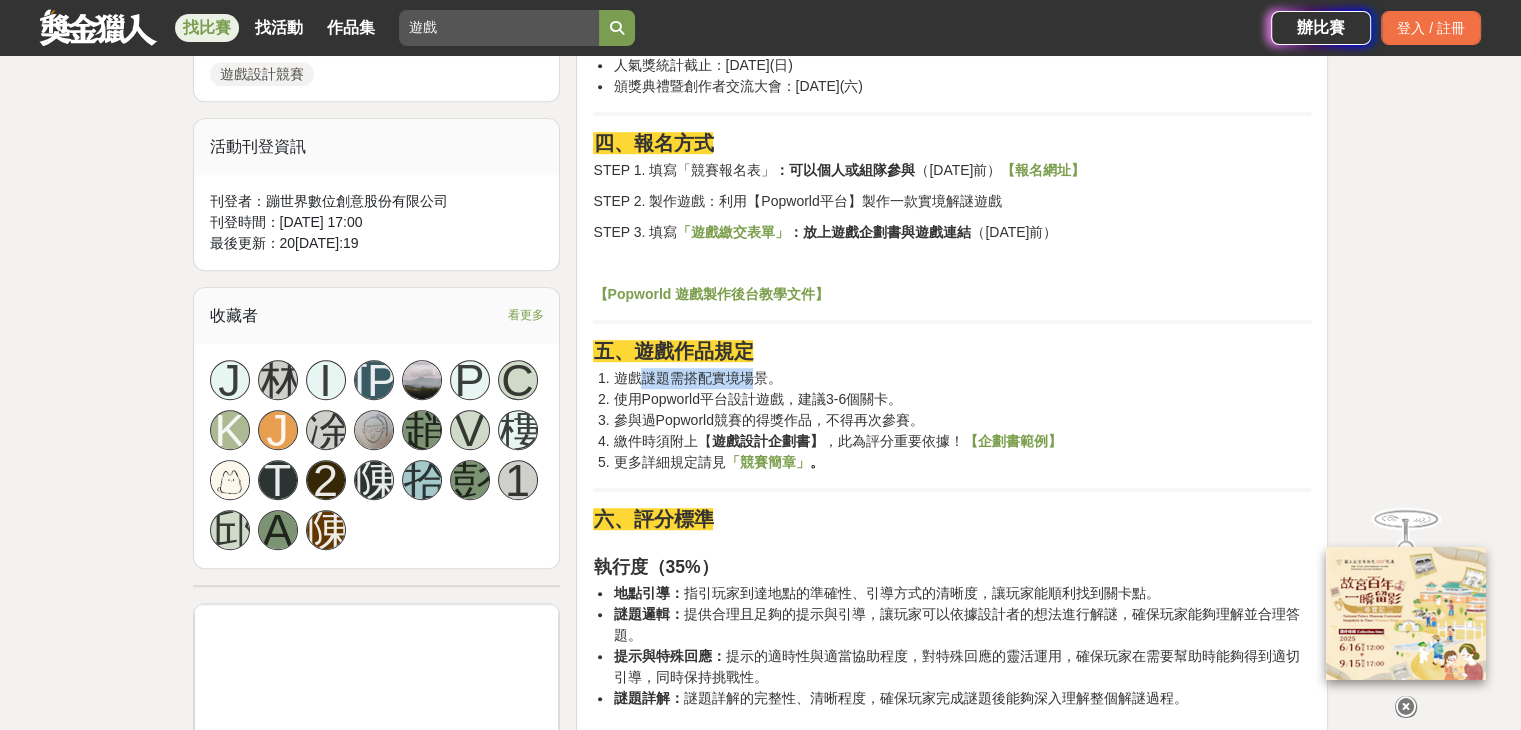 drag, startPoint x: 652, startPoint y: 377, endPoint x: 755, endPoint y: 372, distance: 103.121284 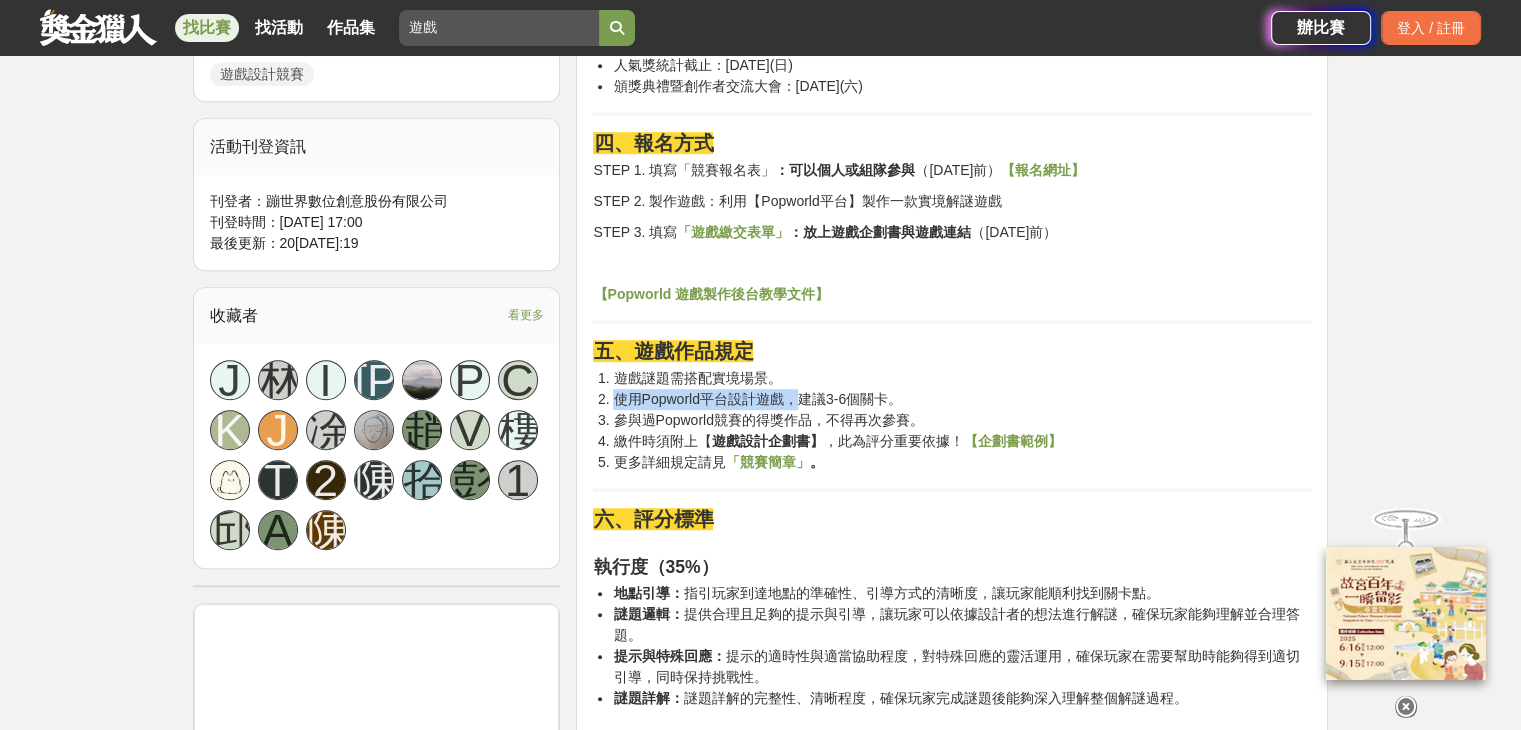 drag, startPoint x: 624, startPoint y: 403, endPoint x: 805, endPoint y: 393, distance: 181.27603 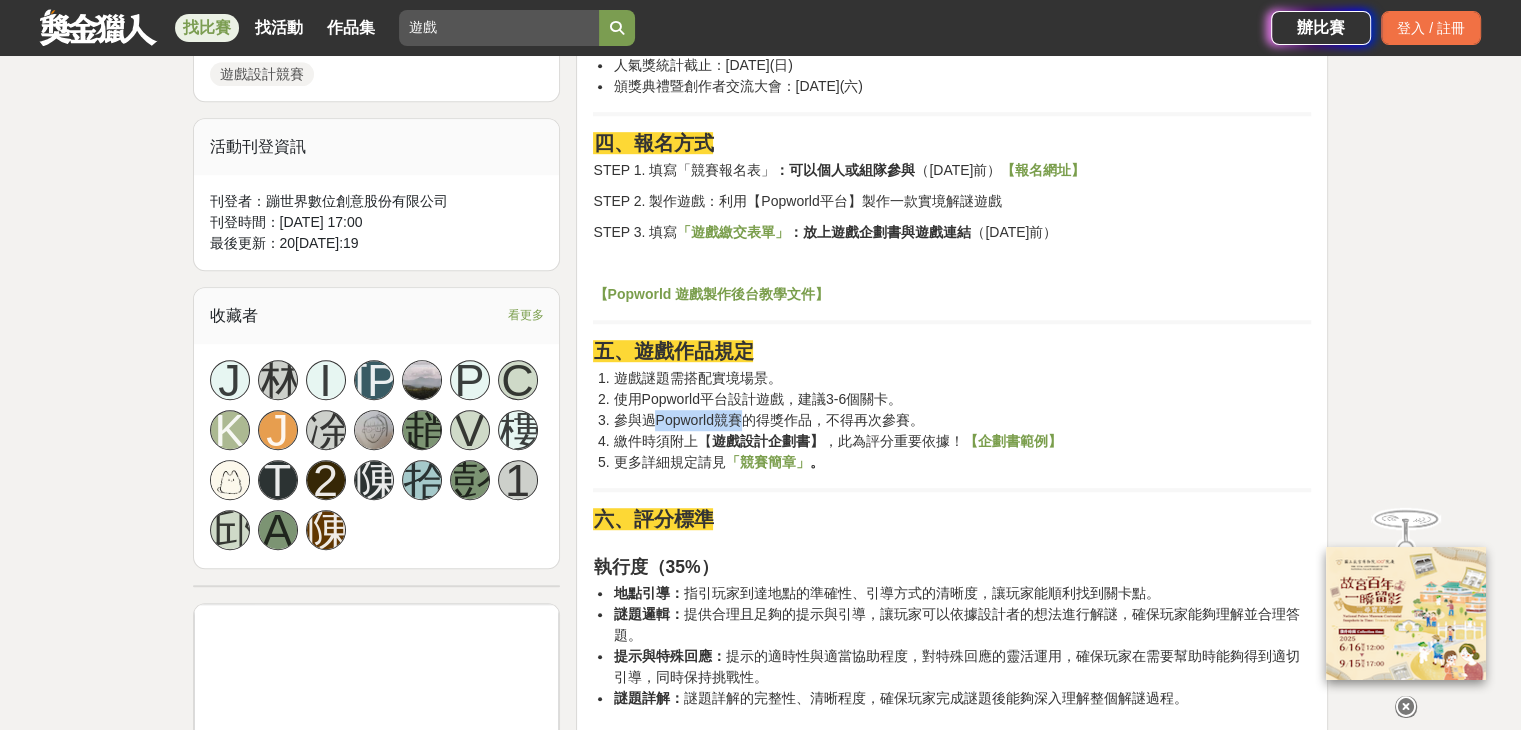 drag, startPoint x: 657, startPoint y: 420, endPoint x: 784, endPoint y: 415, distance: 127.09839 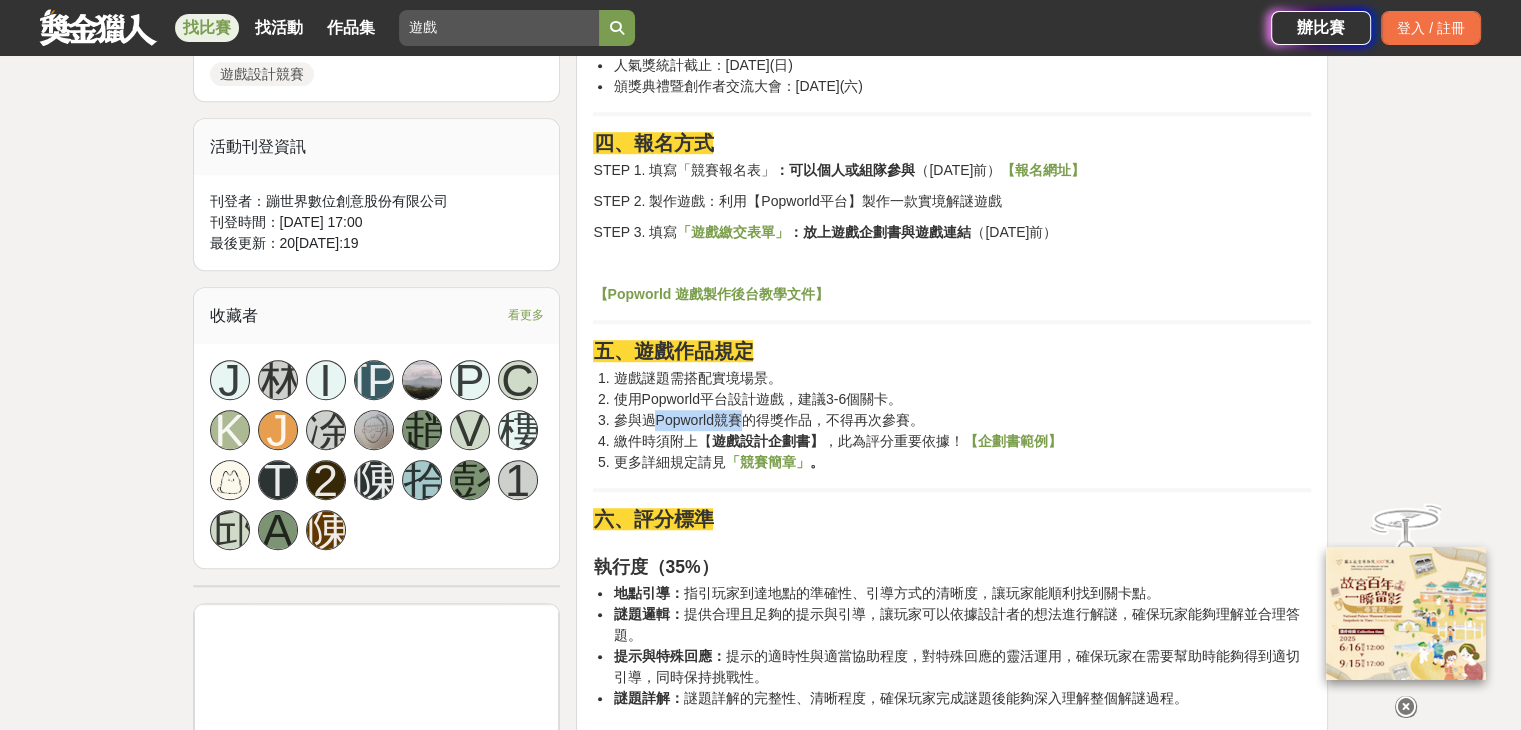 click on "參與過Popworld競賽的得獎作品，不得再次參賽。" at bounding box center [962, 420] 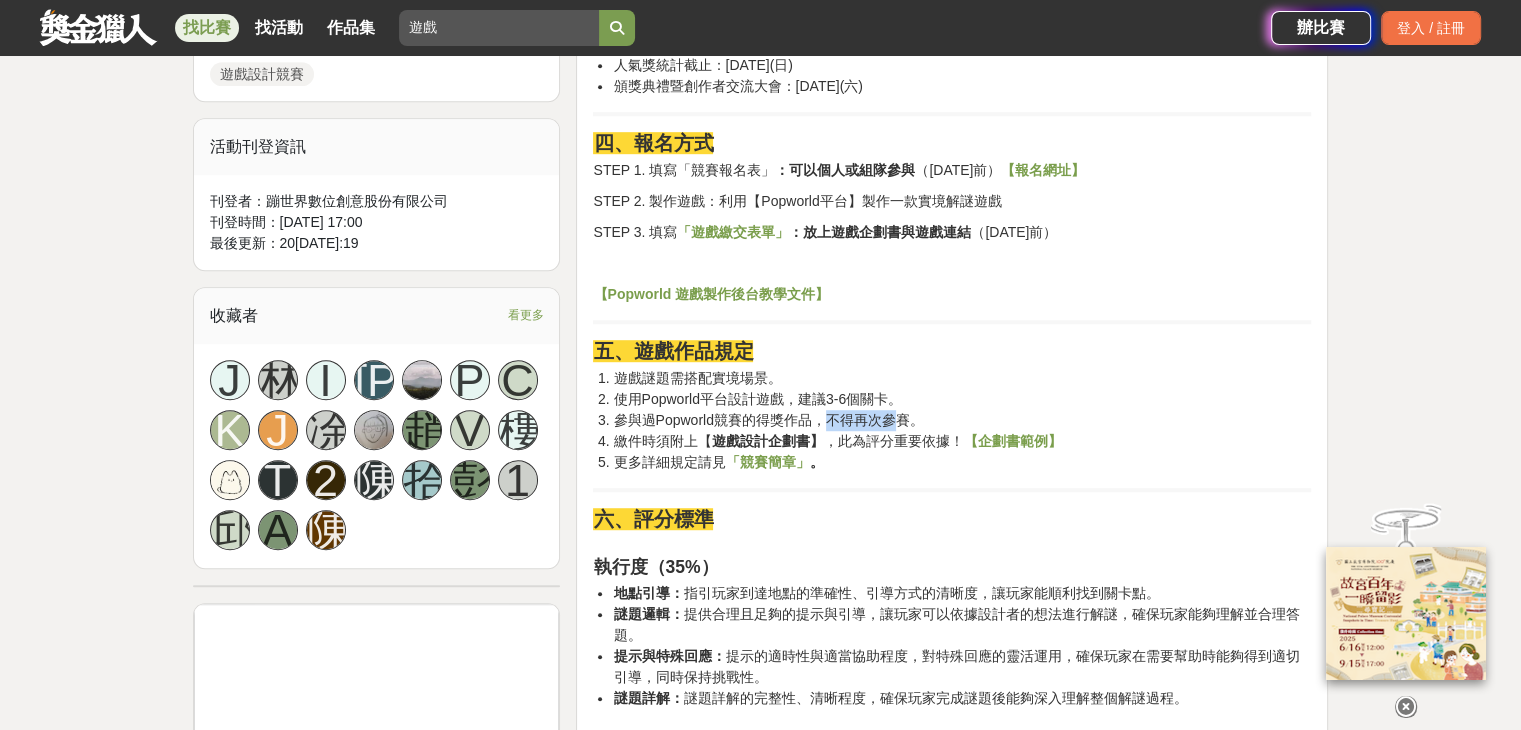 drag, startPoint x: 838, startPoint y: 411, endPoint x: 903, endPoint y: 411, distance: 65 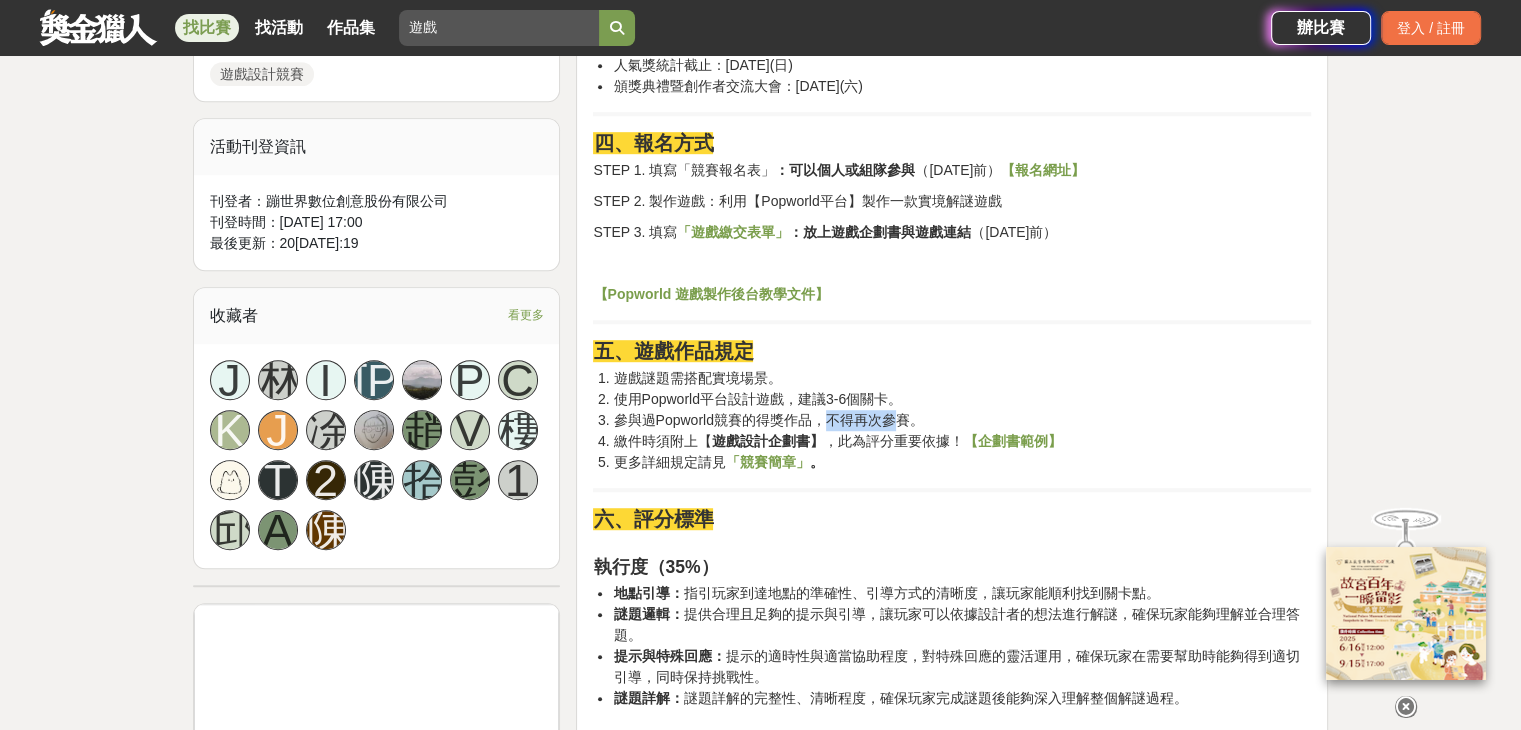 click on "參與過Popworld競賽的得獎作品，不得再次參賽。" at bounding box center [962, 420] 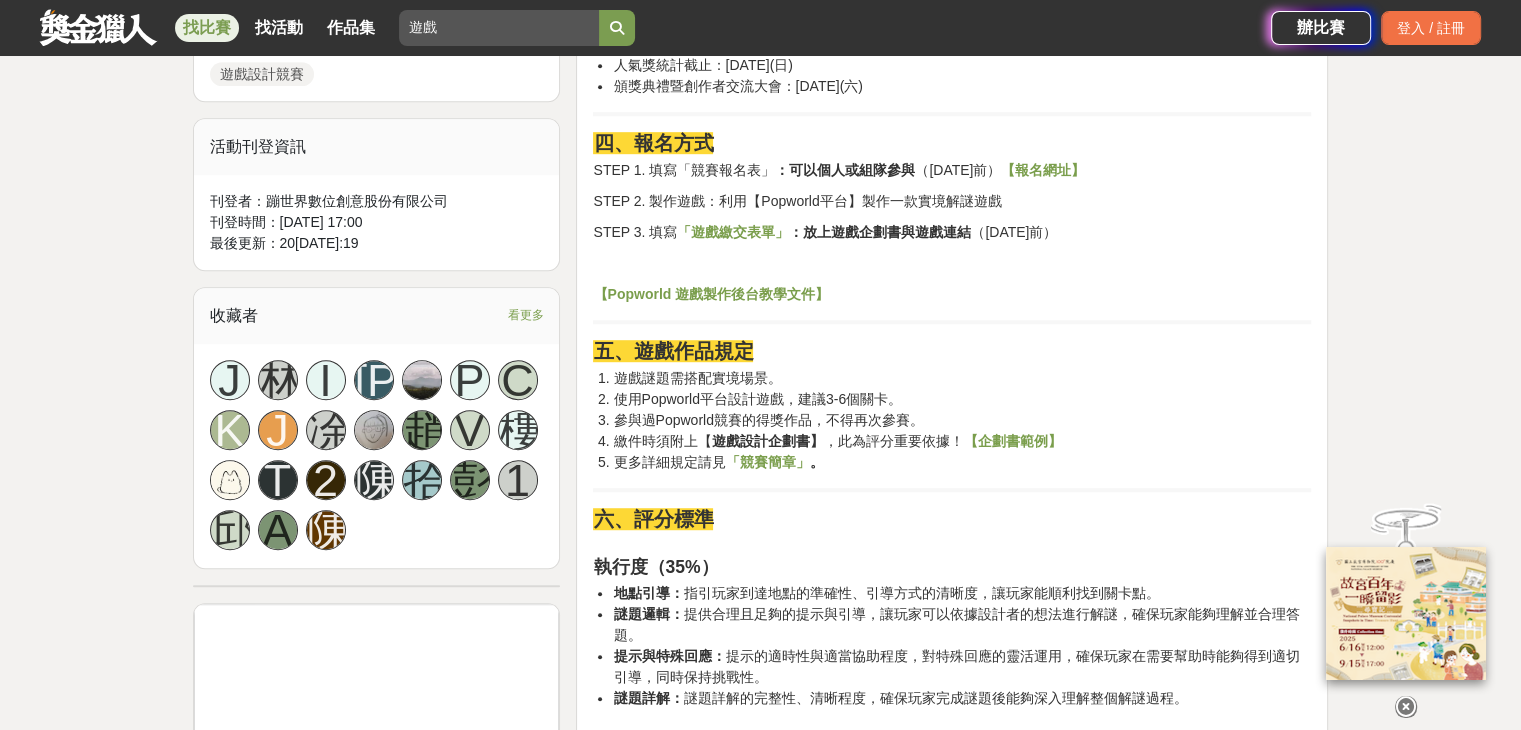 click on "遊戲設計企劃書】" at bounding box center [767, 441] 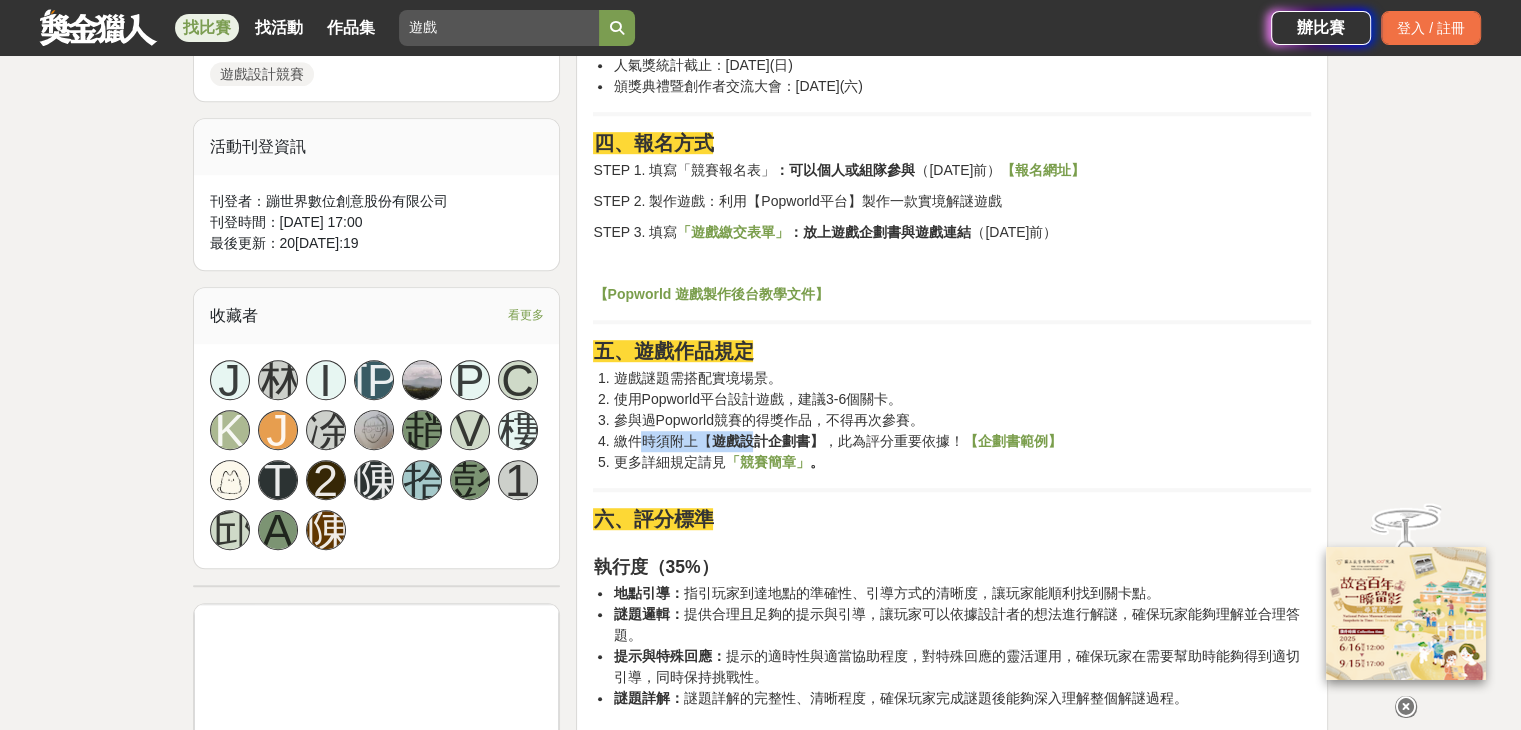 drag, startPoint x: 638, startPoint y: 437, endPoint x: 754, endPoint y: 434, distance: 116.03879 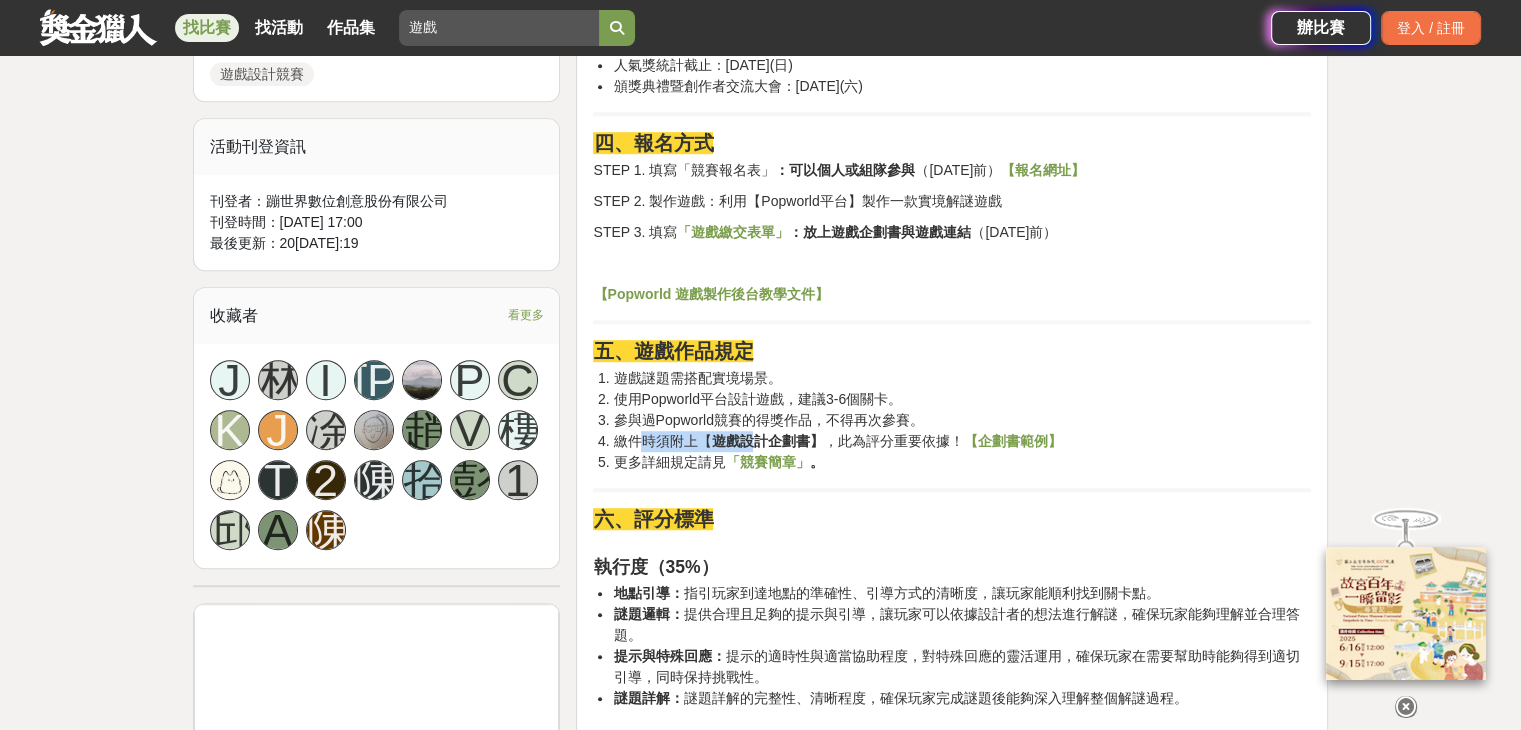 click on "繳件時須附上【 遊戲設計企劃書】 ，此為評分重要依據！ 【企劃書範例】" at bounding box center (962, 441) 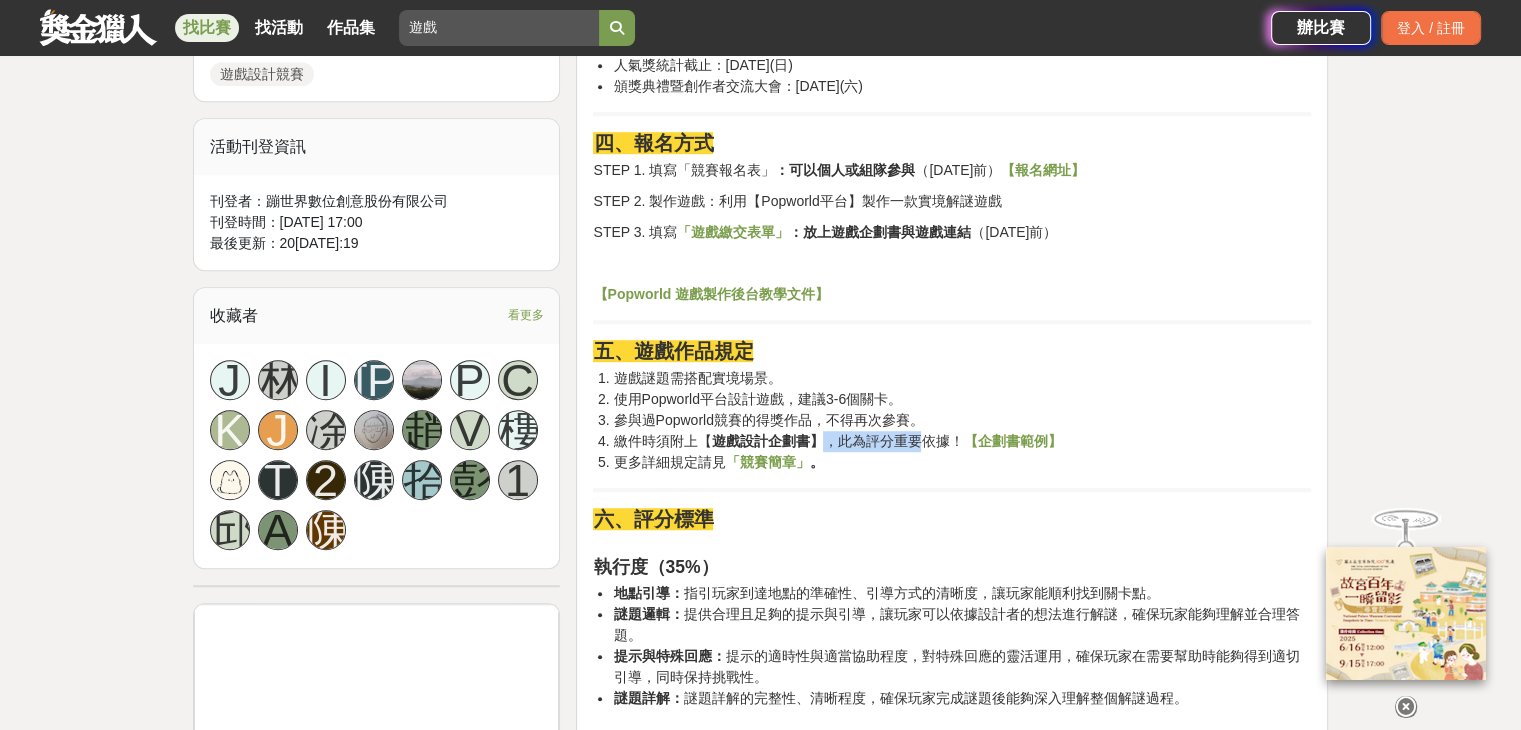 drag, startPoint x: 839, startPoint y: 445, endPoint x: 917, endPoint y: 447, distance: 78.025635 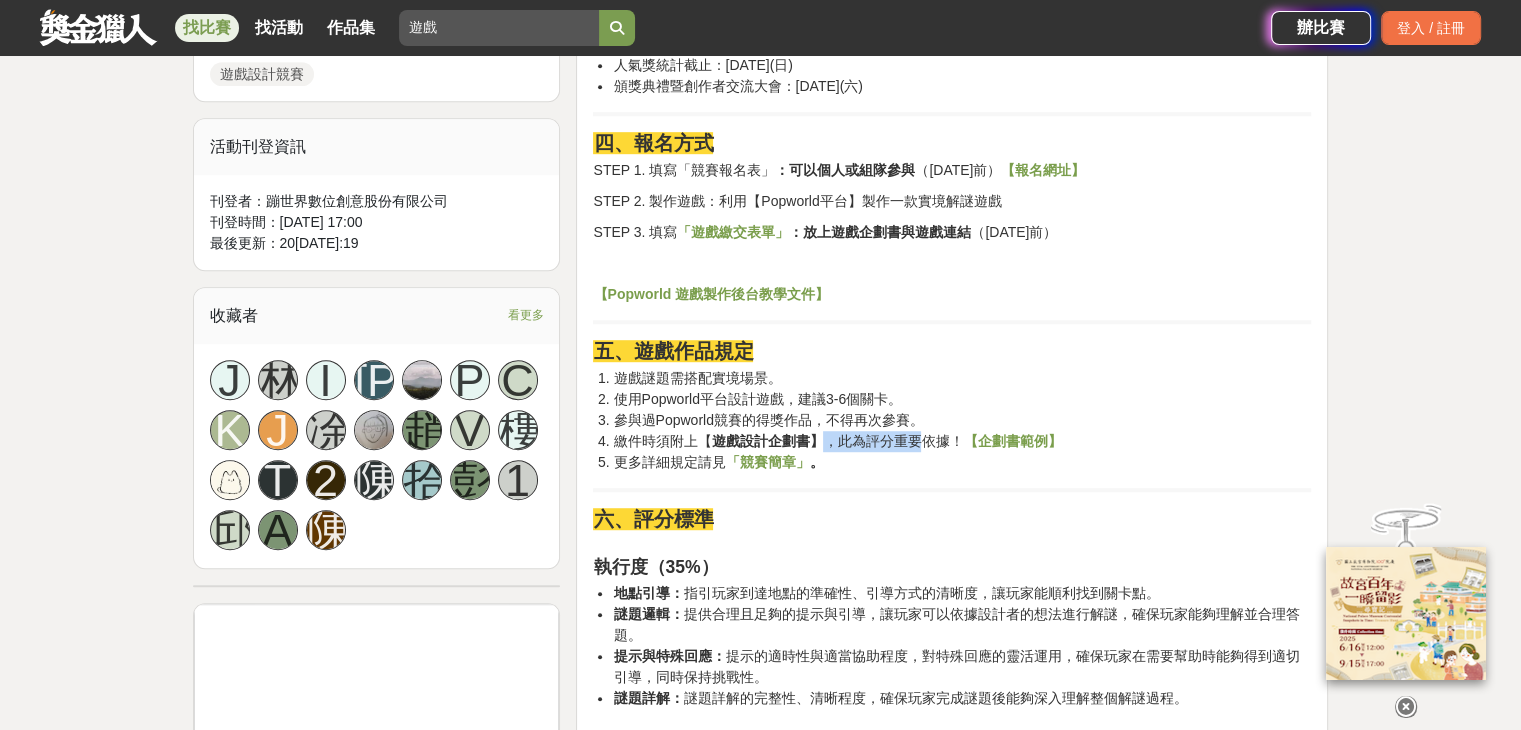 click on "繳件時須附上【 遊戲設計企劃書】 ，此為評分重要依據！ 【企劃書範例】" at bounding box center [962, 441] 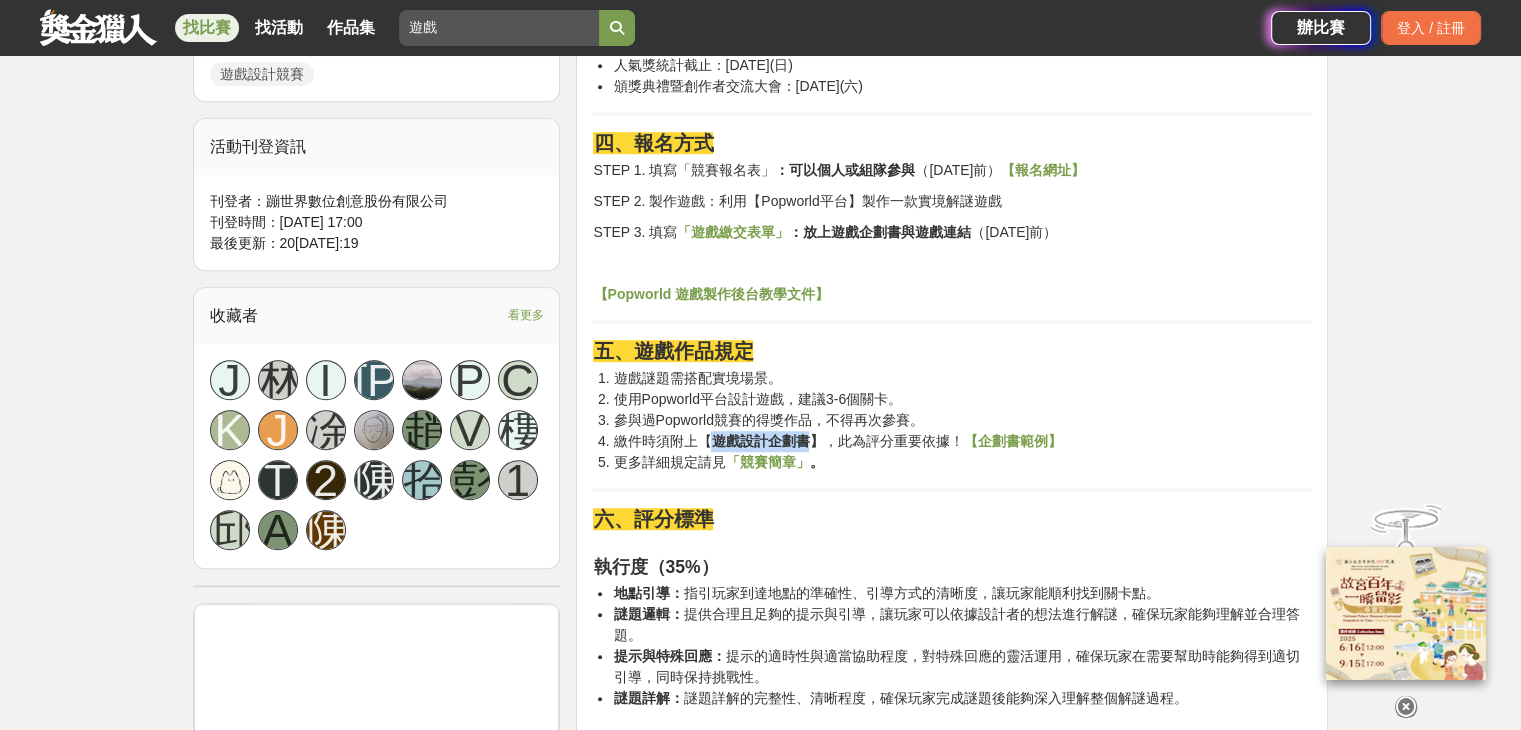 drag, startPoint x: 717, startPoint y: 439, endPoint x: 806, endPoint y: 439, distance: 89 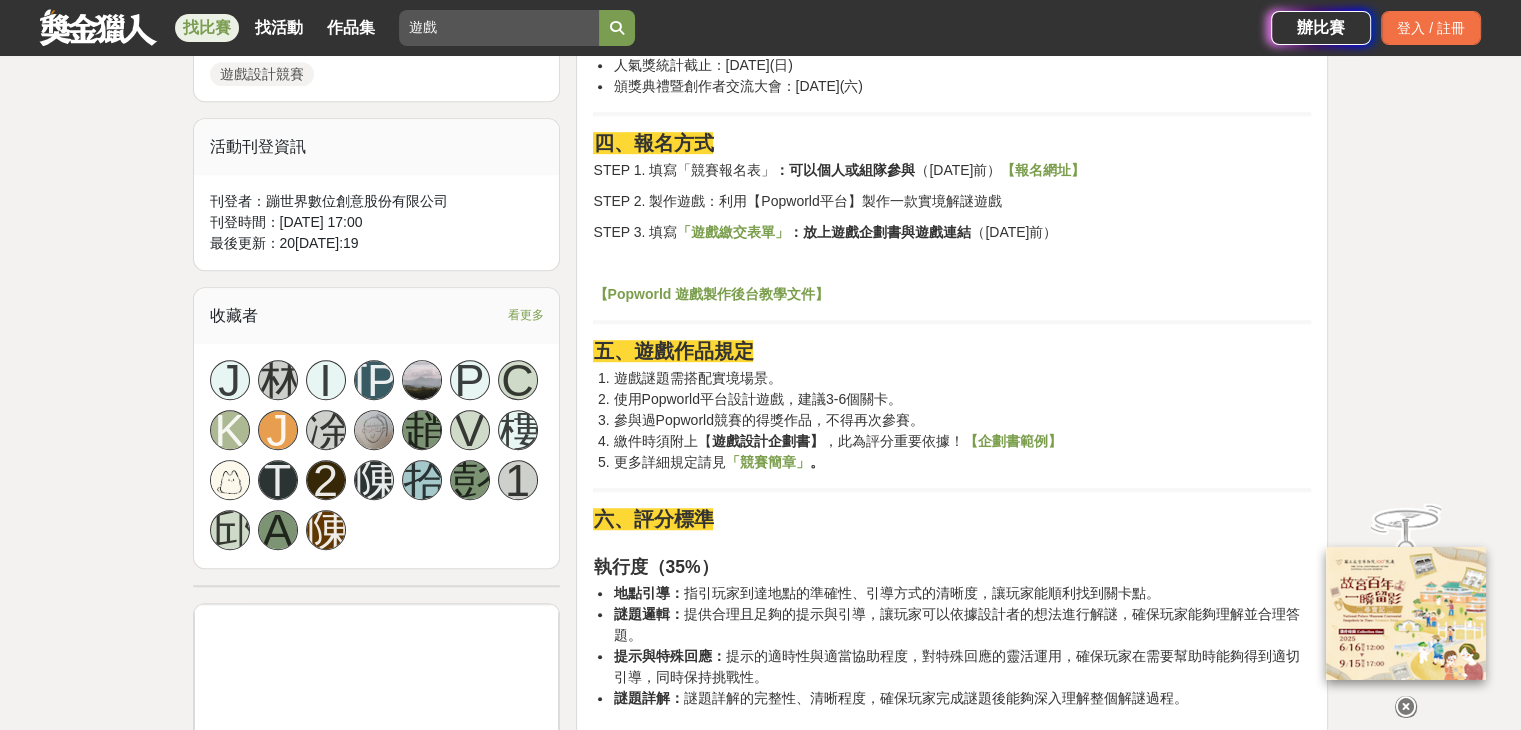 click on "參與過Popworld競賽的得獎作品，不得再次參賽。" at bounding box center (962, 420) 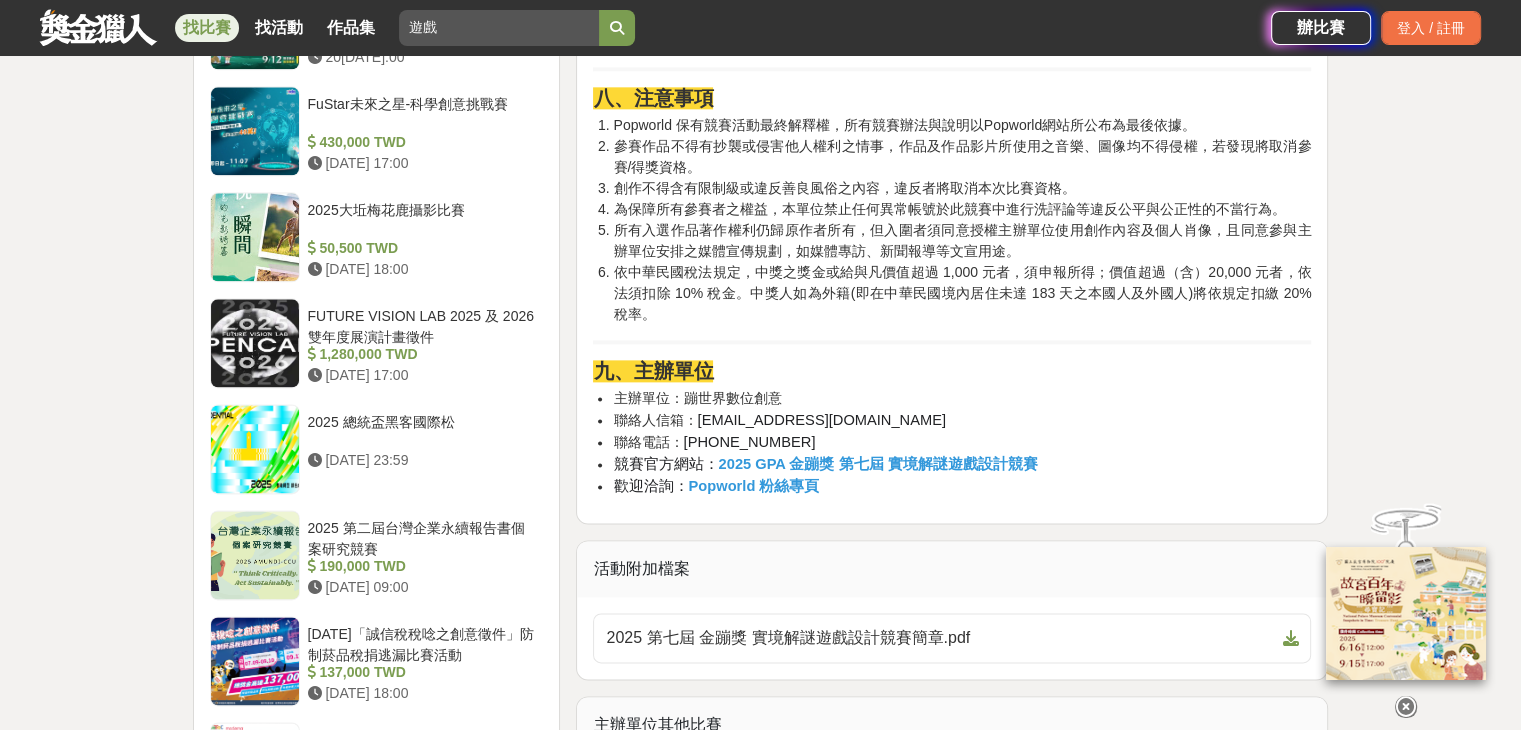 scroll, scrollTop: 2500, scrollLeft: 0, axis: vertical 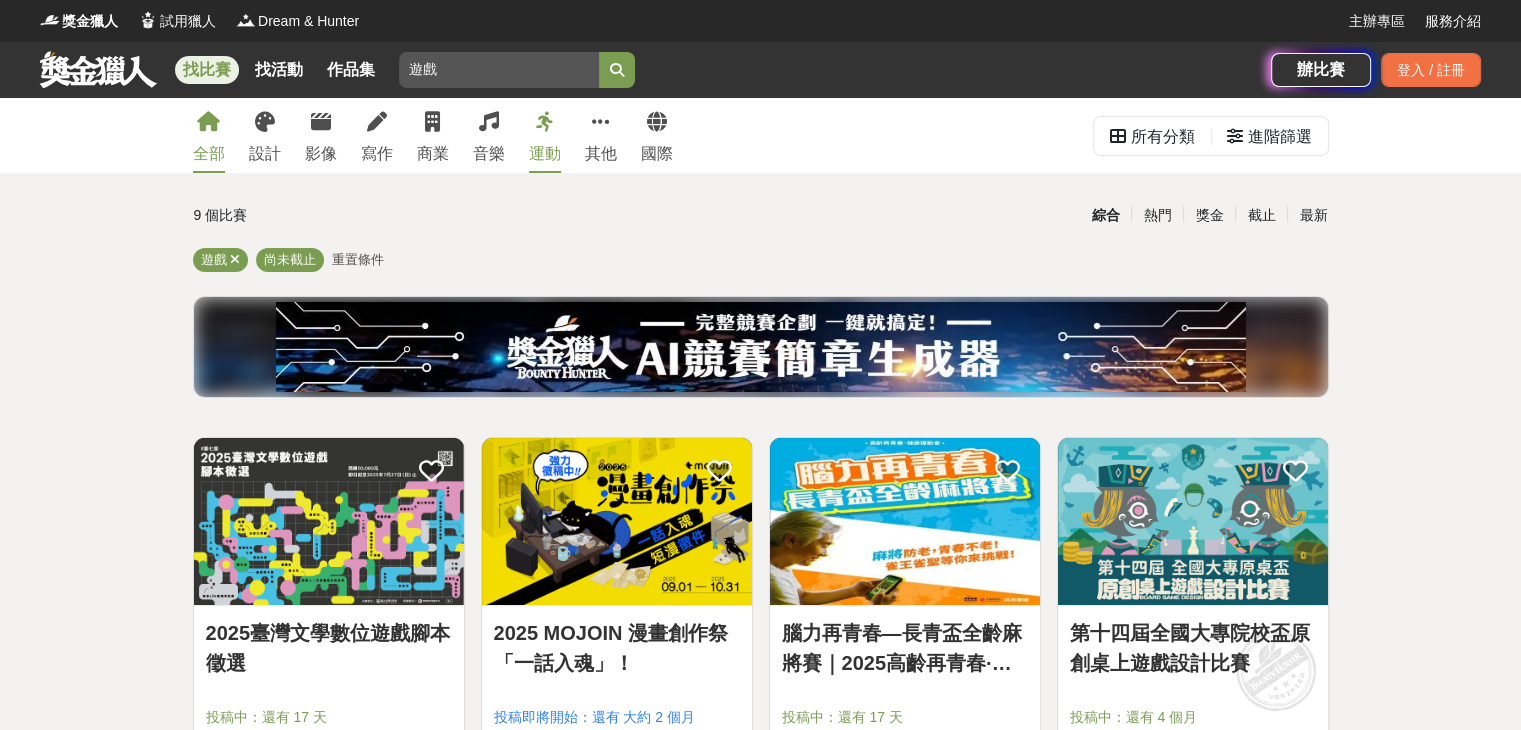 click on "運動" at bounding box center [545, 135] 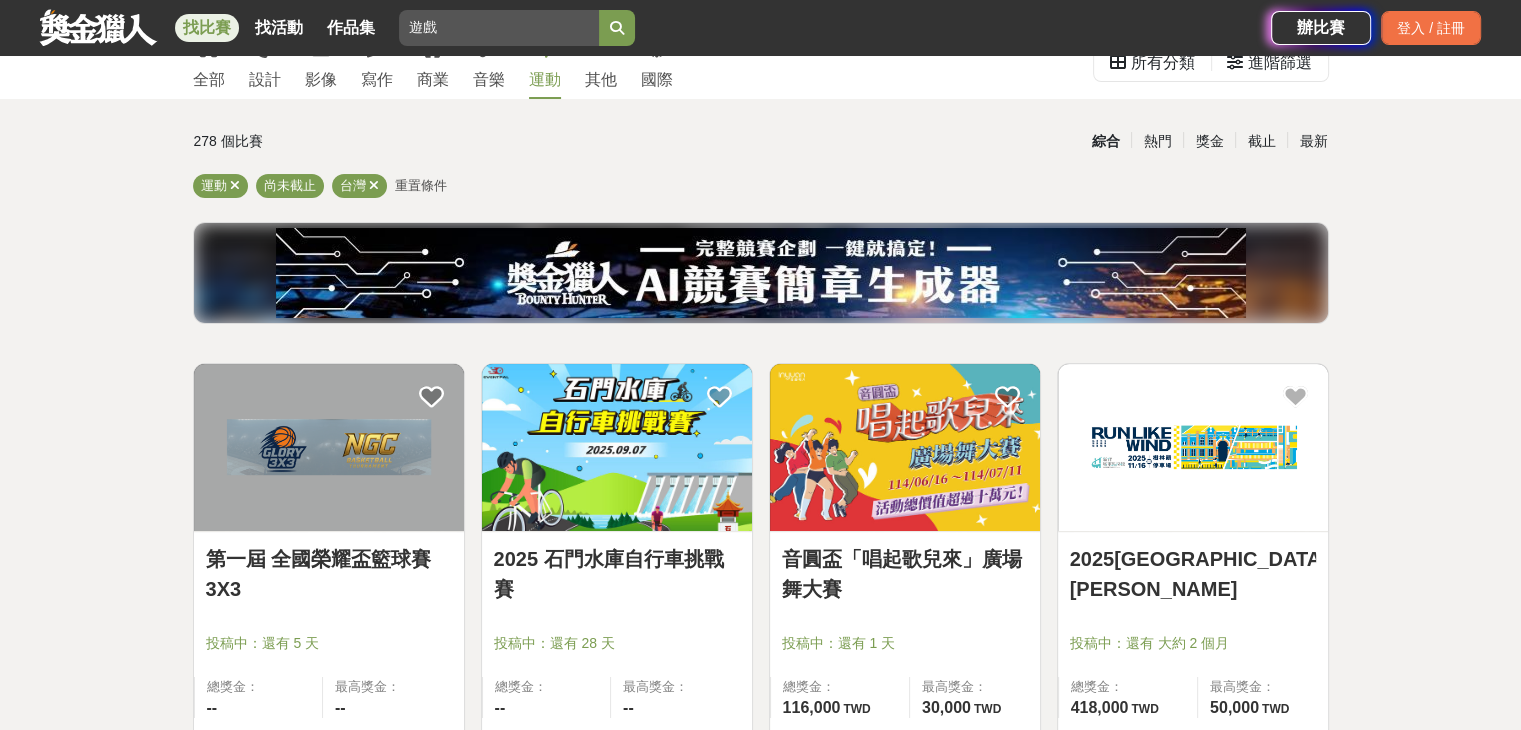 scroll, scrollTop: 0, scrollLeft: 0, axis: both 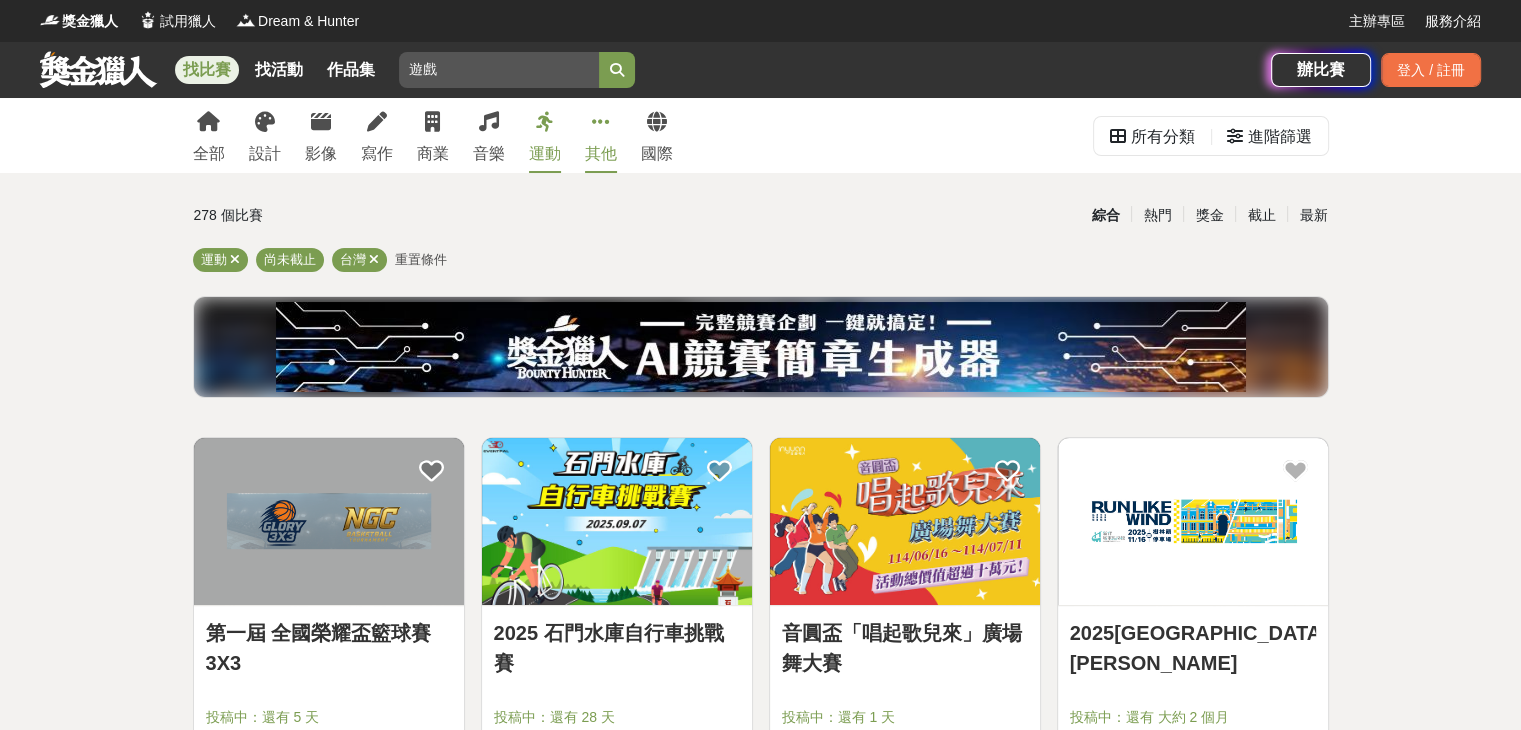click on "其他" at bounding box center [601, 135] 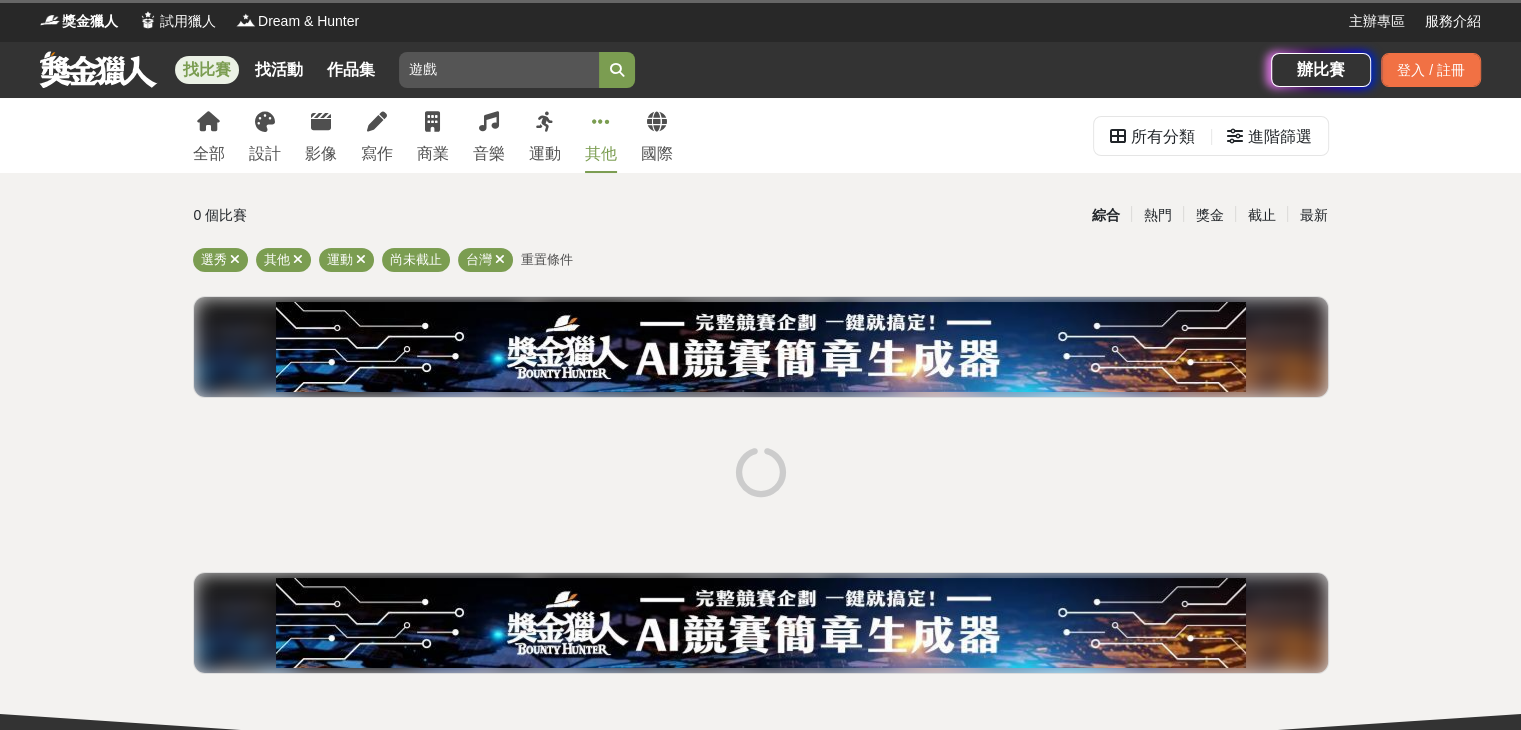 drag, startPoint x: 587, startPoint y: 133, endPoint x: 353, endPoint y: 219, distance: 249.30302 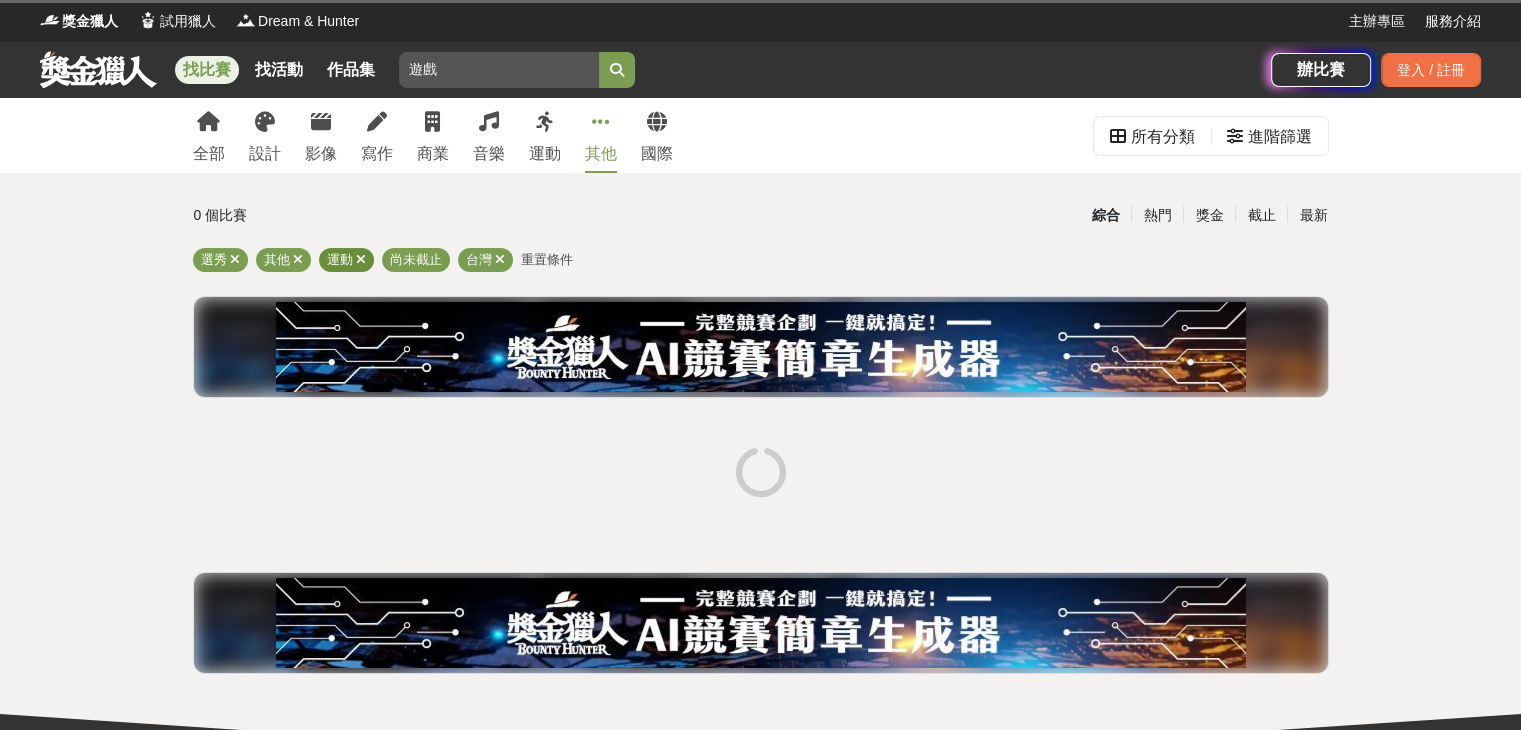 click on "運動" at bounding box center (346, 260) 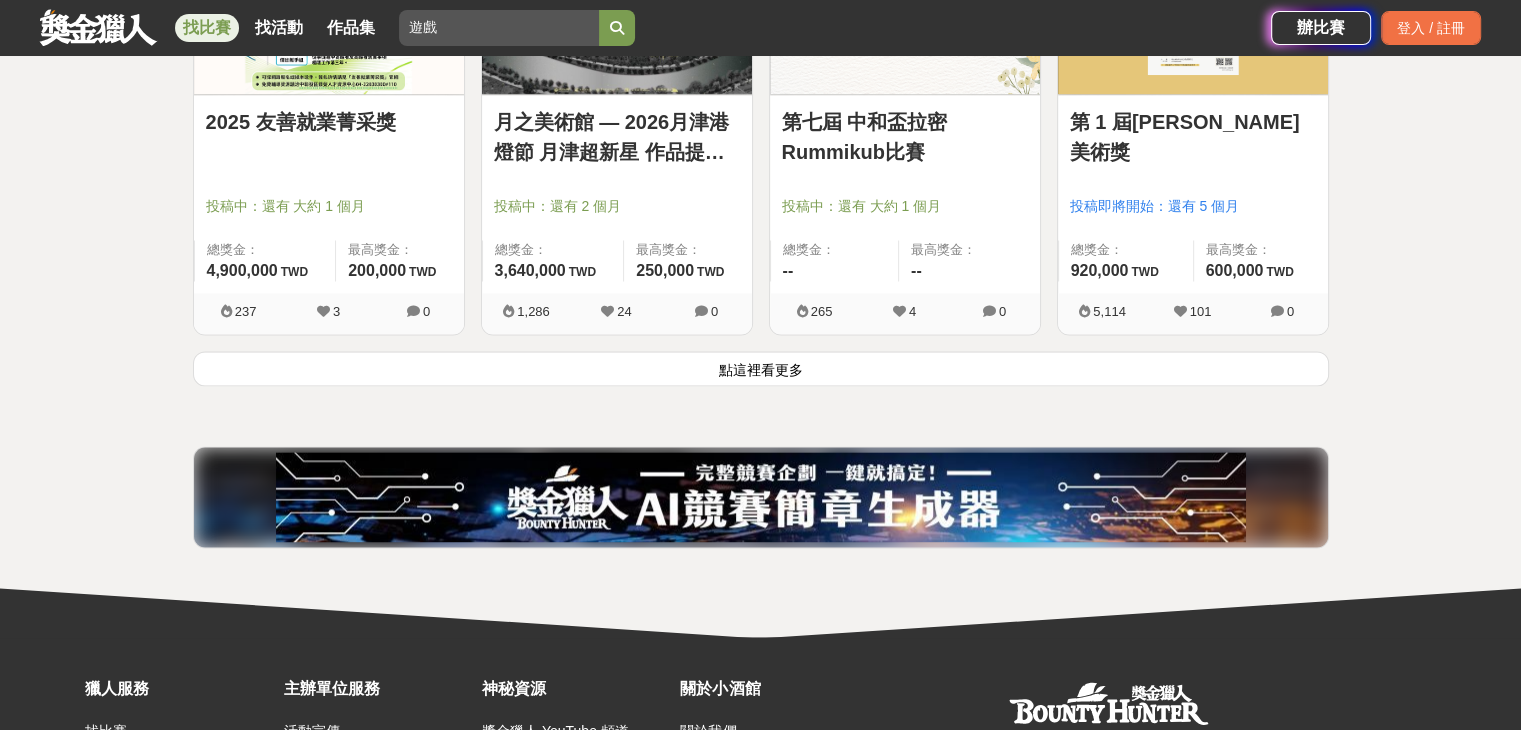 scroll, scrollTop: 2500, scrollLeft: 0, axis: vertical 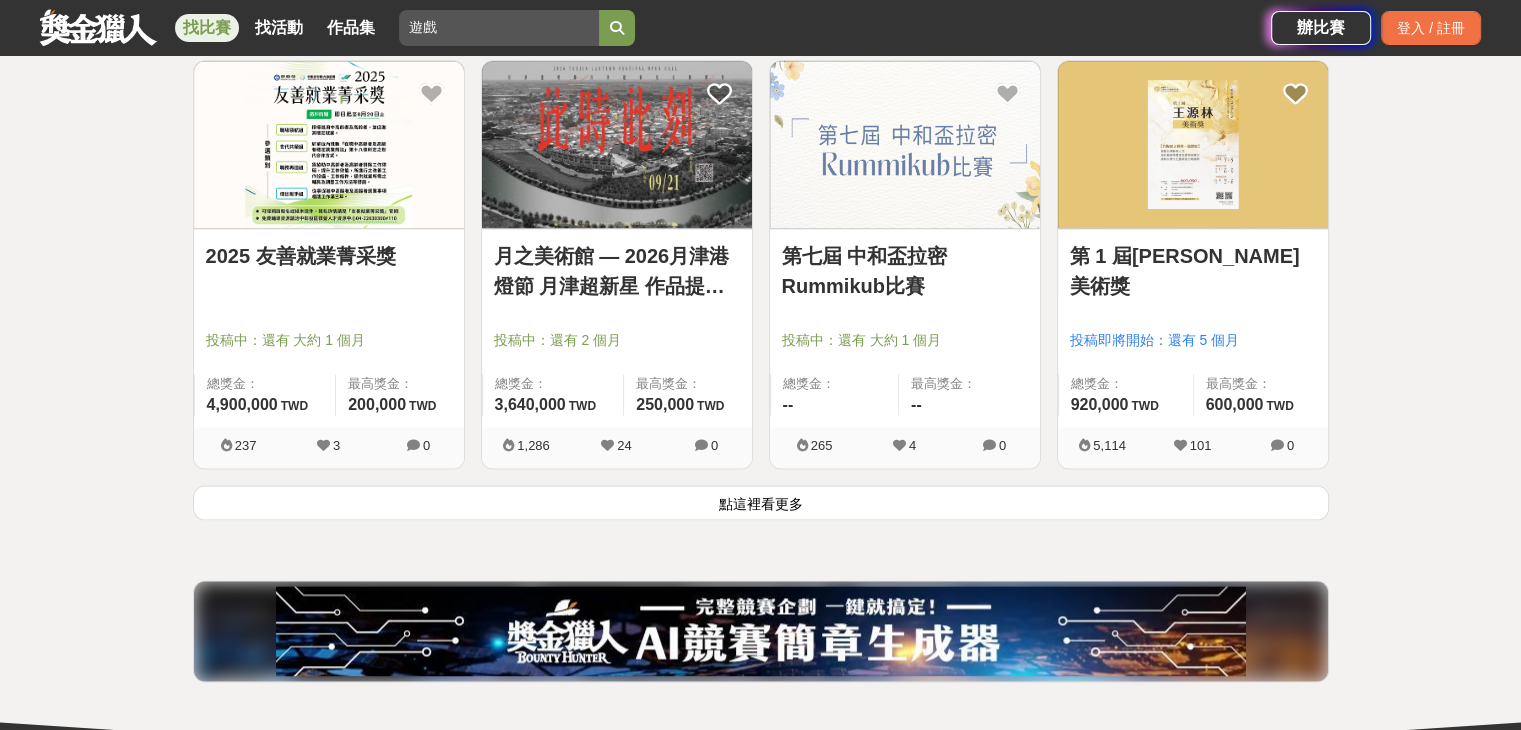 click on "點這裡看更多" at bounding box center (761, 502) 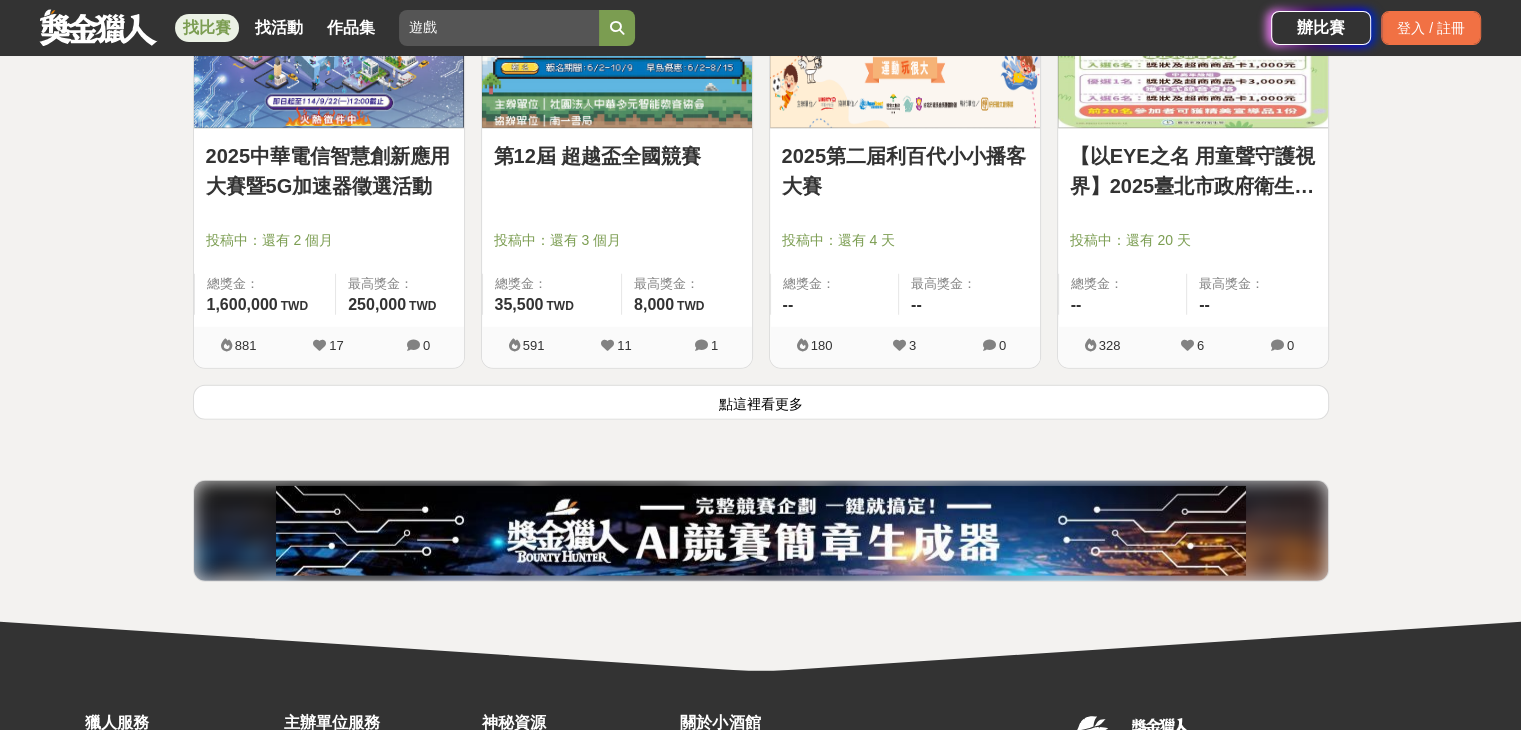 scroll, scrollTop: 5300, scrollLeft: 0, axis: vertical 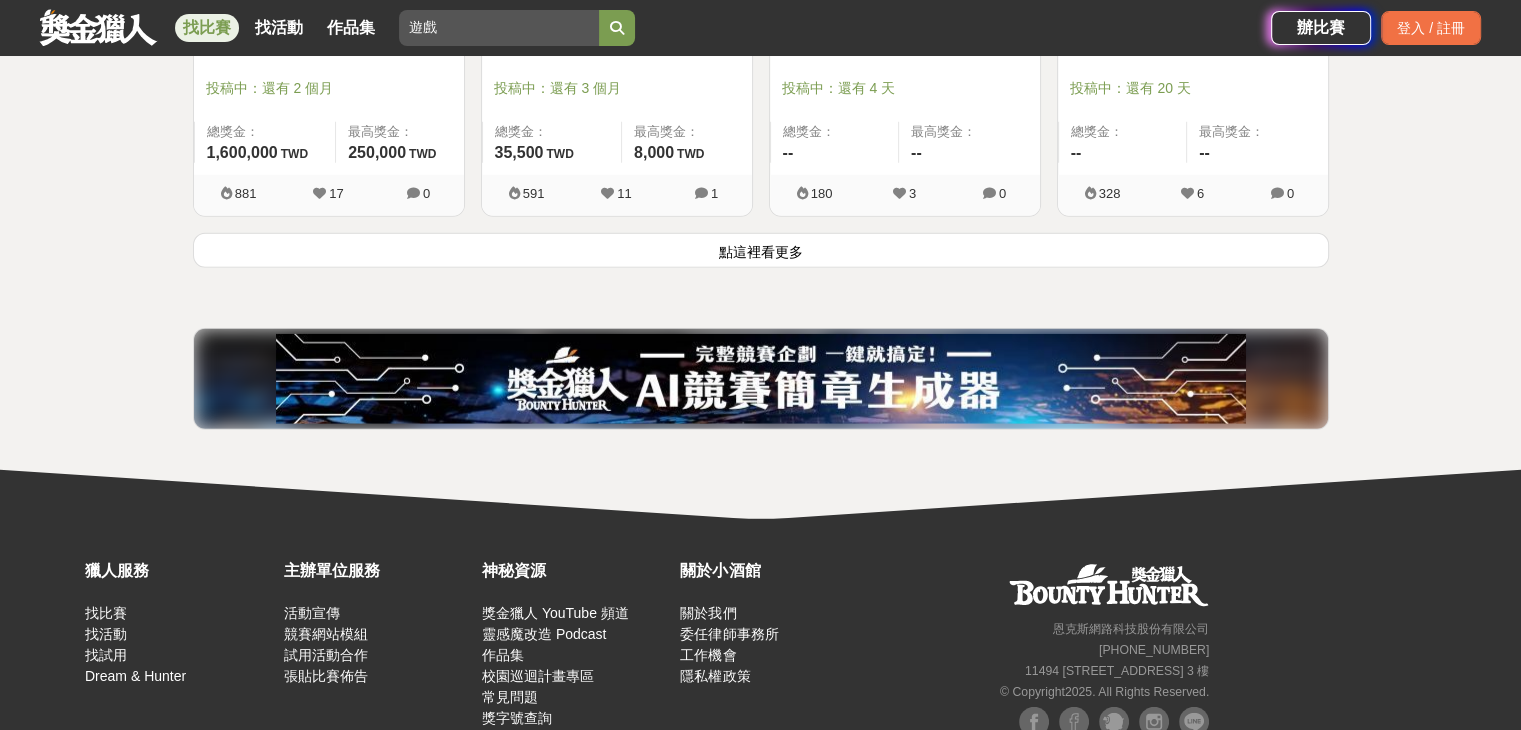 click on "點這裡看更多" at bounding box center [761, 250] 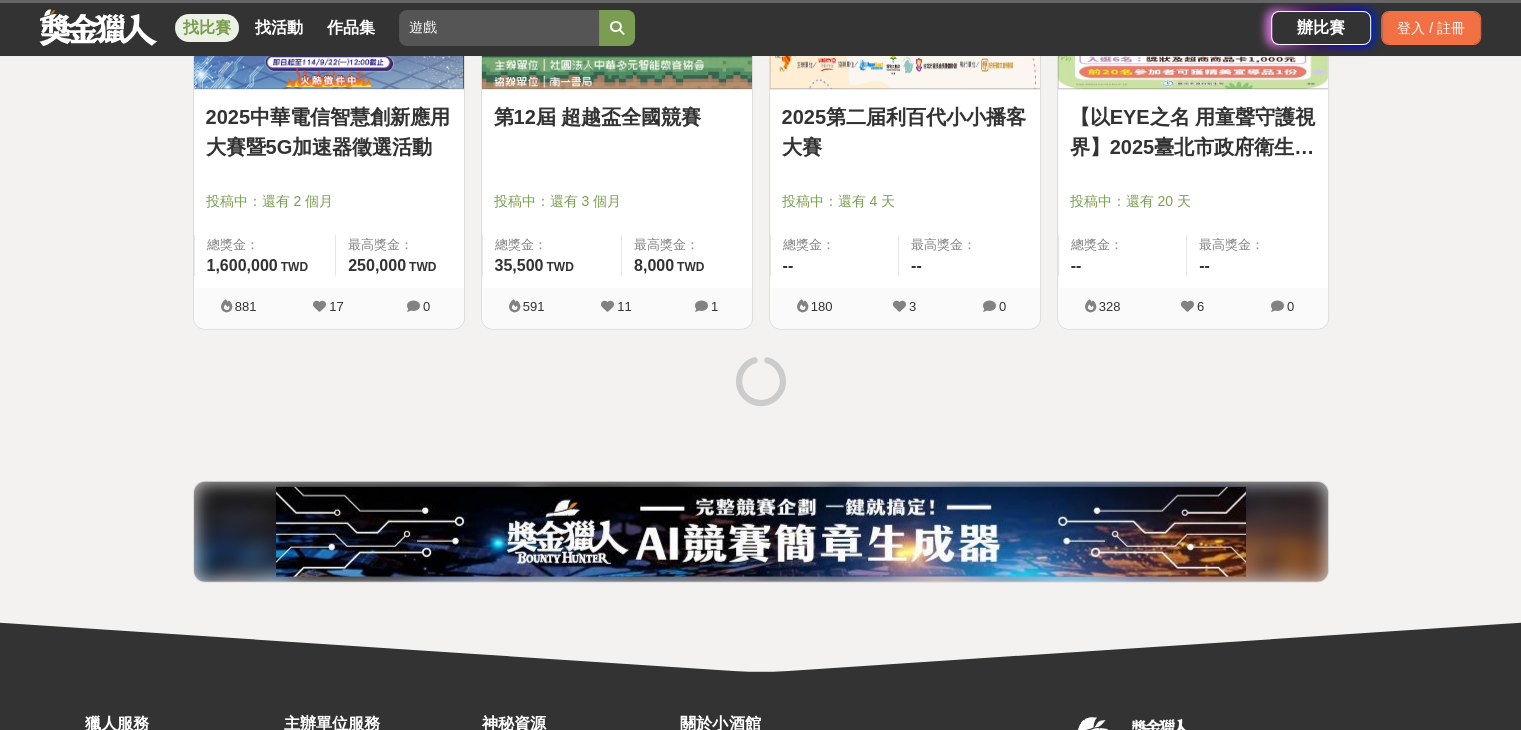 scroll, scrollTop: 5100, scrollLeft: 0, axis: vertical 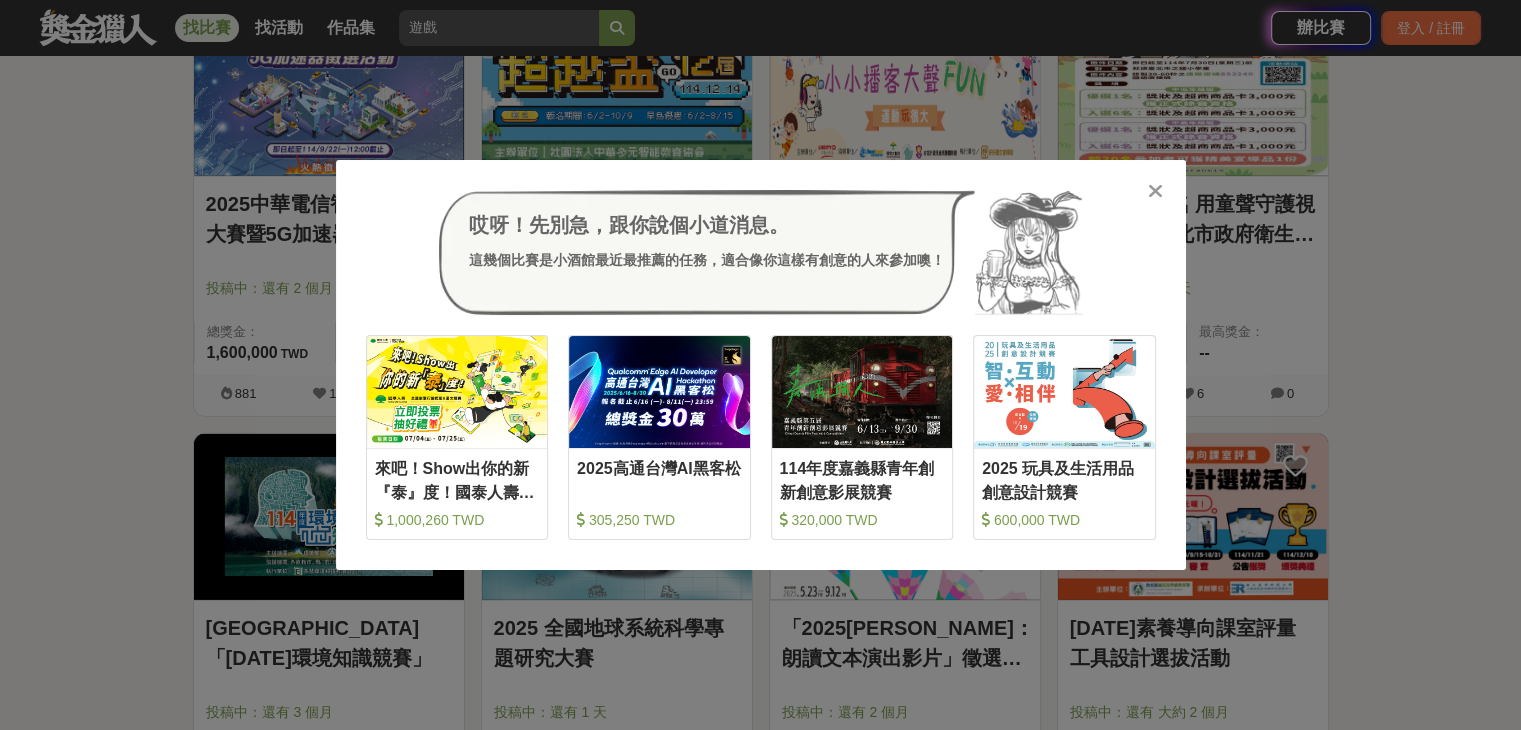 click on "哎呀！先別急，跟你說個小道消息。 這幾個比賽是小酒館最近最推薦的任務，適合像你這樣有創意的人來參加噢！   收藏 來吧！Show出你的新『泰』度！國泰人壽全國創意行銷提案&圖文競賽   1,000,260 TWD   收藏 2025高通台灣AI黑客松   305,250 TWD   收藏 114年度[GEOGRAPHIC_DATA]青年創新創意影展競賽   320,000 TWD   收藏 2025 玩具及生活用品創意設計競賽   600,000 TWD" at bounding box center [760, 365] 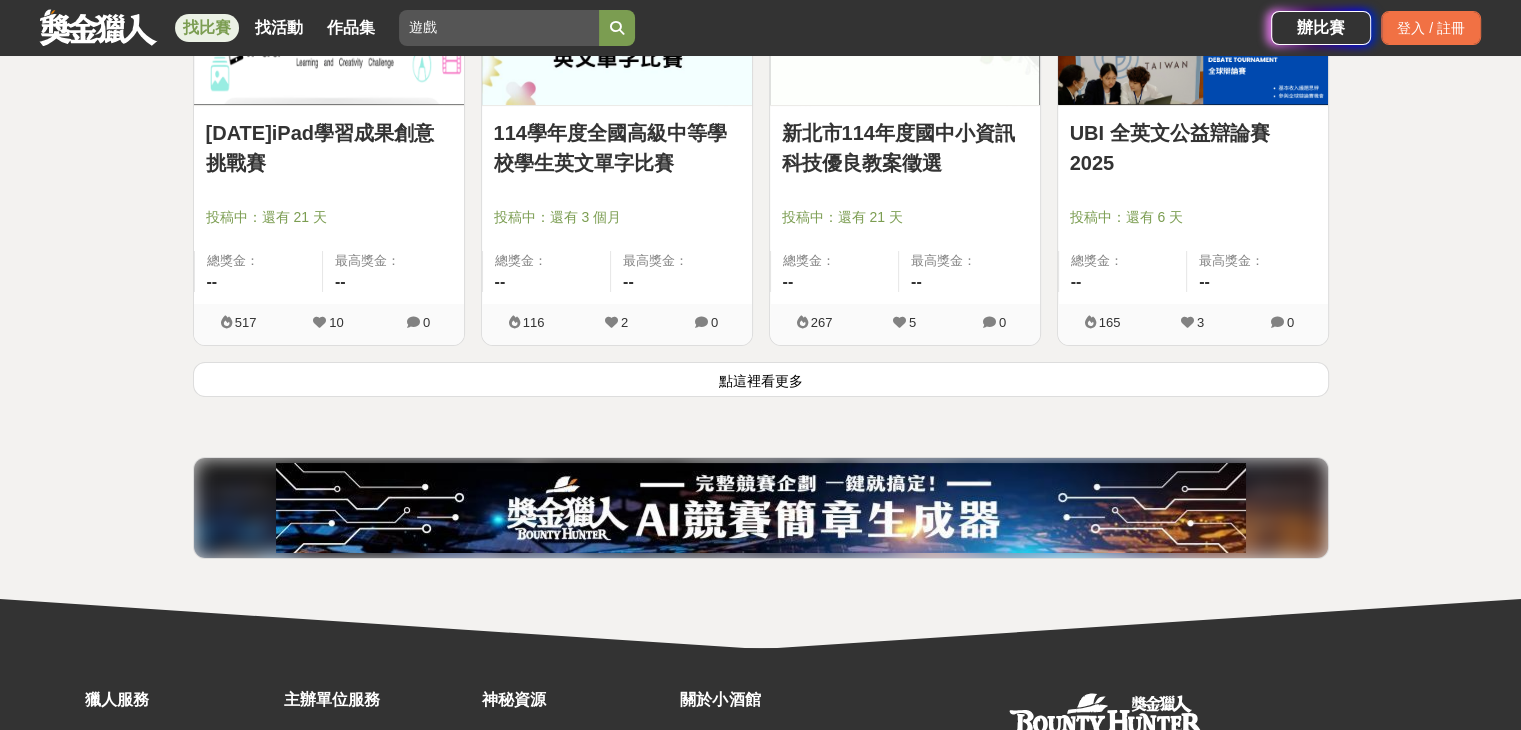 scroll, scrollTop: 7800, scrollLeft: 0, axis: vertical 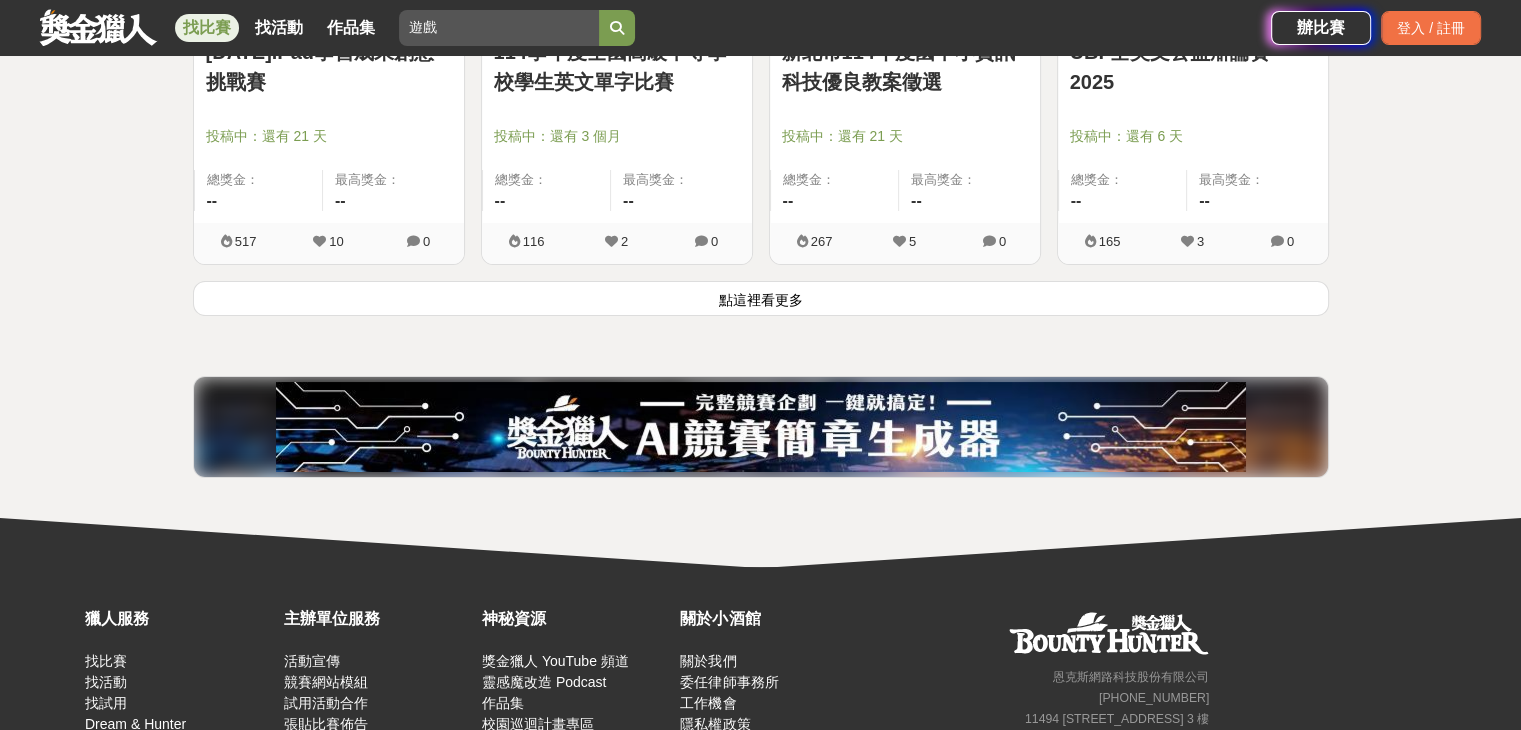 click on "點這裡看更多" at bounding box center [761, 298] 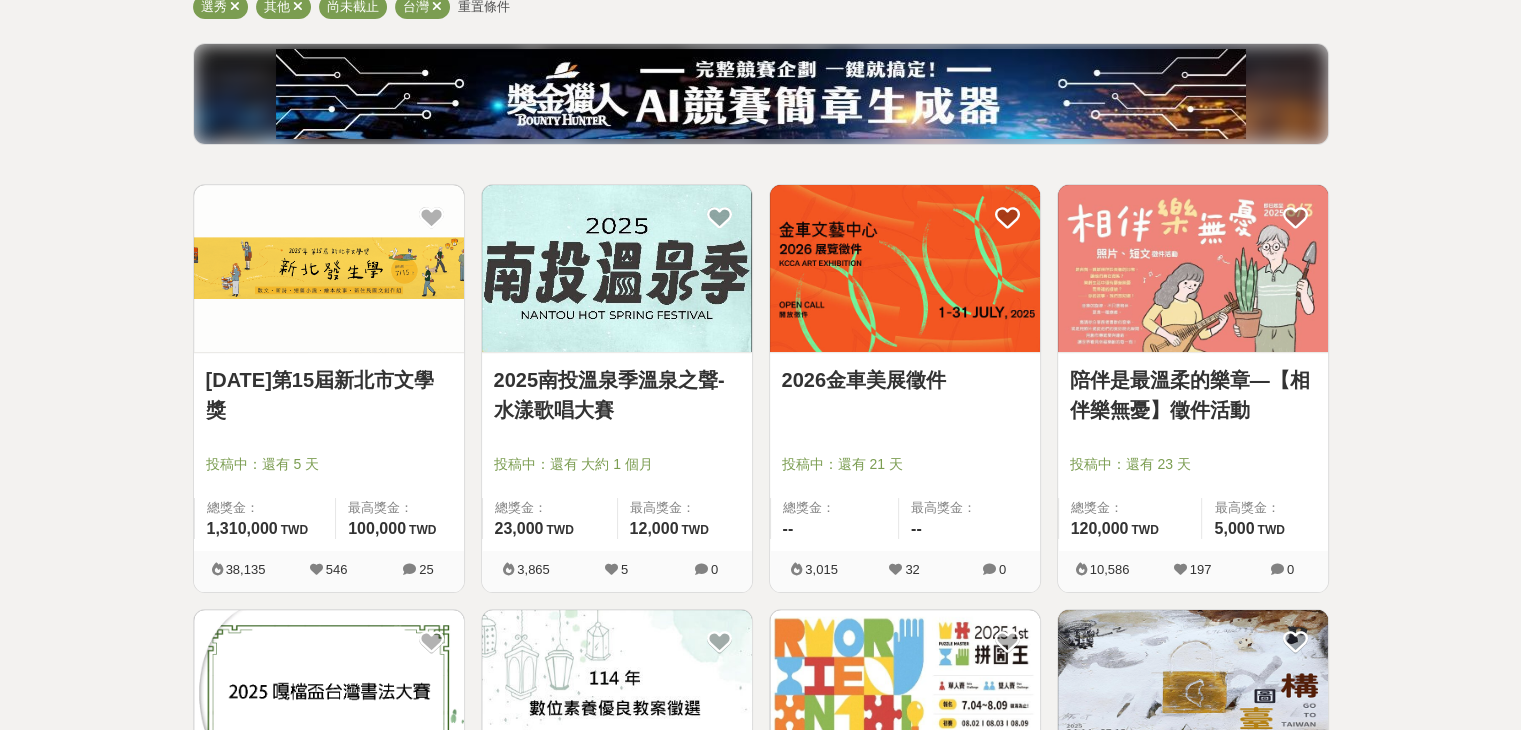 scroll, scrollTop: 0, scrollLeft: 0, axis: both 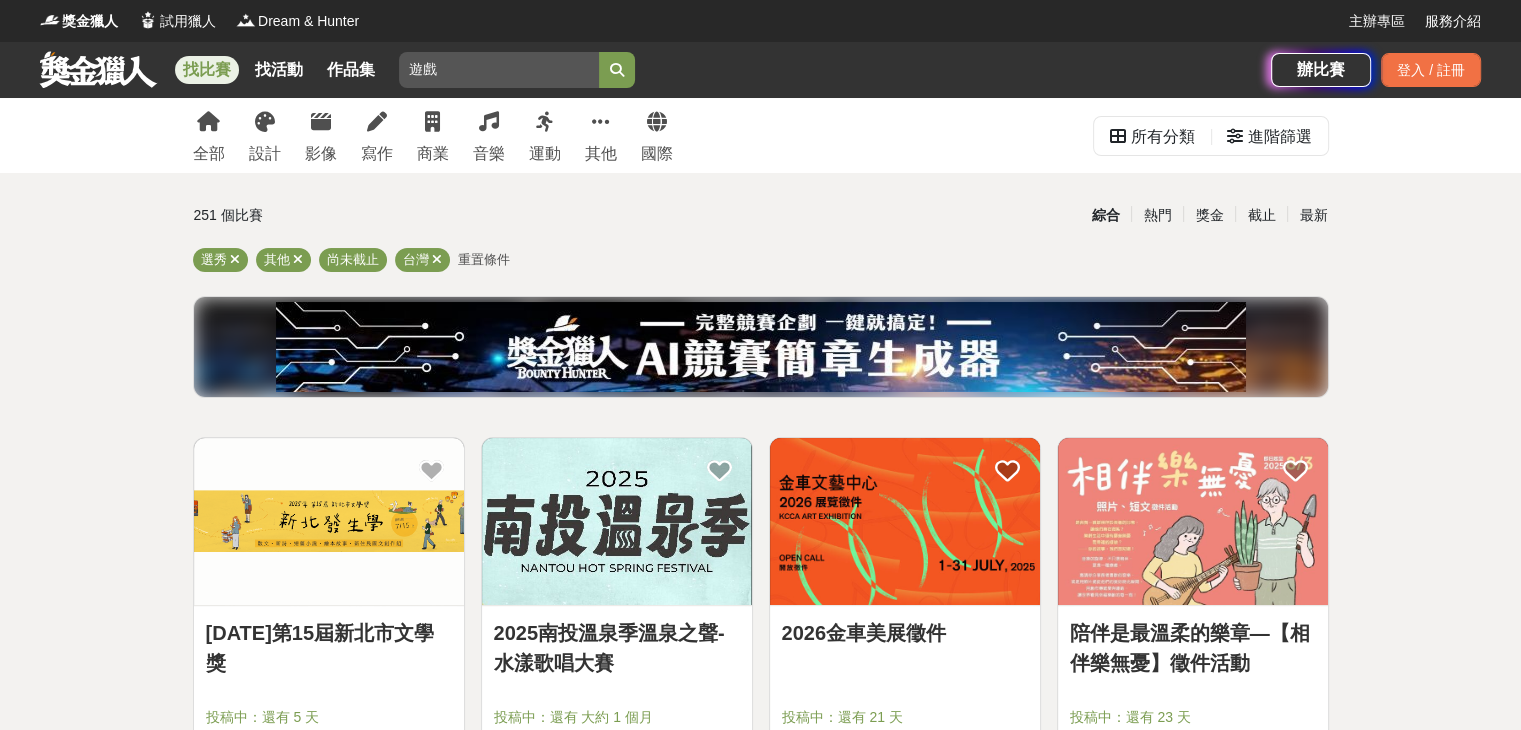 click on "遊戲" at bounding box center (499, 70) 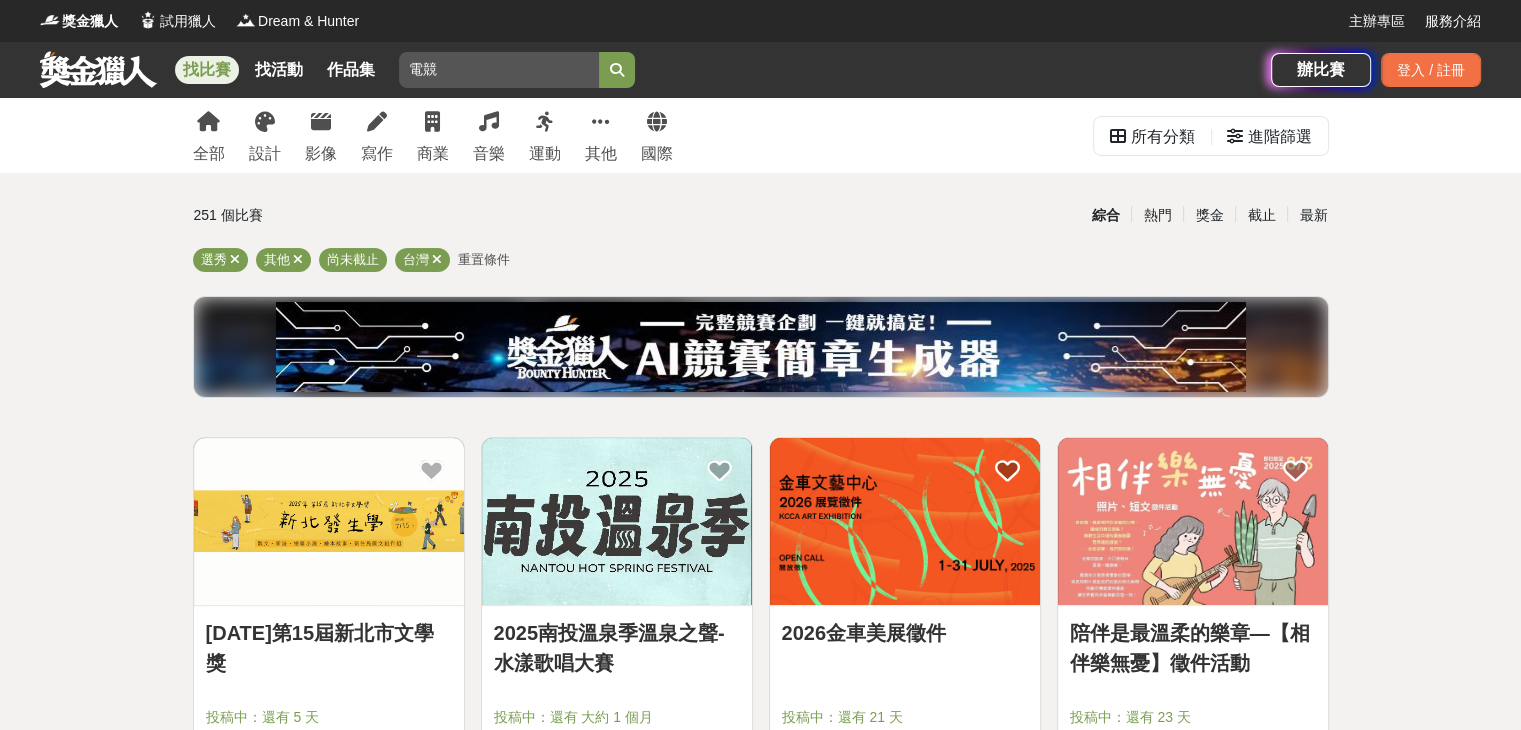 type on "電競" 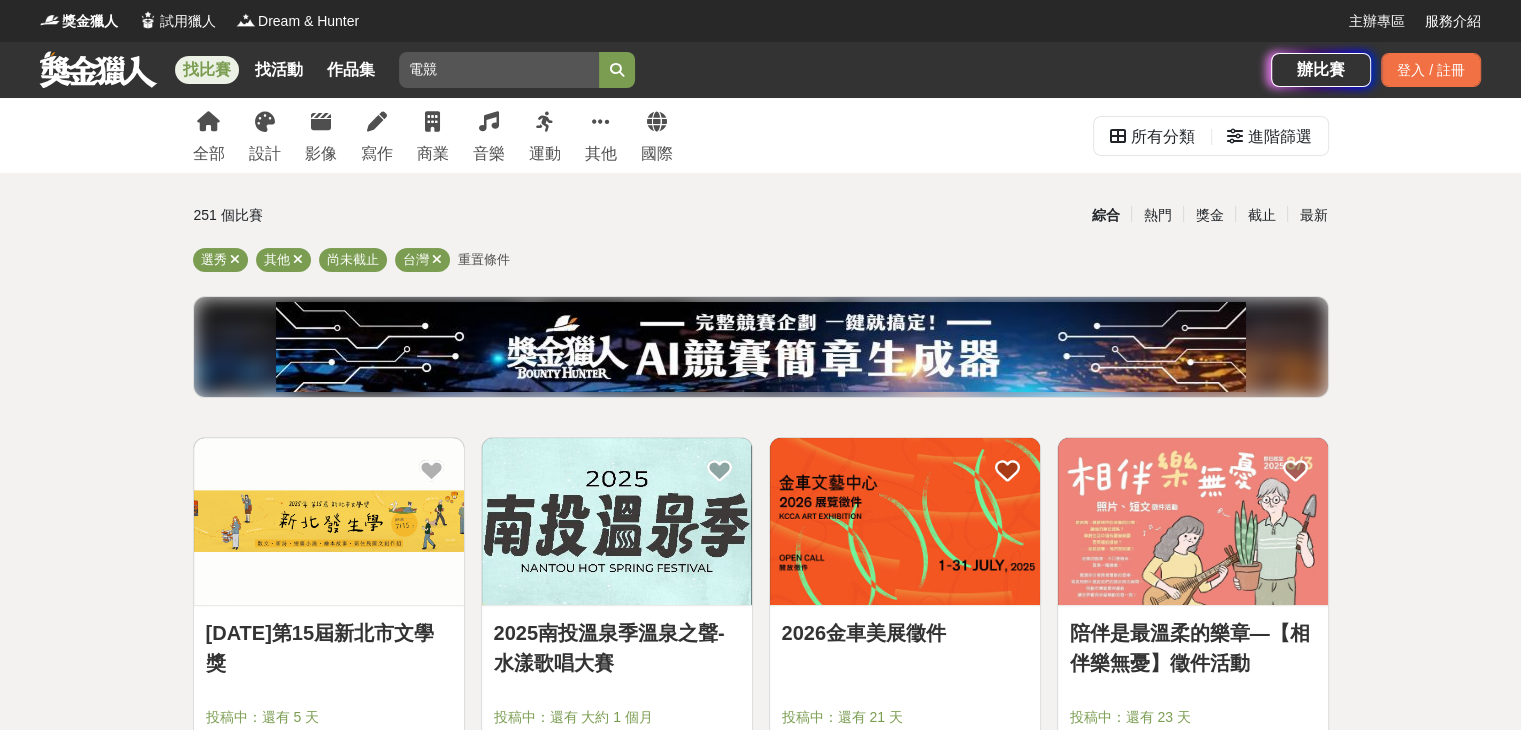 click at bounding box center [617, 70] 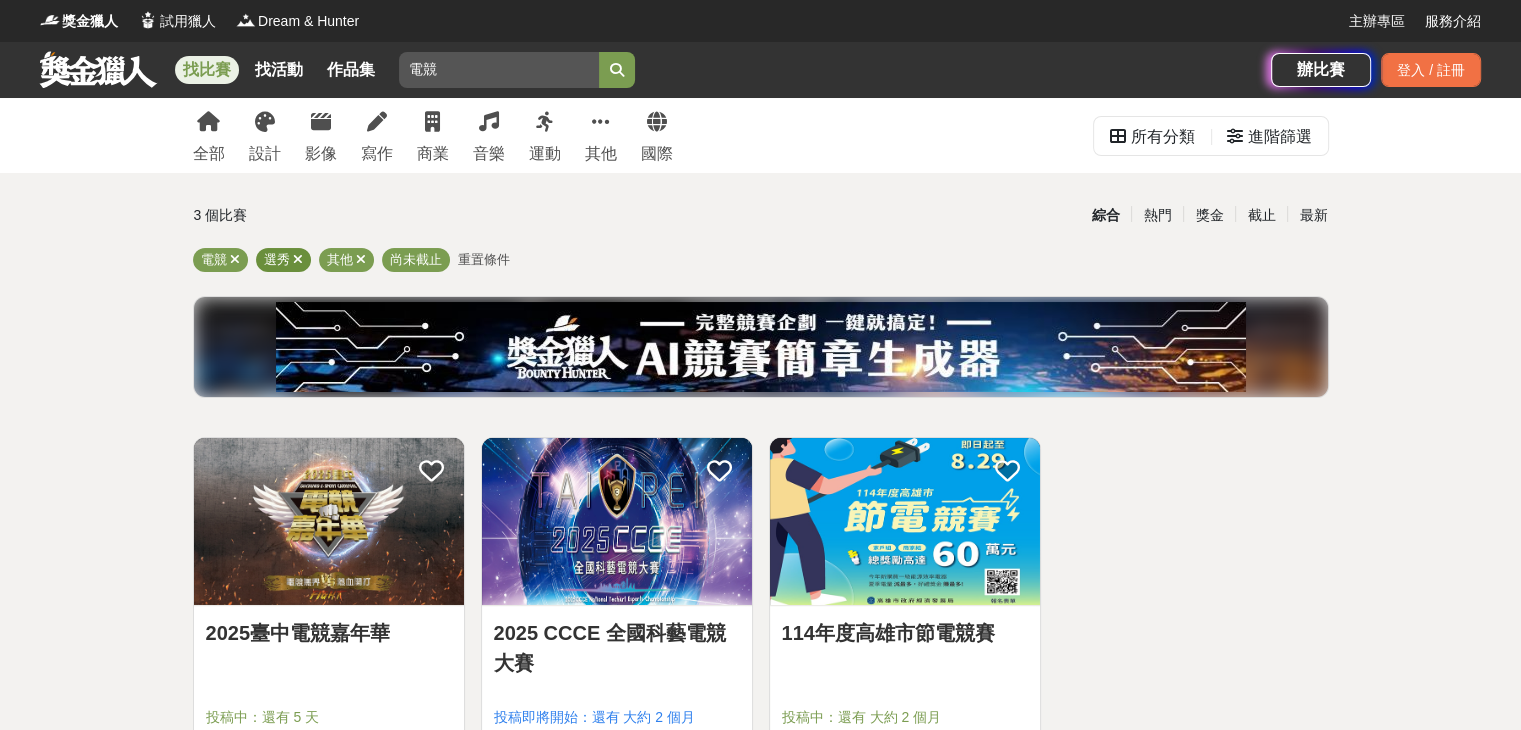 click at bounding box center (298, 259) 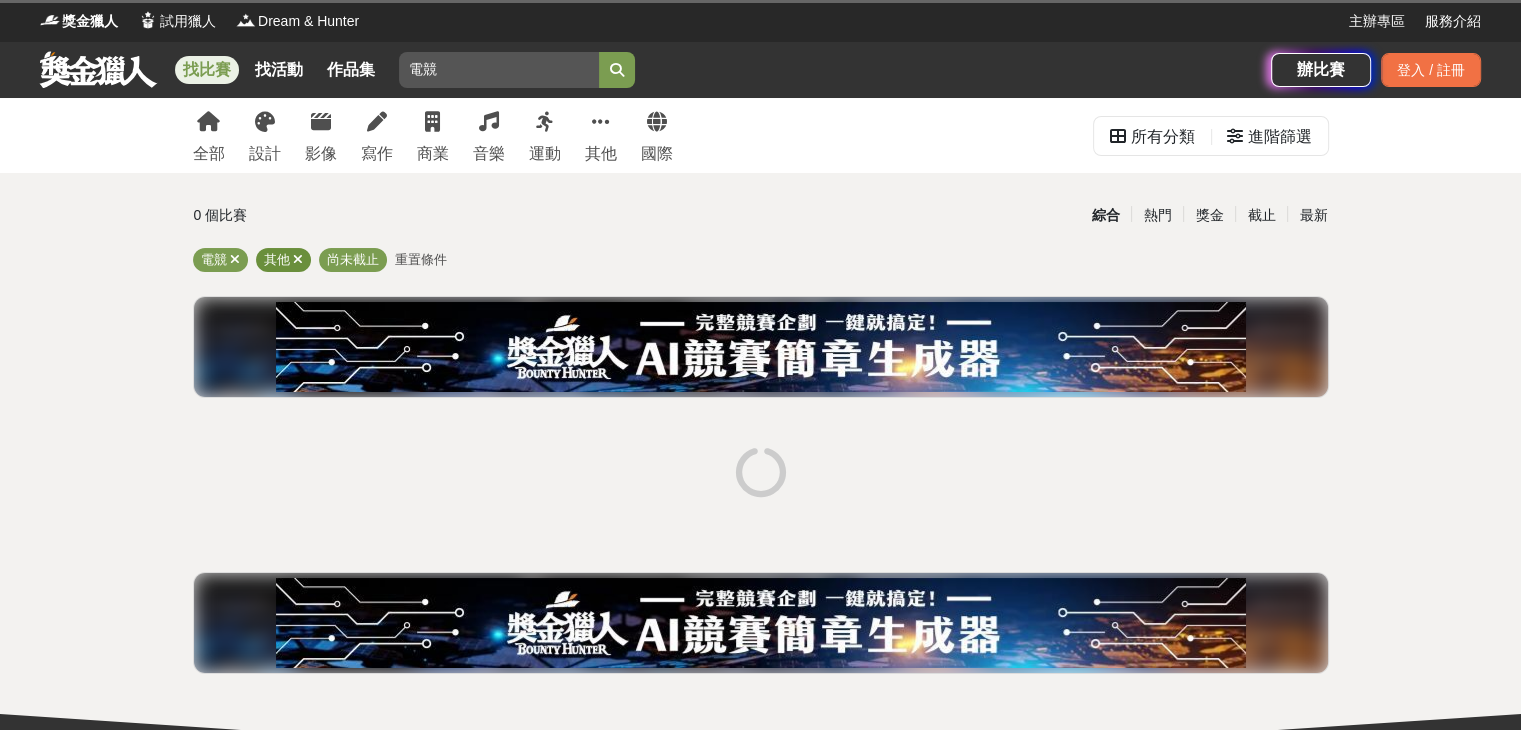 click at bounding box center (298, 259) 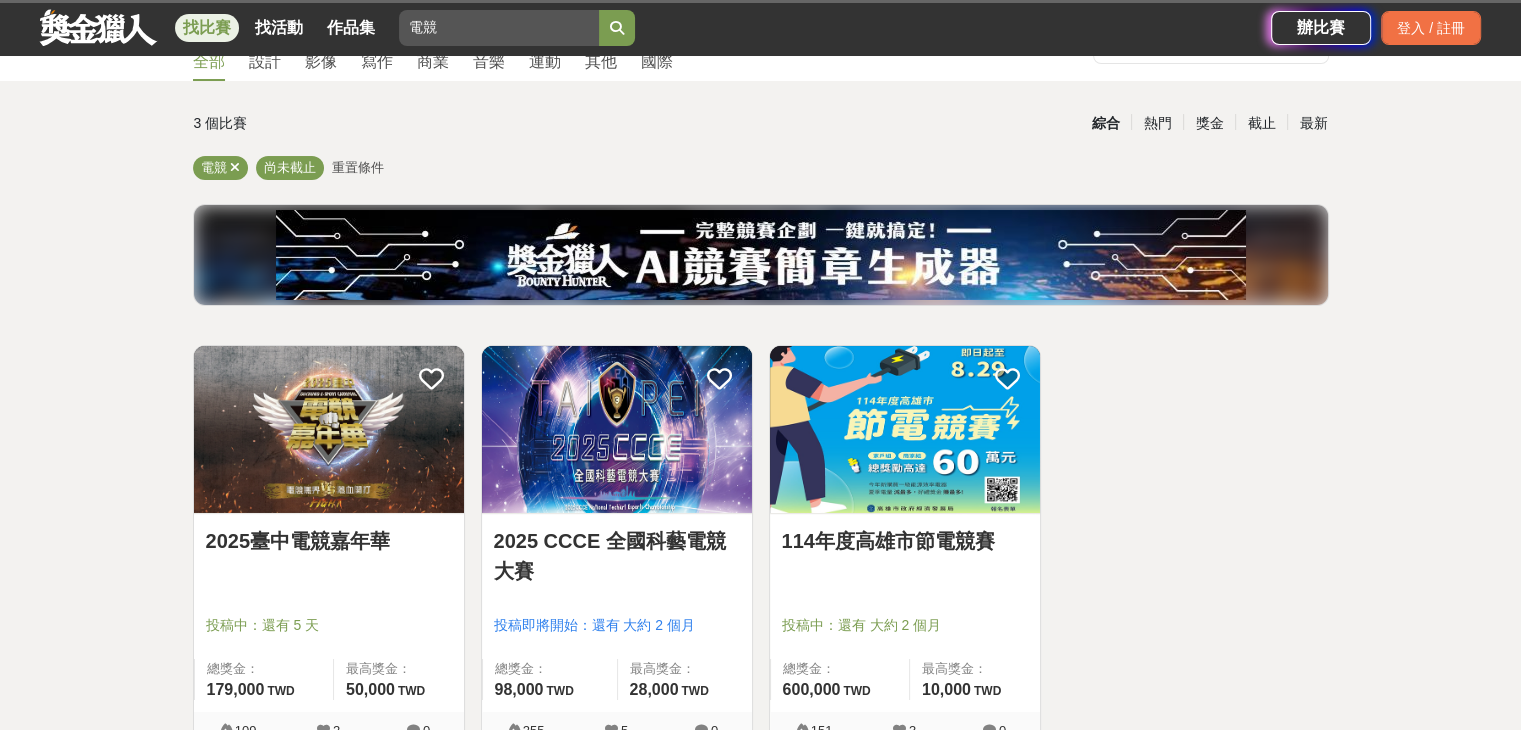 scroll, scrollTop: 200, scrollLeft: 0, axis: vertical 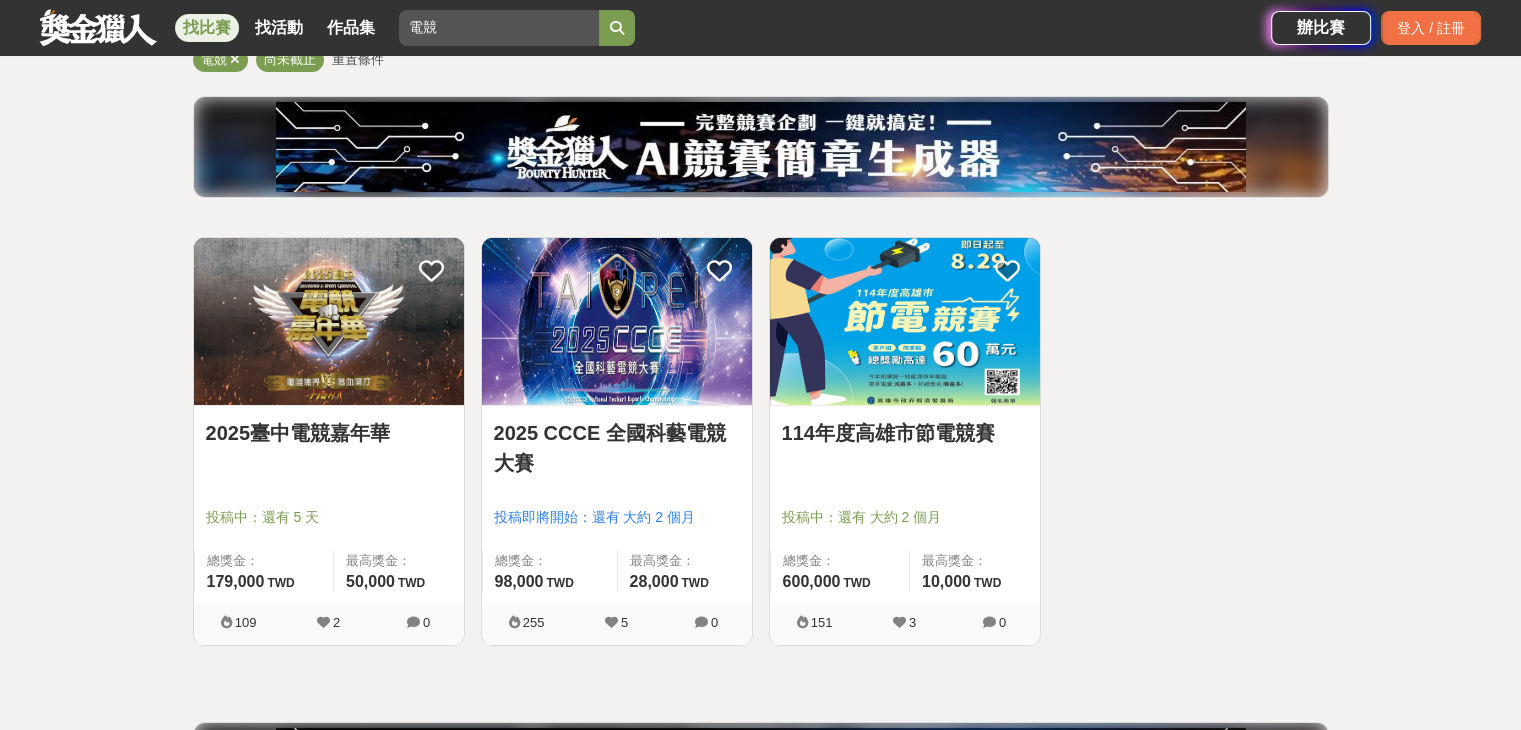 click at bounding box center (905, 321) 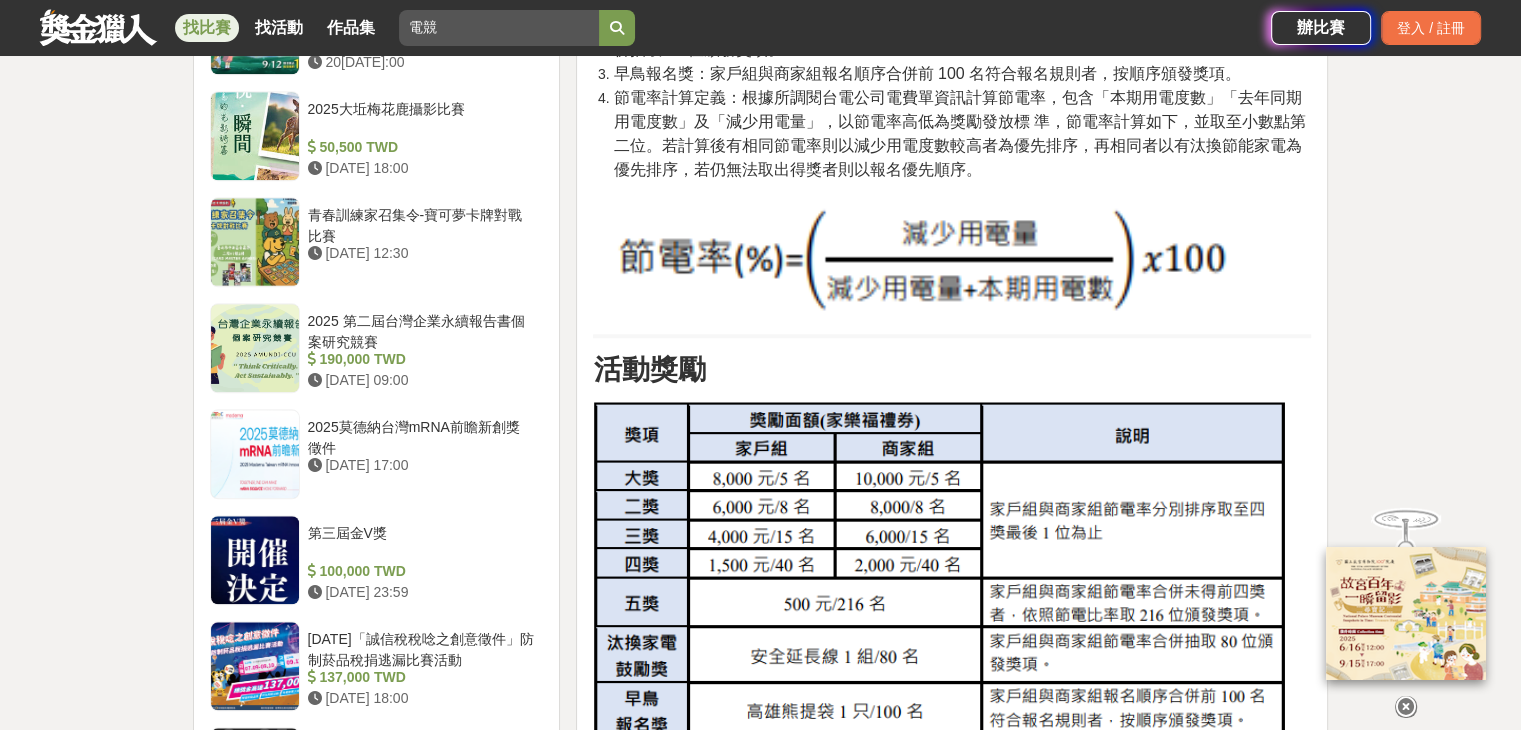 scroll, scrollTop: 2100, scrollLeft: 0, axis: vertical 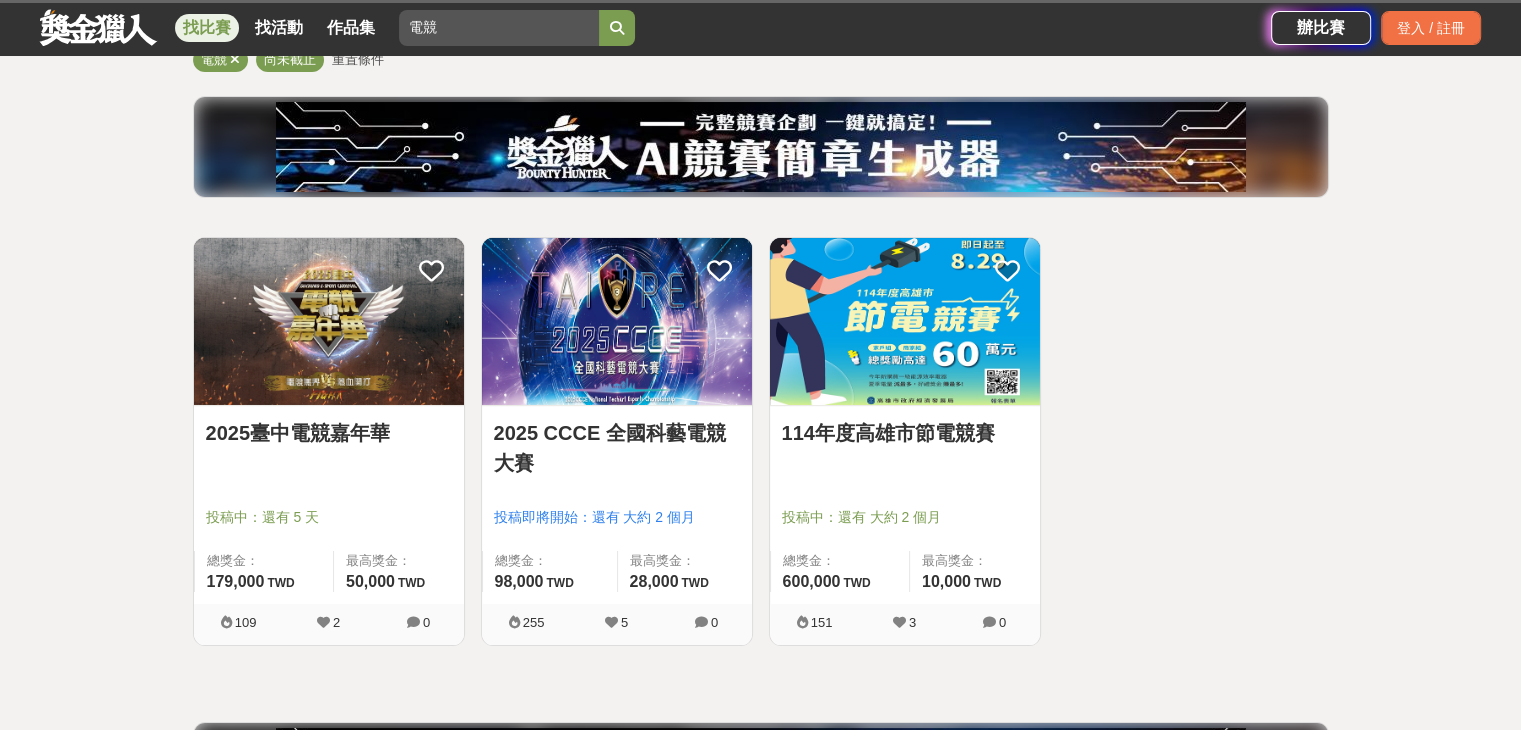 click at bounding box center (329, 321) 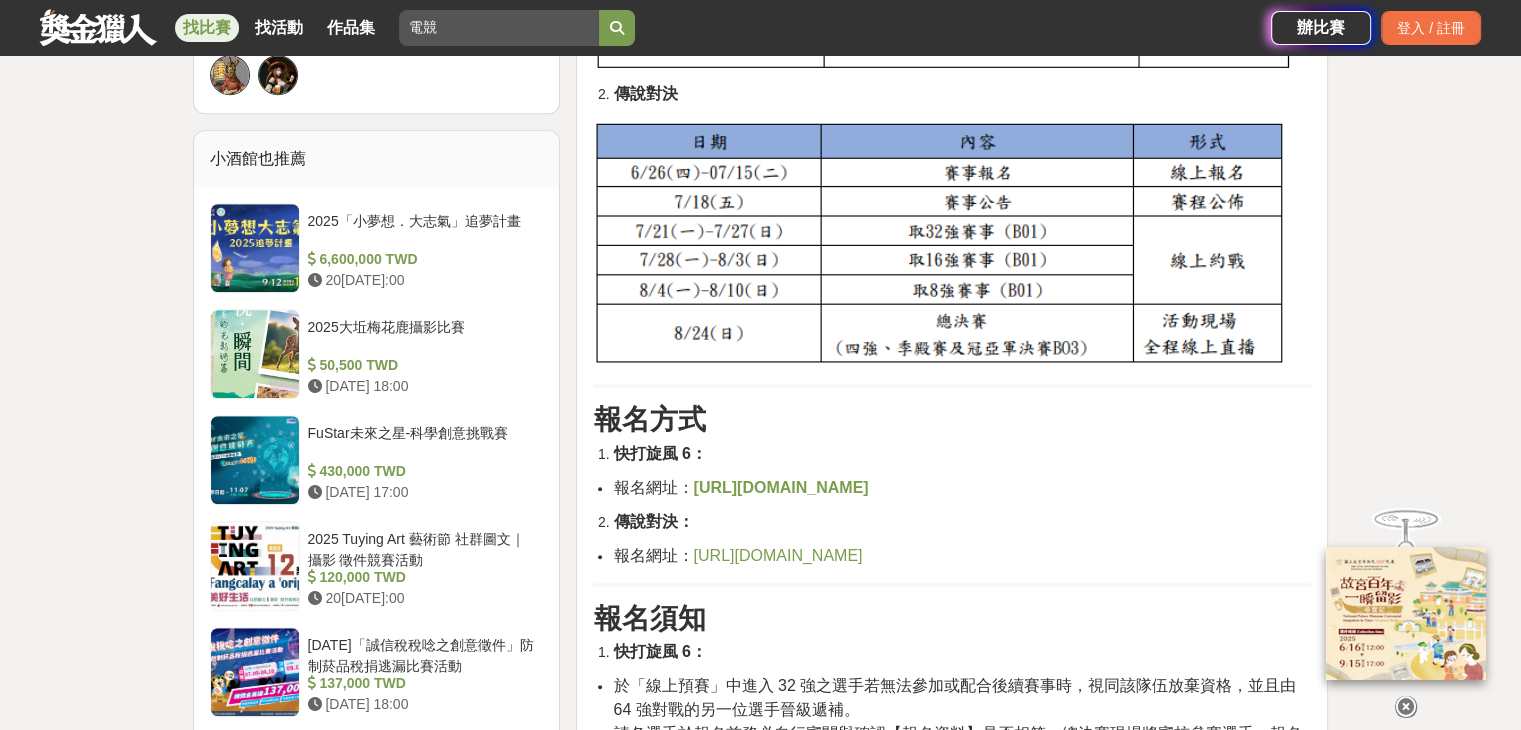 scroll, scrollTop: 1600, scrollLeft: 0, axis: vertical 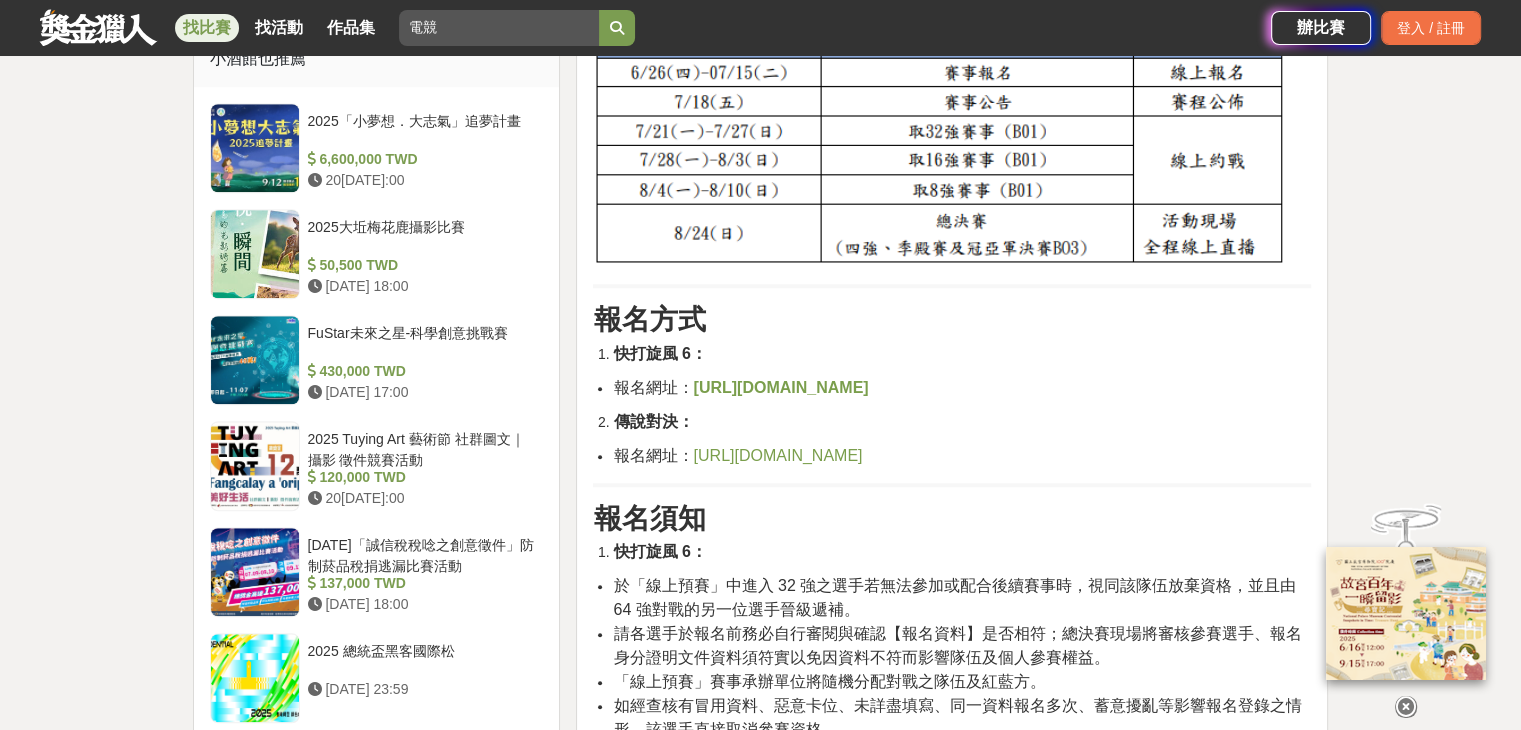 click on "[URL][DOMAIN_NAME]" at bounding box center [777, 455] 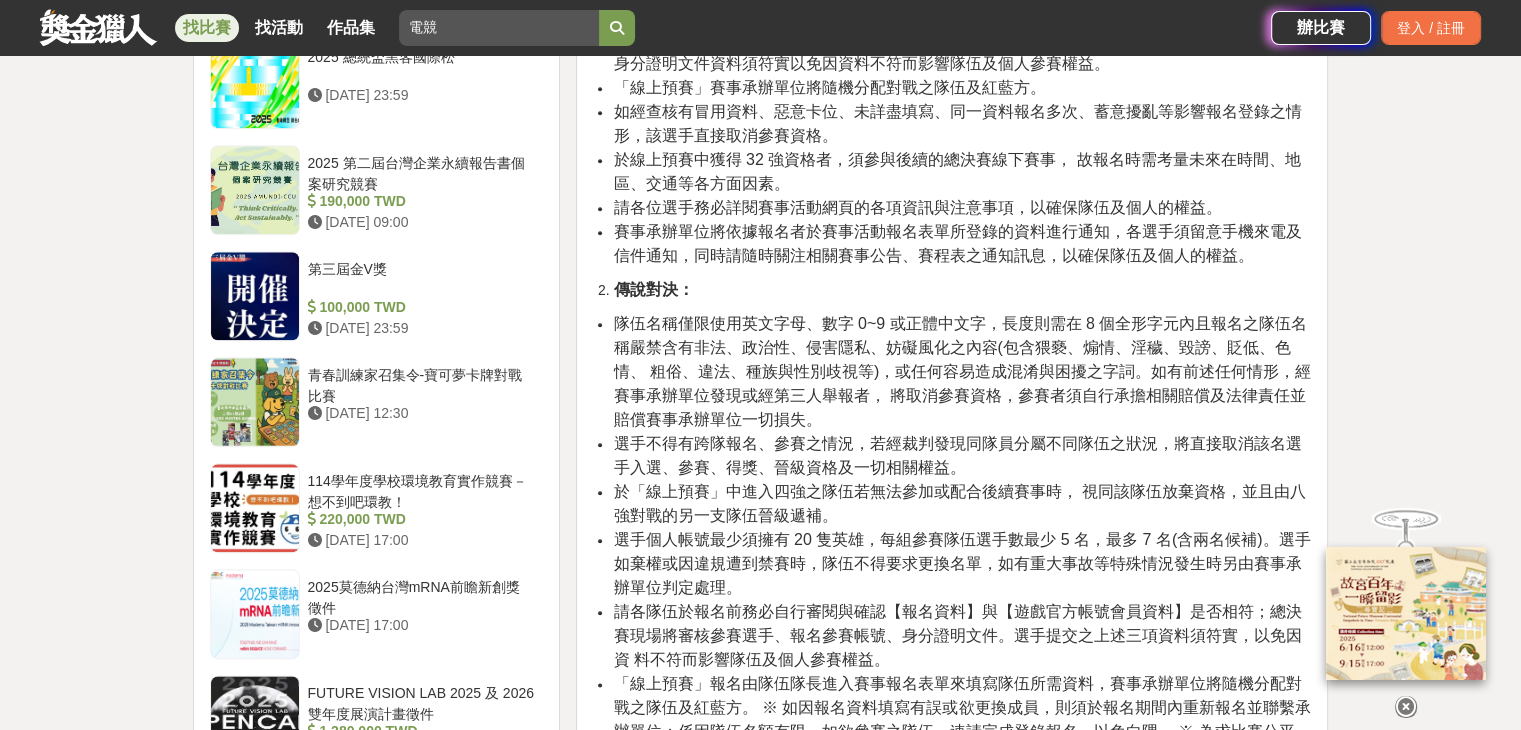 scroll, scrollTop: 2300, scrollLeft: 0, axis: vertical 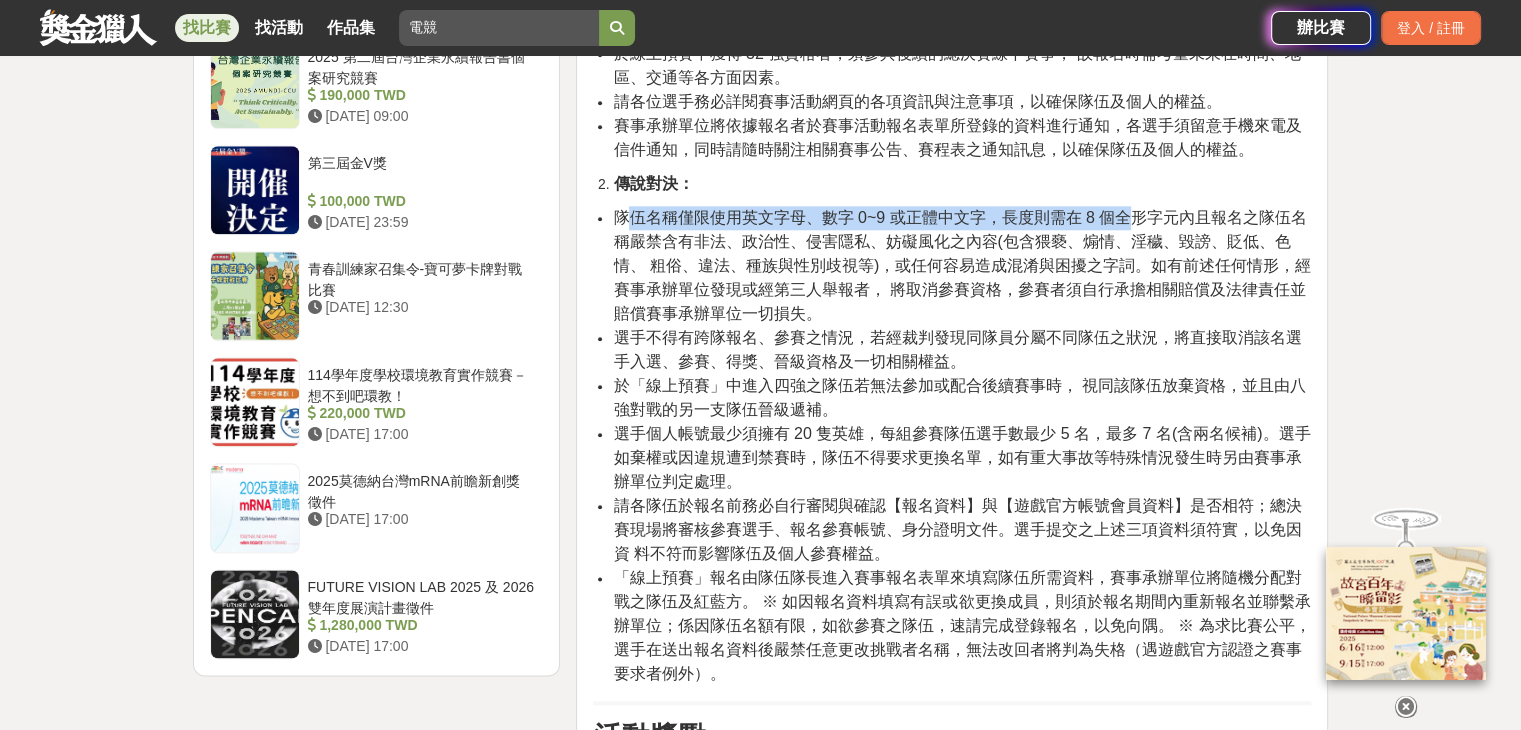 drag, startPoint x: 636, startPoint y: 260, endPoint x: 1114, endPoint y: 269, distance: 478.08472 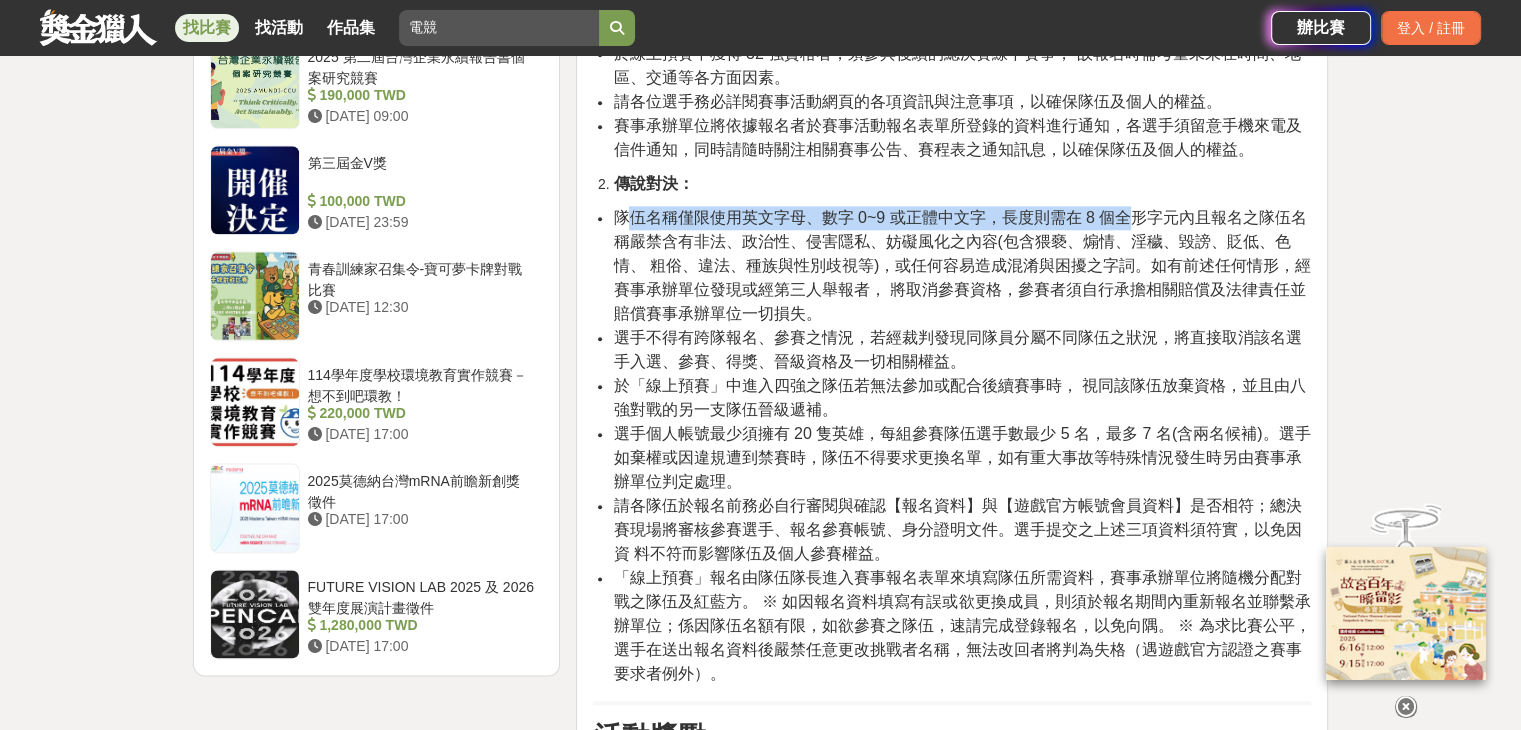 click on "隊伍名稱僅限使用英文字母、數字 0~9 或正體中文字，長度則需在 8 個全形字元內且報名之隊伍名稱嚴禁含有非法、政治性、侵害隱私、妨礙風化之內容(包含猥褻、煽情、淫穢、毀謗、貶低、色情、 粗俗、違法、種族與性別歧視等)，或任何容易造成混淆與困擾之字詞。如有前述任何情形，經賽事承辦單位發現或經第三人舉報者， 將取消參賽資格，參賽者須自行承擔相關賠償及法律責任並賠償賽事承辦單位一切損失。" at bounding box center (962, 265) 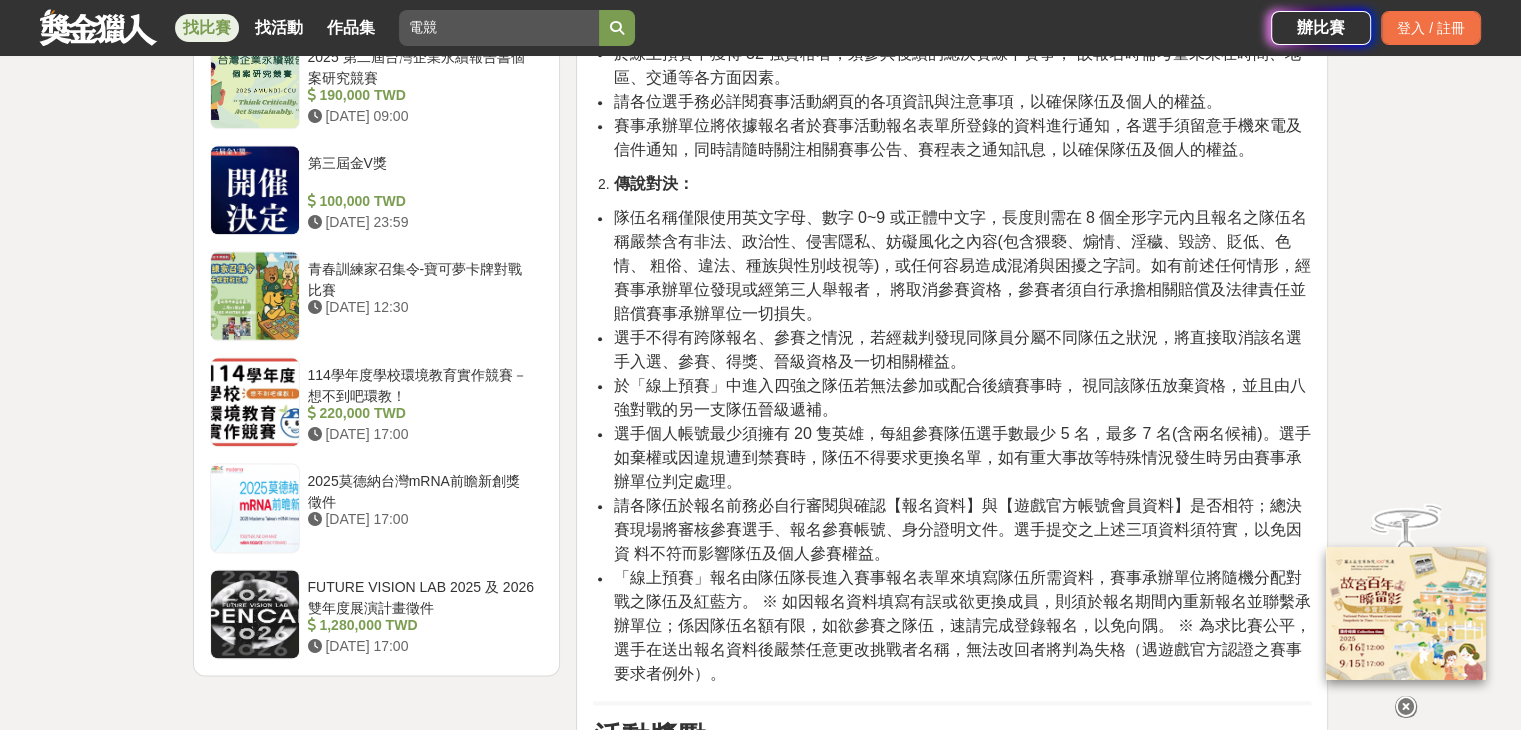 click on "選手不得有跨隊報名、參賽之情況，若經裁判發現同隊員分屬不同隊伍之狀況，將直接取消該名選手入選、參賽、得獎、晉級資格及一切相關權益。" at bounding box center (957, 349) 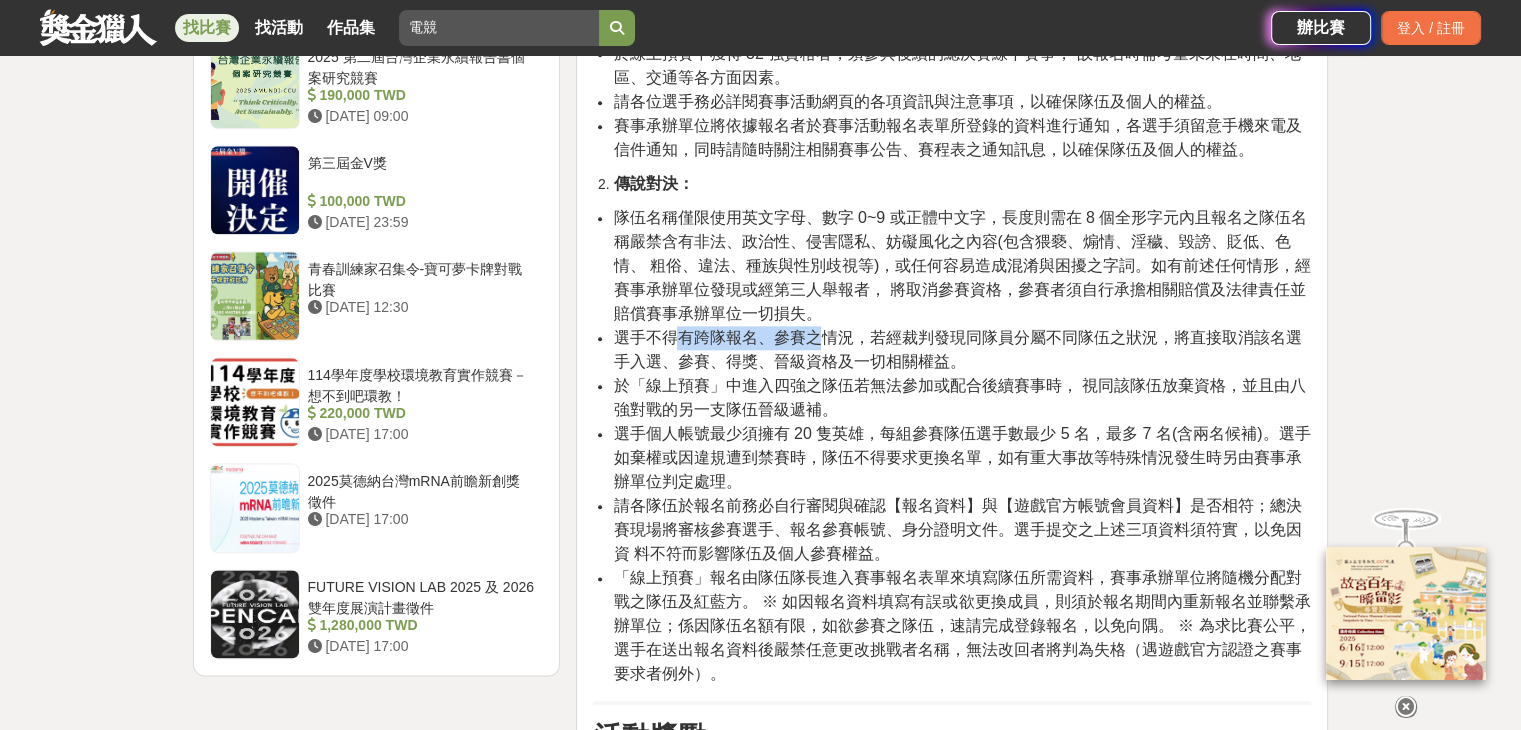 drag, startPoint x: 730, startPoint y: 384, endPoint x: 819, endPoint y: 384, distance: 89 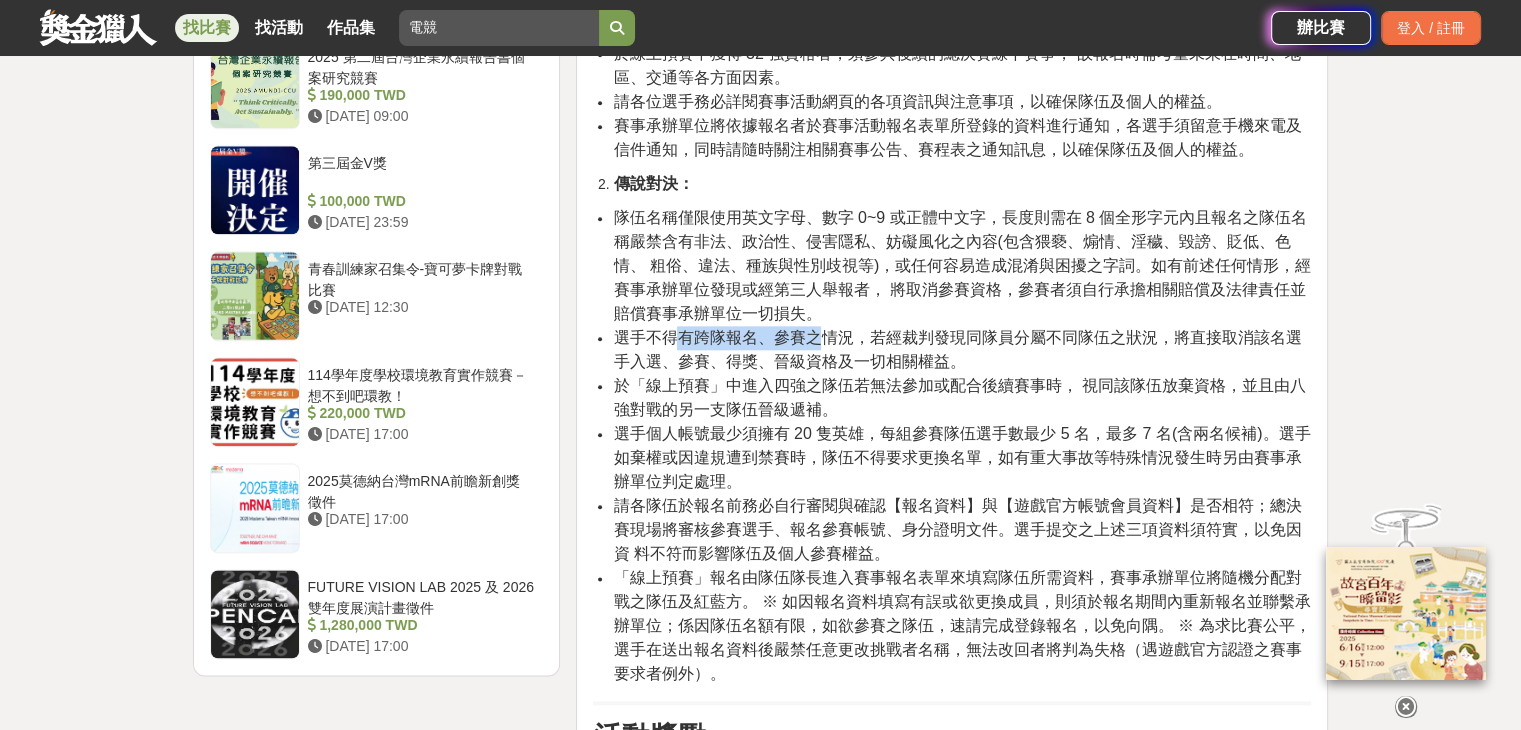 click on "選手不得有跨隊報名、參賽之情況，若經裁判發現同隊員分屬不同隊伍之狀況，將直接取消該名選手入選、參賽、得獎、晉級資格及一切相關權益。" at bounding box center (957, 349) 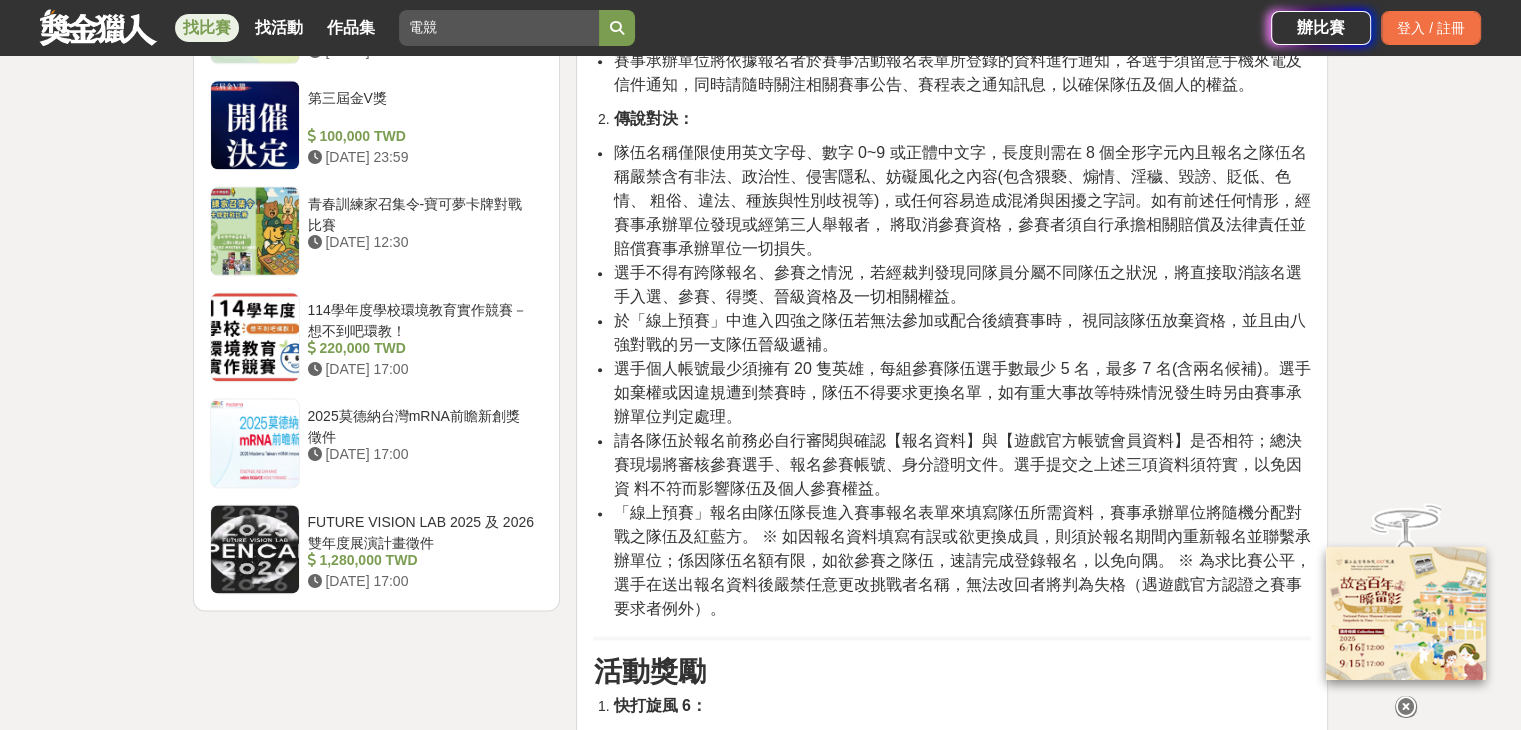 scroll, scrollTop: 2400, scrollLeft: 0, axis: vertical 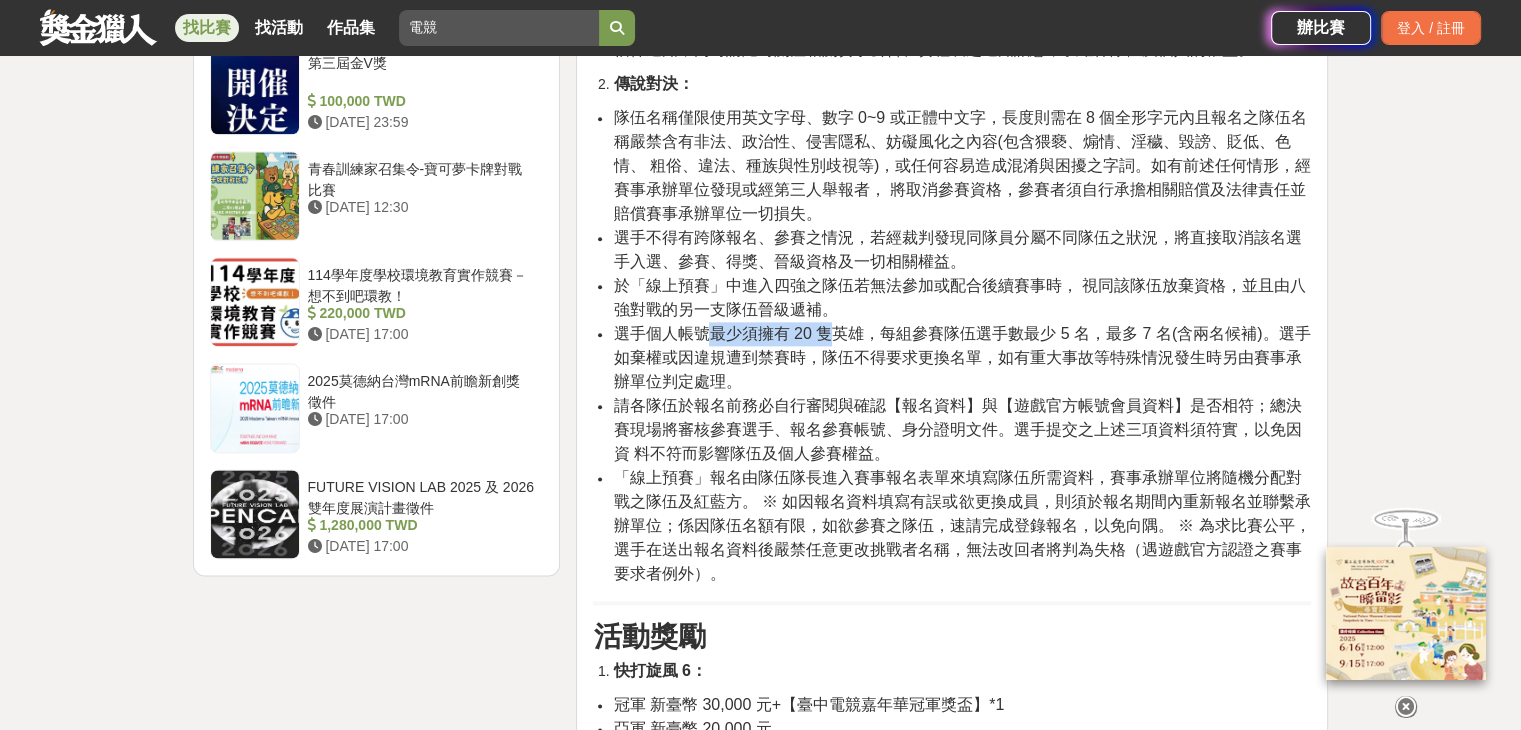 drag, startPoint x: 703, startPoint y: 376, endPoint x: 823, endPoint y: 381, distance: 120.10412 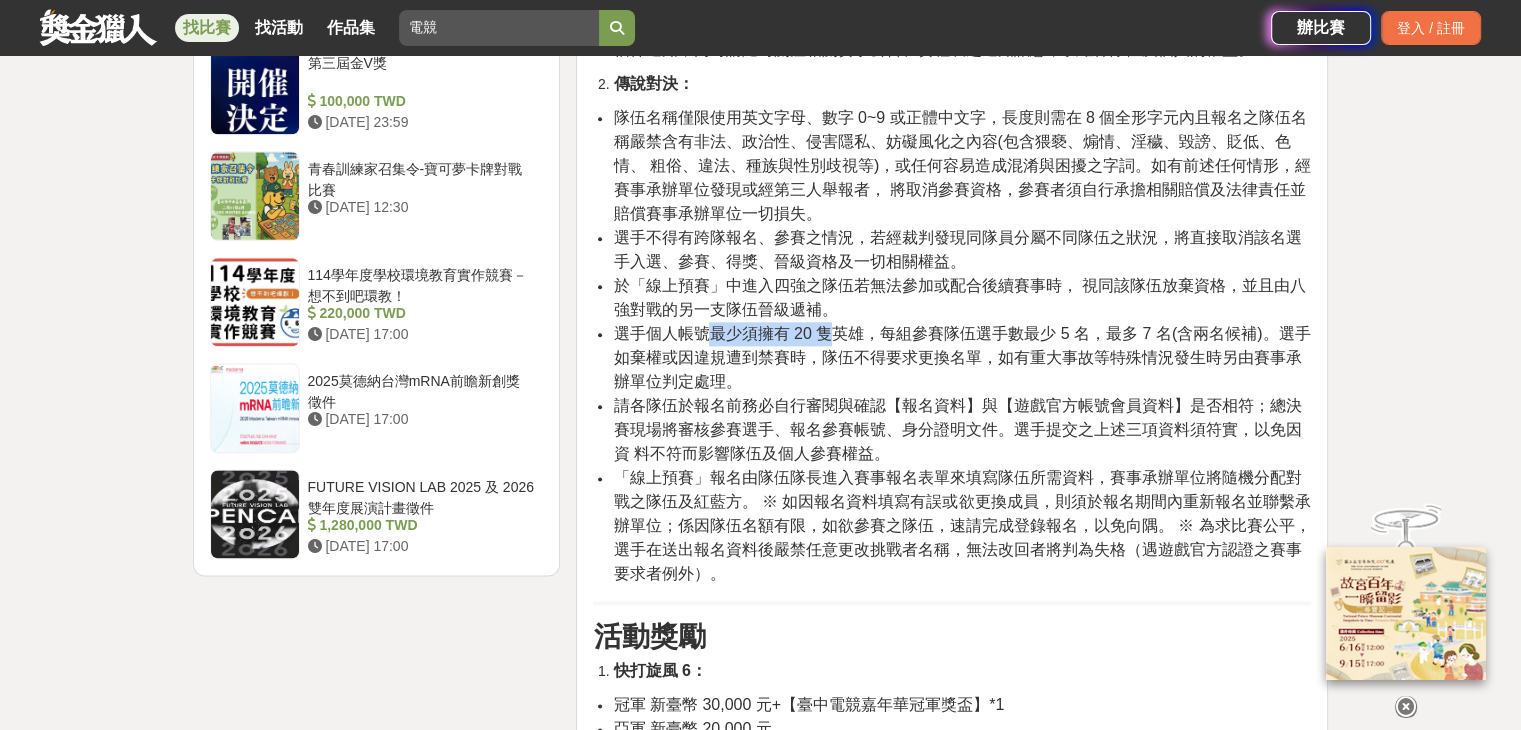 click on "選手個人帳號最少須擁有 20 隻英雄，每組參賽隊伍選手數最少 5 名，最多 7 名(含兩名候補)。選手如棄權或因違規遭到禁賽時，隊伍不得要求更換名單，如有重大事故等特殊情況發生時另由賽事承 辦單位判定處理。" at bounding box center (961, 357) 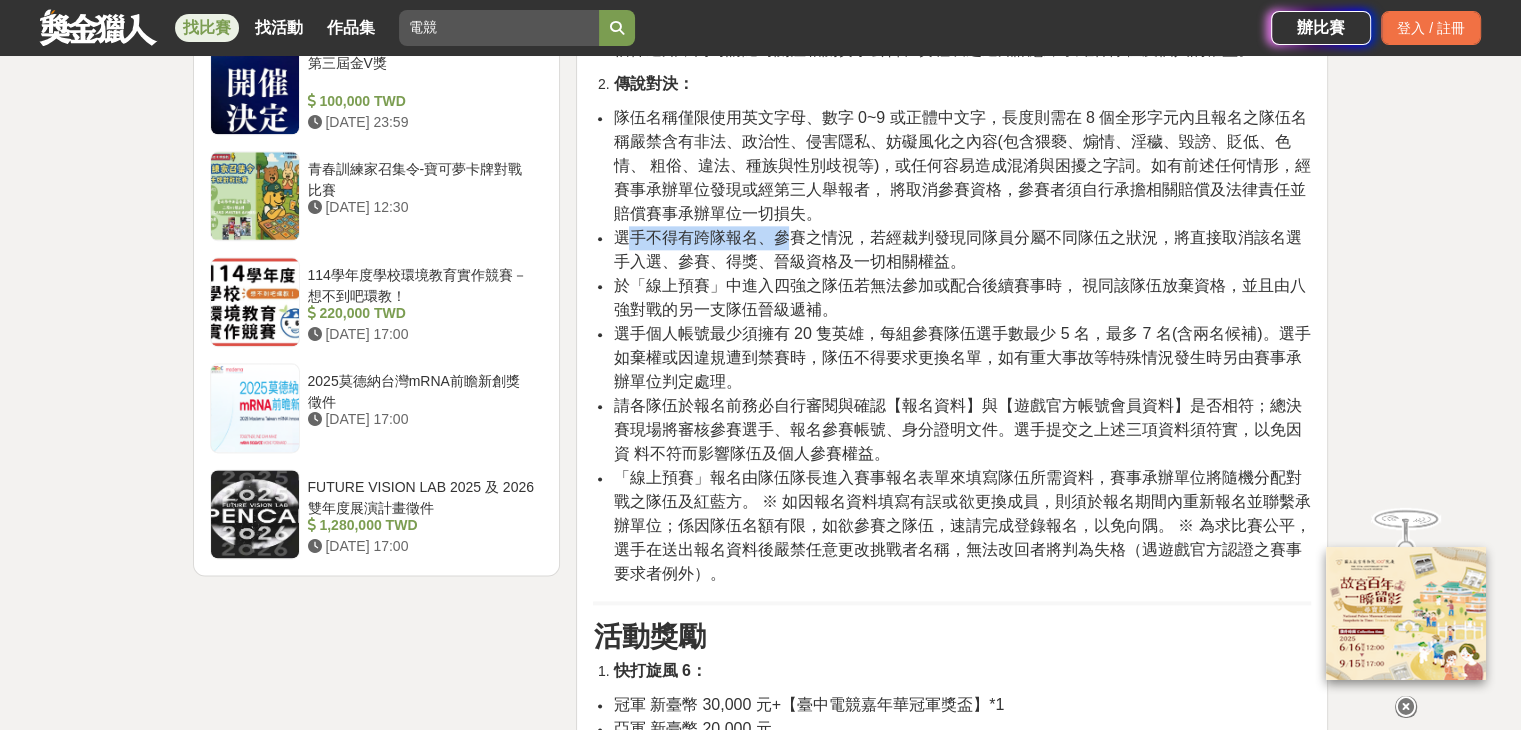 drag, startPoint x: 626, startPoint y: 283, endPoint x: 783, endPoint y: 302, distance: 158.14551 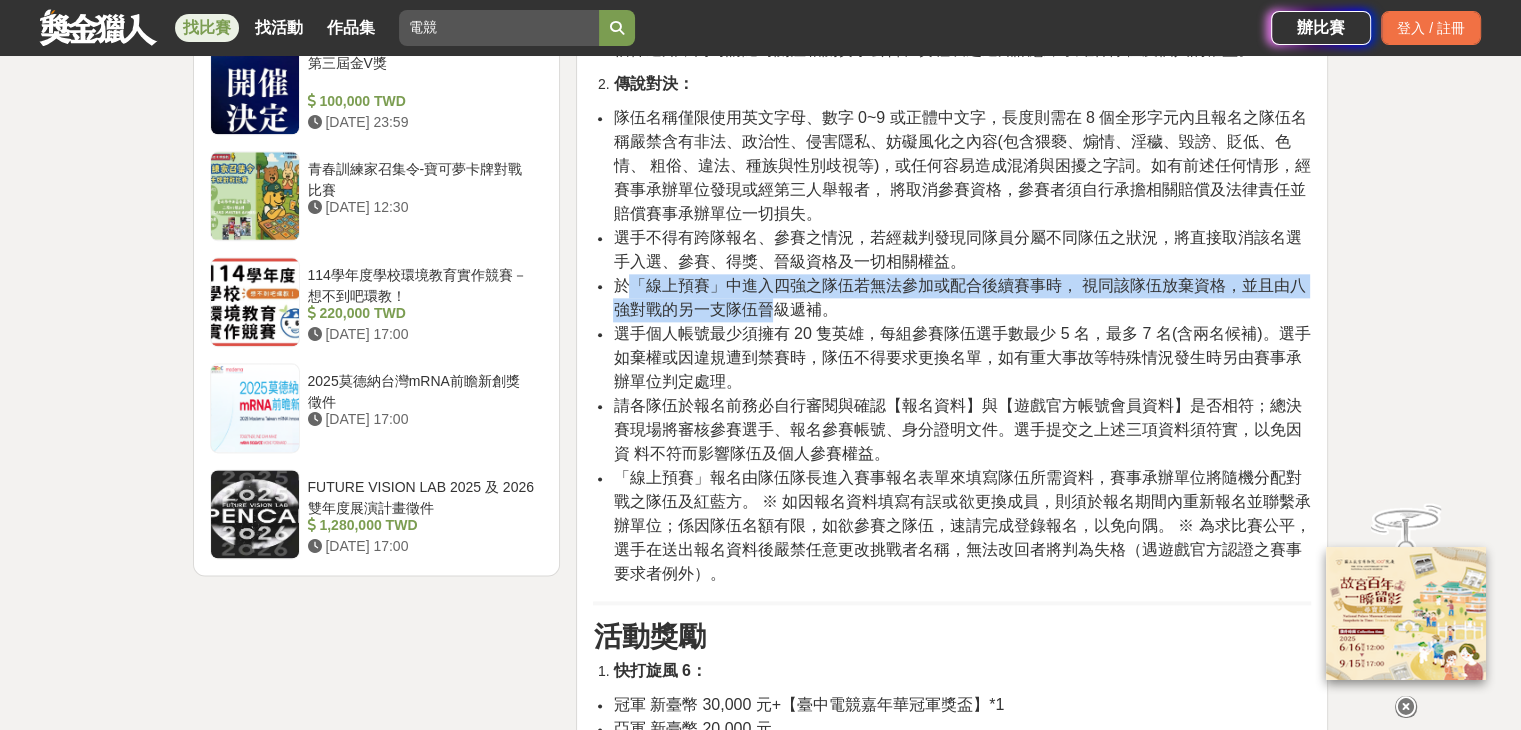 drag, startPoint x: 632, startPoint y: 341, endPoint x: 780, endPoint y: 348, distance: 148.16545 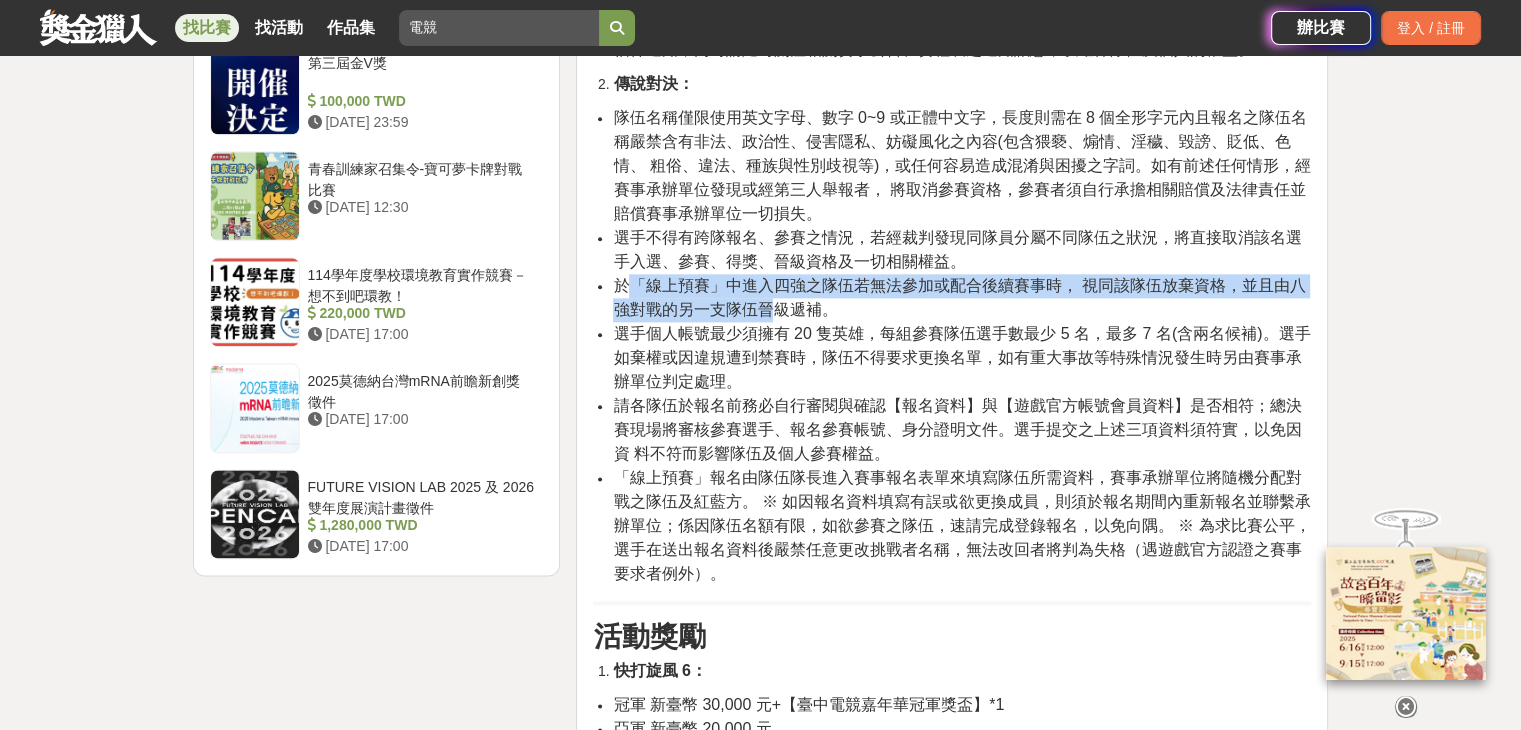 click on "於「線上預賽」中進入四強之隊伍若無法參加或配合後續賽事時， 視同該隊伍放棄資格，並且由八強對戰的另一支隊伍晉級遞補。" at bounding box center [959, 297] 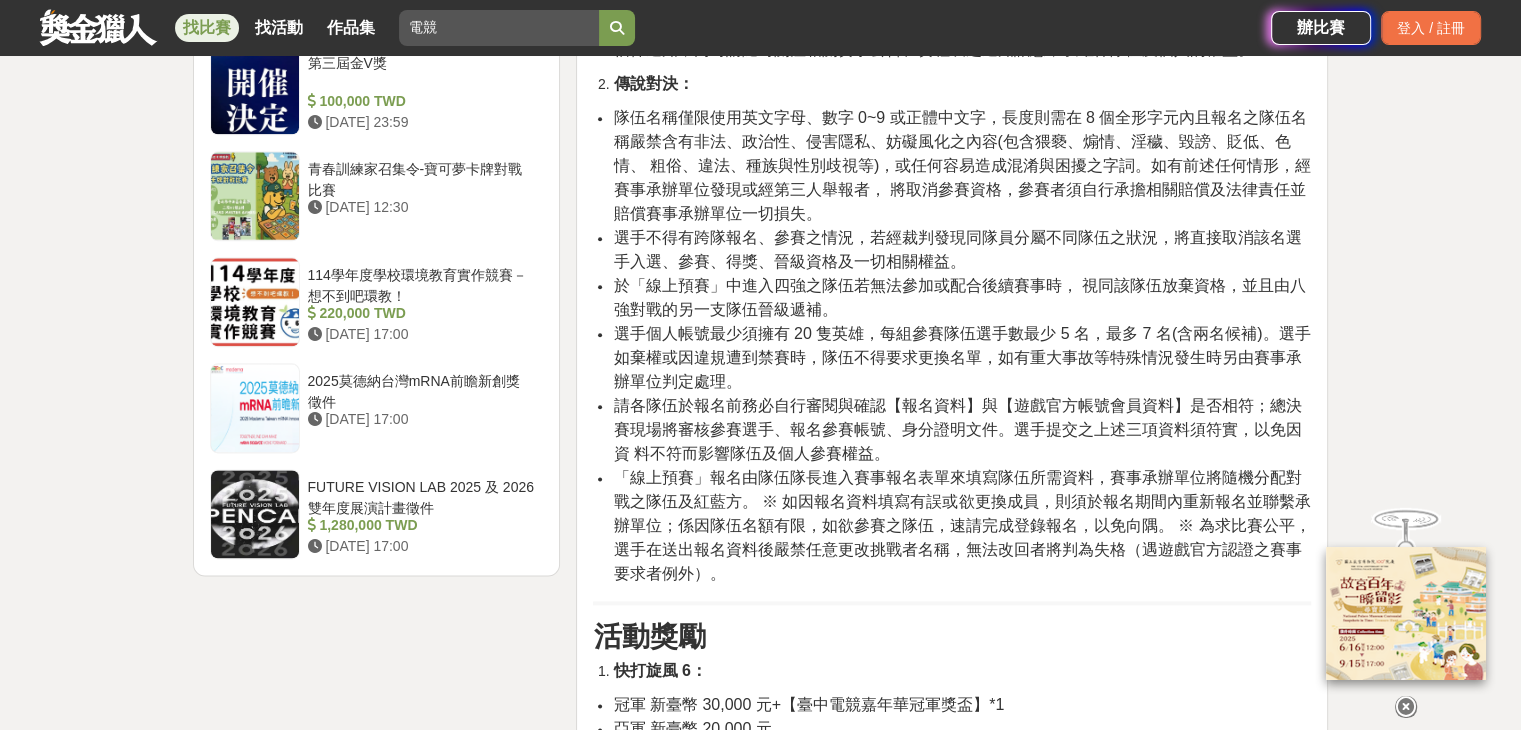 click on "於「線上預賽」中進入四強之隊伍若無法參加或配合後續賽事時， 視同該隊伍放棄資格，並且由八強對戰的另一支隊伍晉級遞補。" at bounding box center (959, 297) 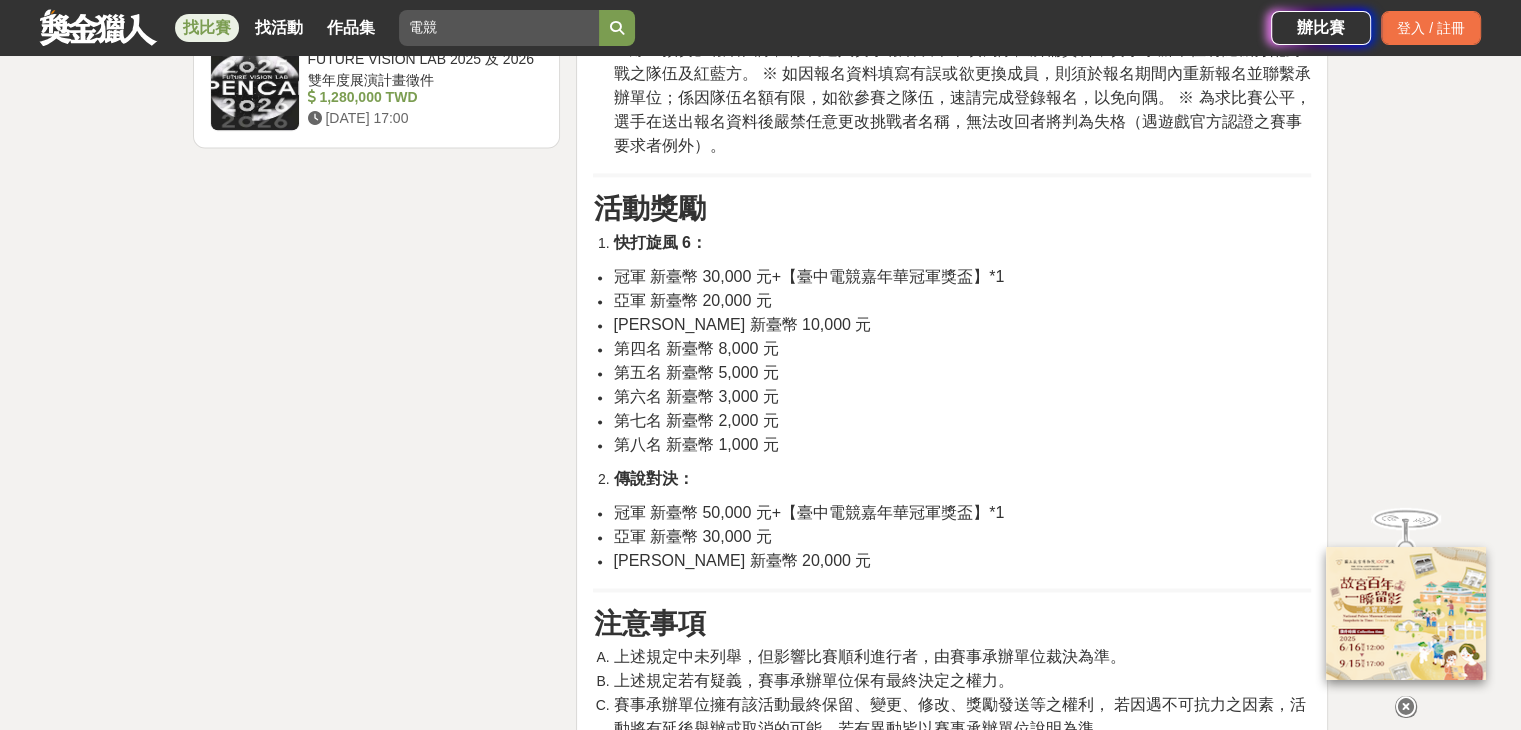 scroll, scrollTop: 3000, scrollLeft: 0, axis: vertical 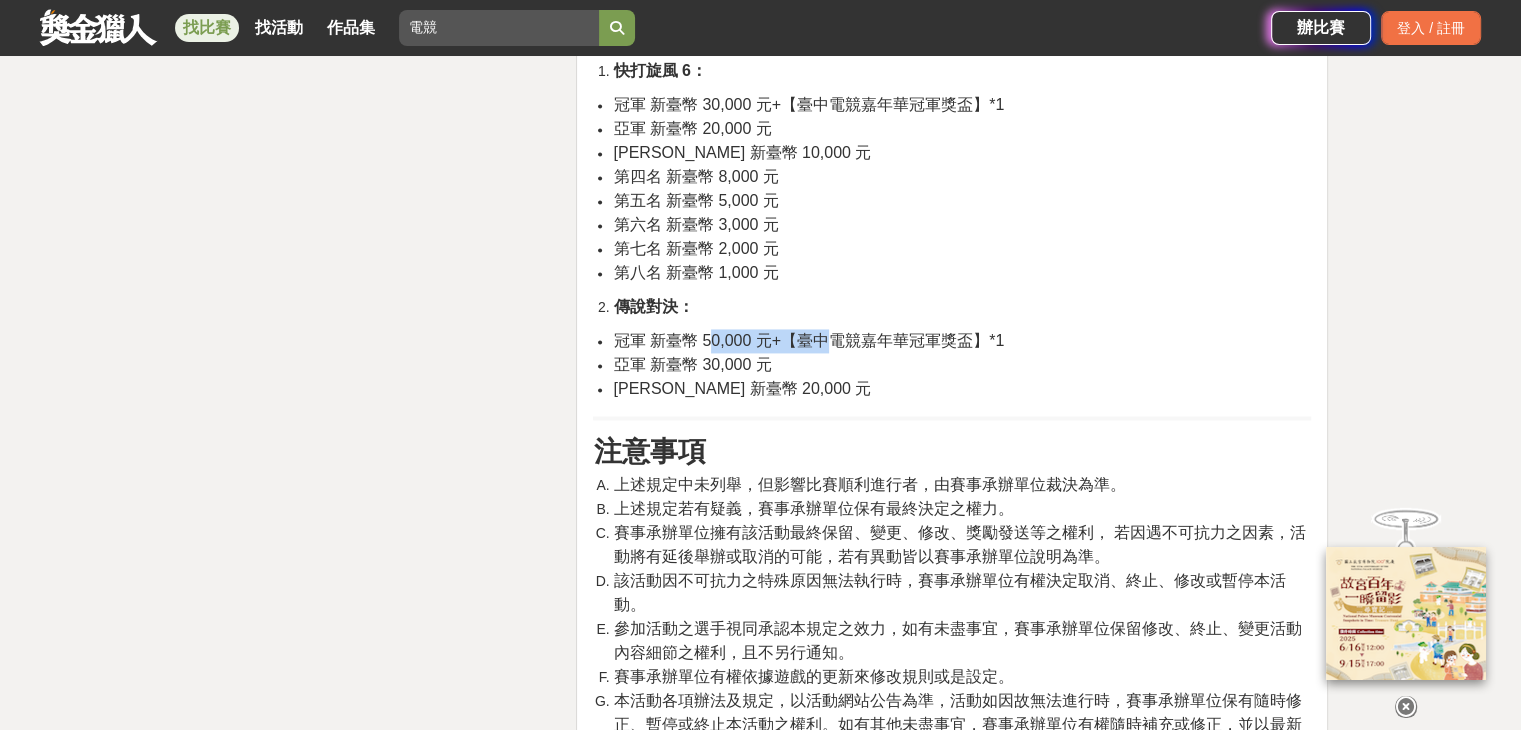 drag, startPoint x: 716, startPoint y: 386, endPoint x: 822, endPoint y: 389, distance: 106.04244 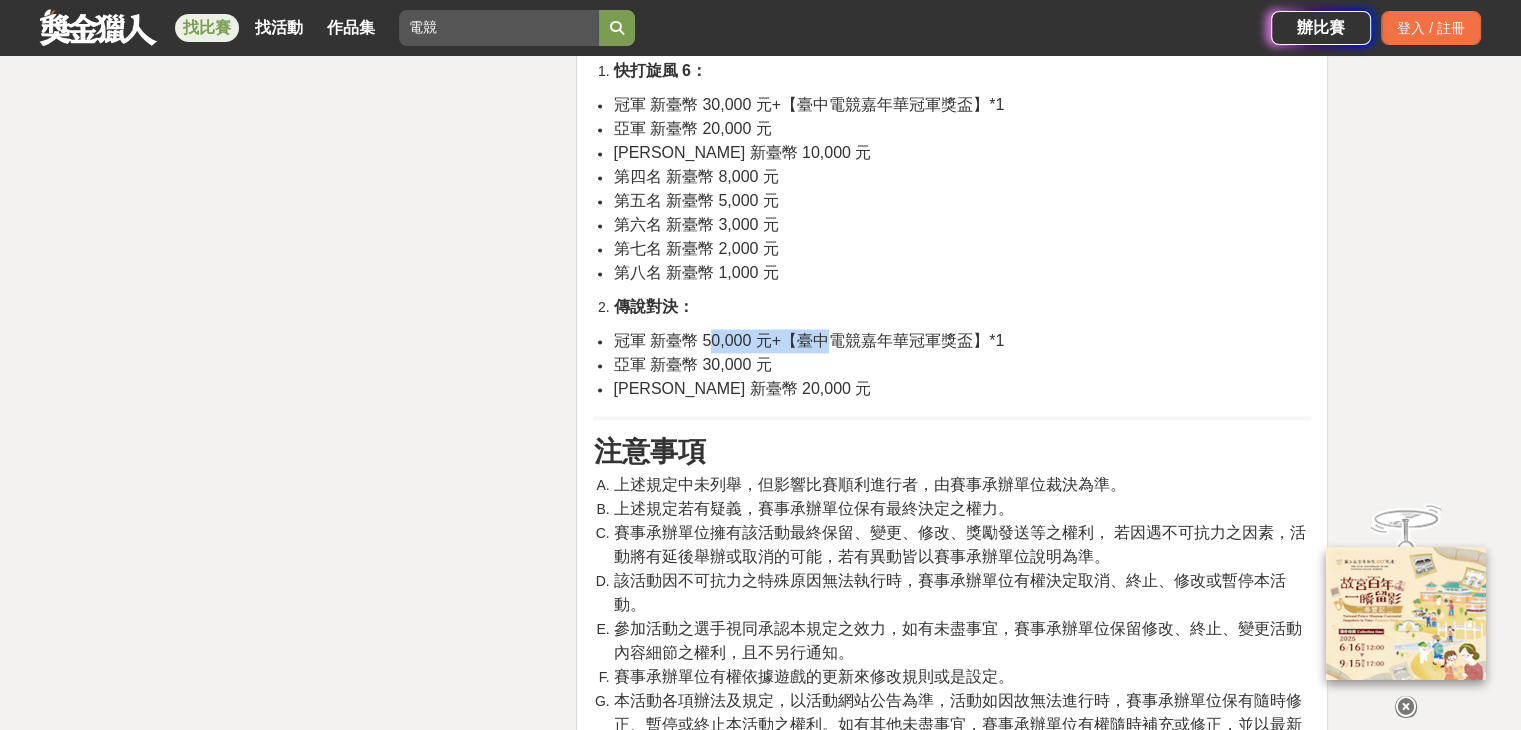 click on "冠軍 新臺幣 50,000 元+【臺中電競嘉年華冠軍獎盃】*1" at bounding box center (808, 340) 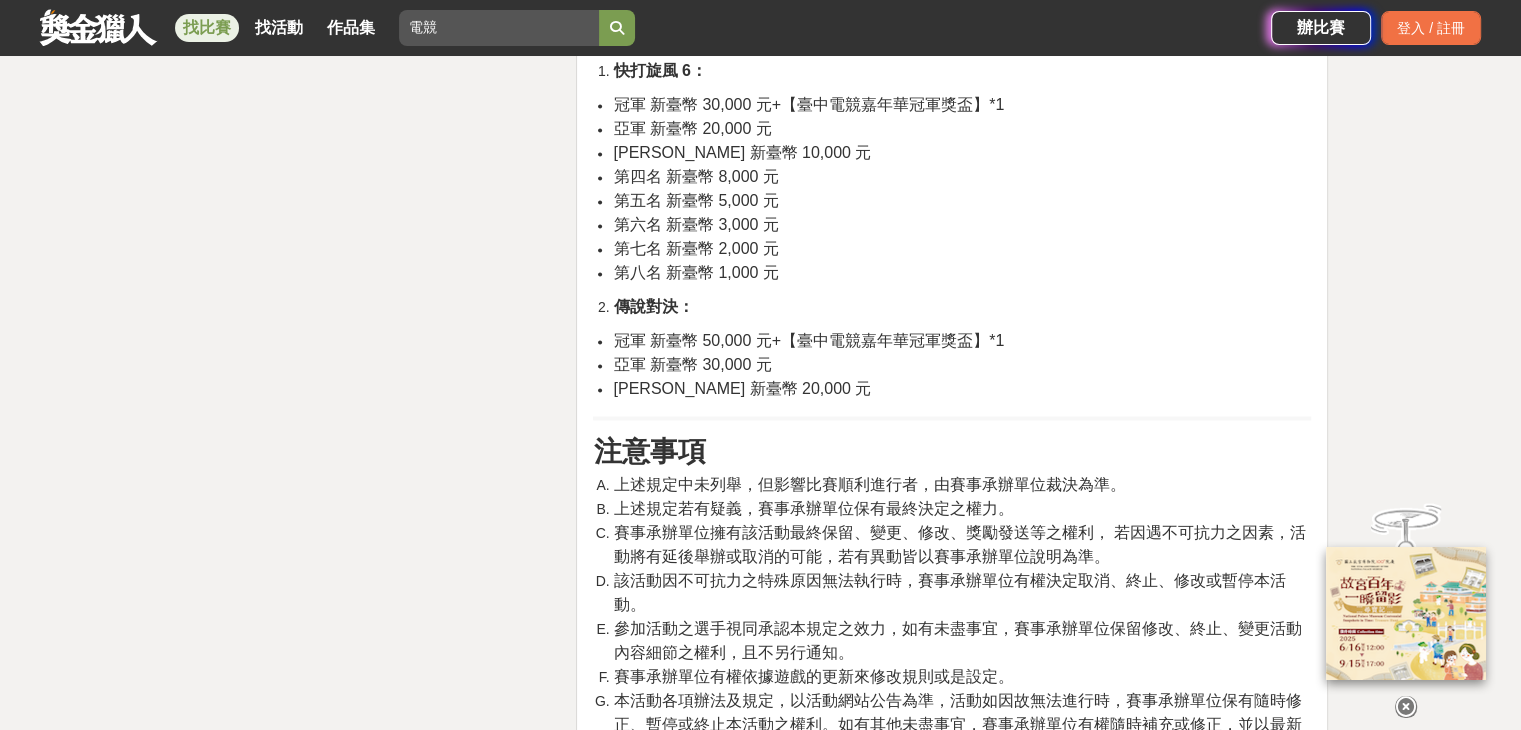 click on "亞軍 新臺幣 30,000 元" at bounding box center (692, 364) 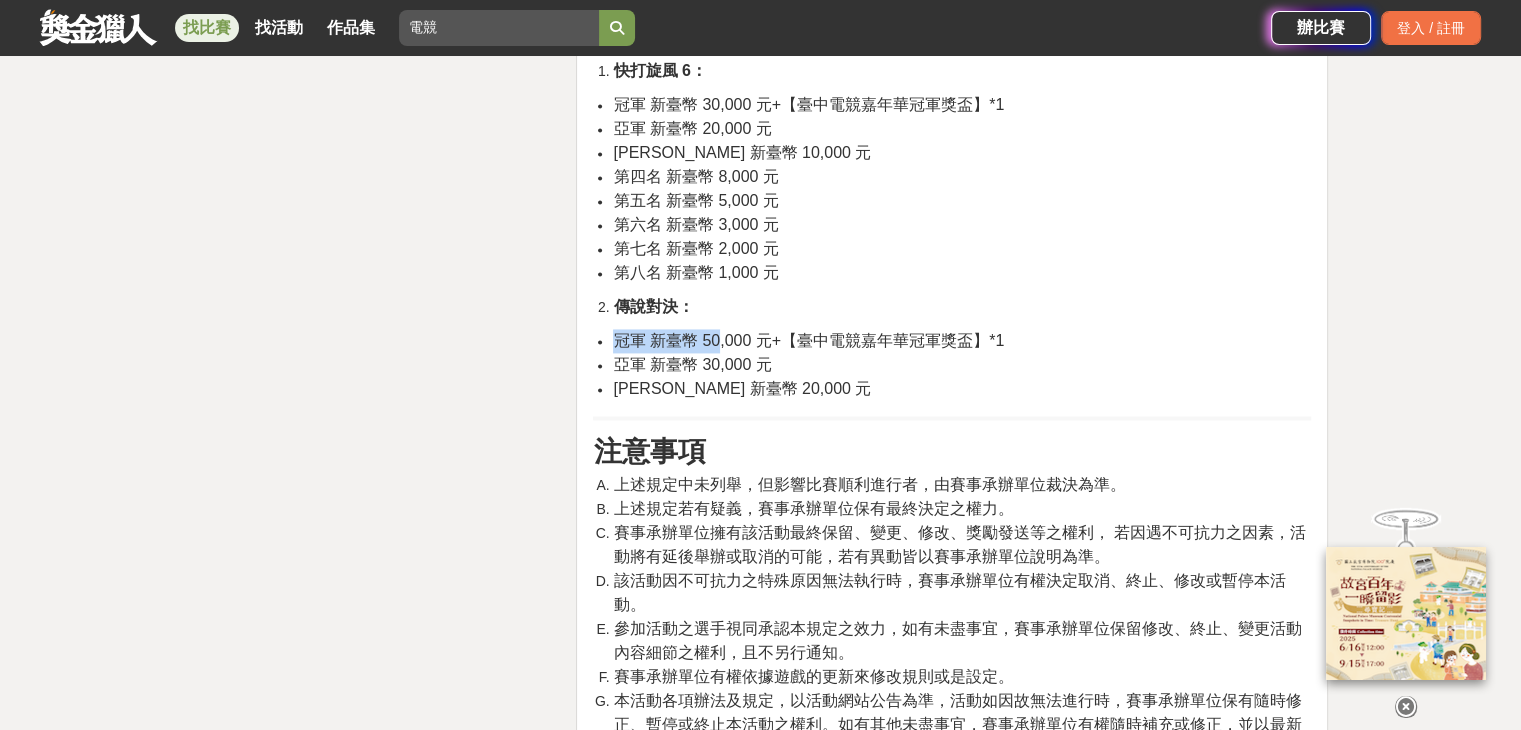 drag, startPoint x: 616, startPoint y: 385, endPoint x: 721, endPoint y: 394, distance: 105.38501 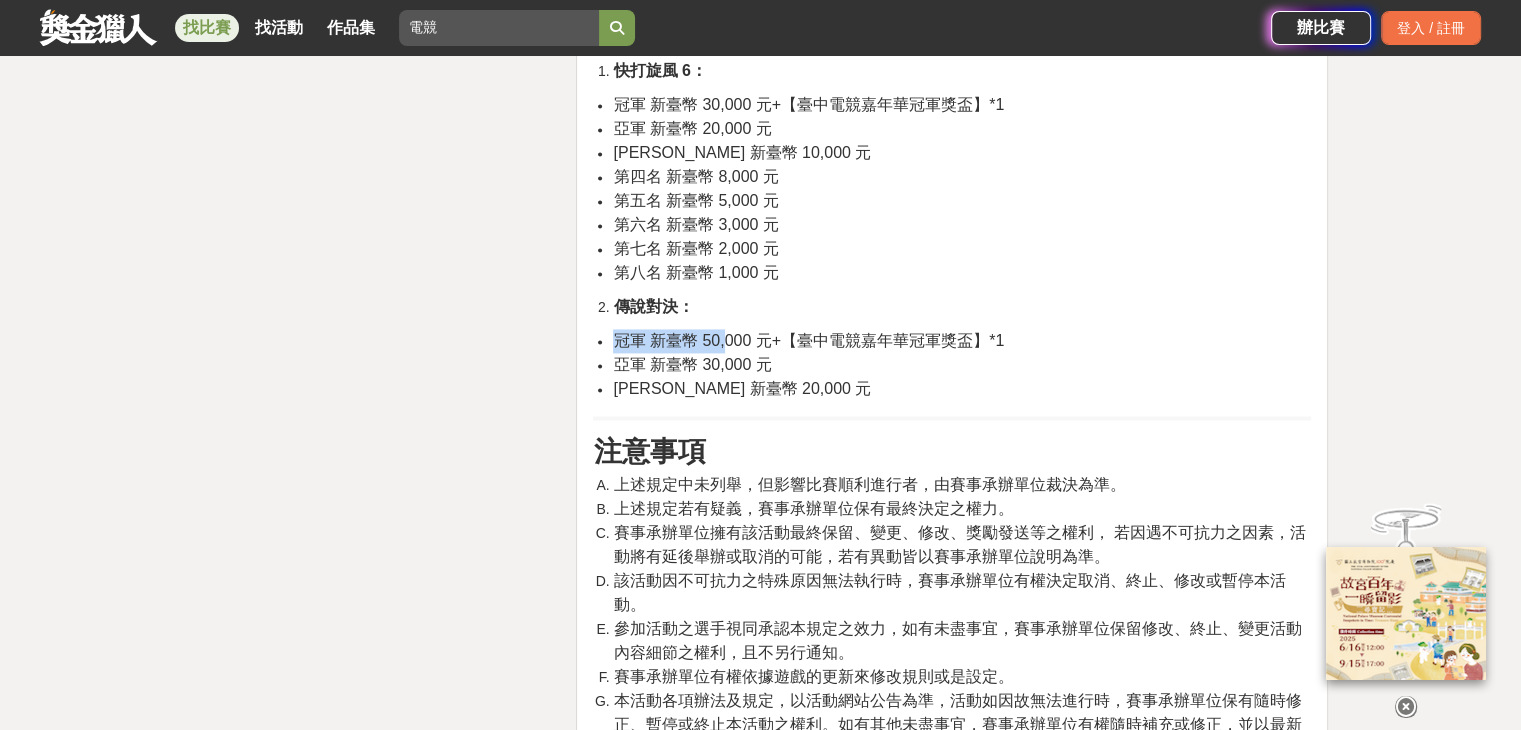 click on "冠軍 新臺幣 50,000 元+【臺中電競嘉年華冠軍獎盃】*1" at bounding box center (808, 340) 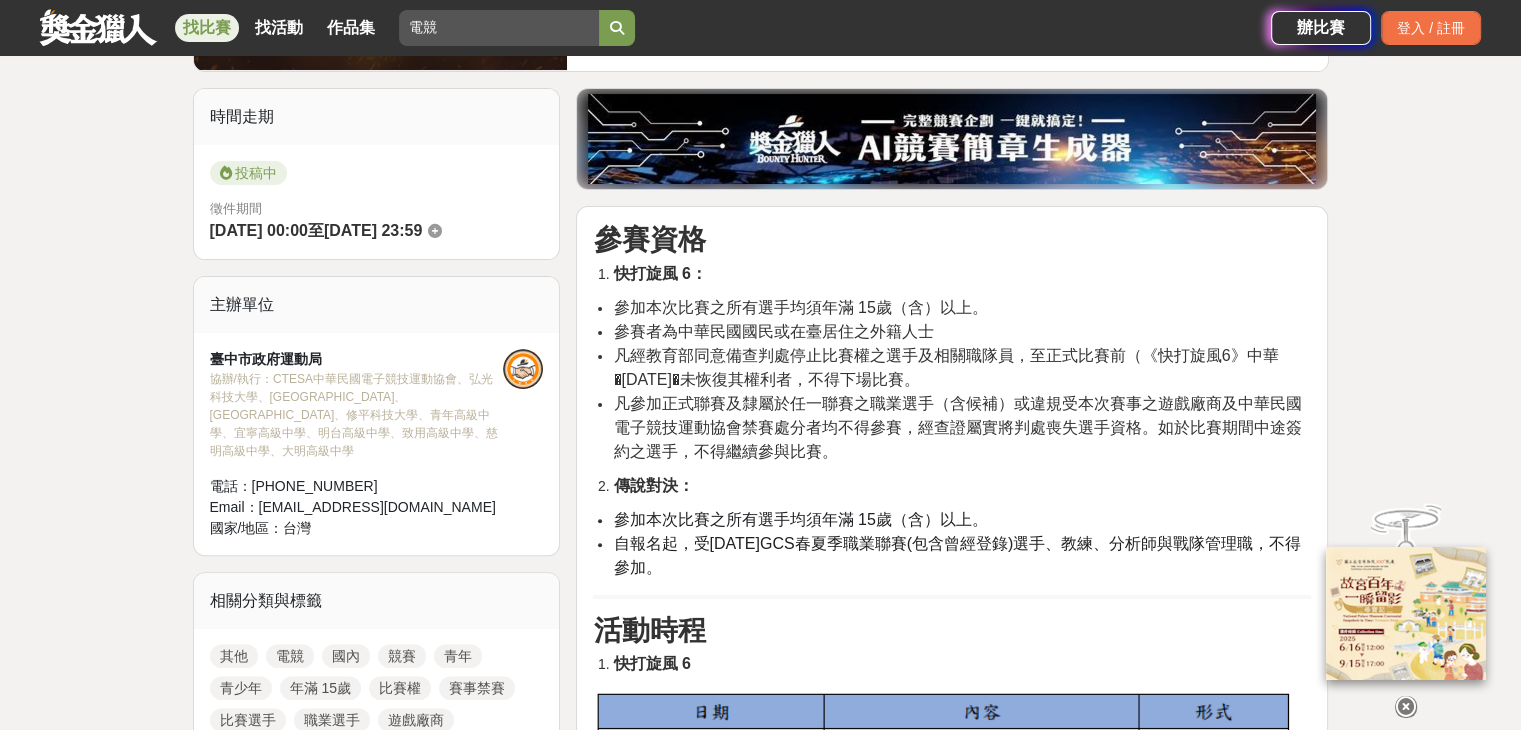 scroll, scrollTop: 600, scrollLeft: 0, axis: vertical 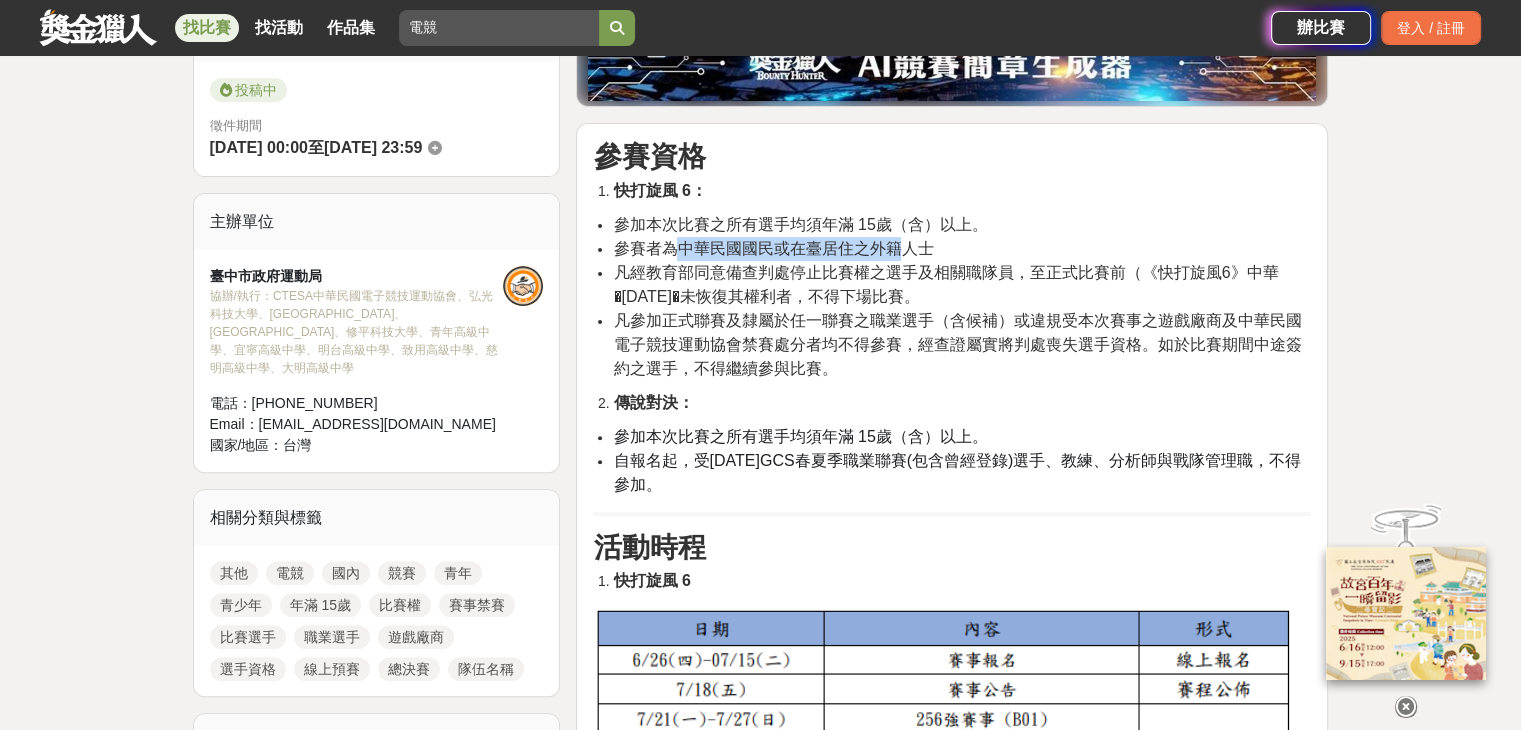 drag, startPoint x: 680, startPoint y: 249, endPoint x: 905, endPoint y: 251, distance: 225.0089 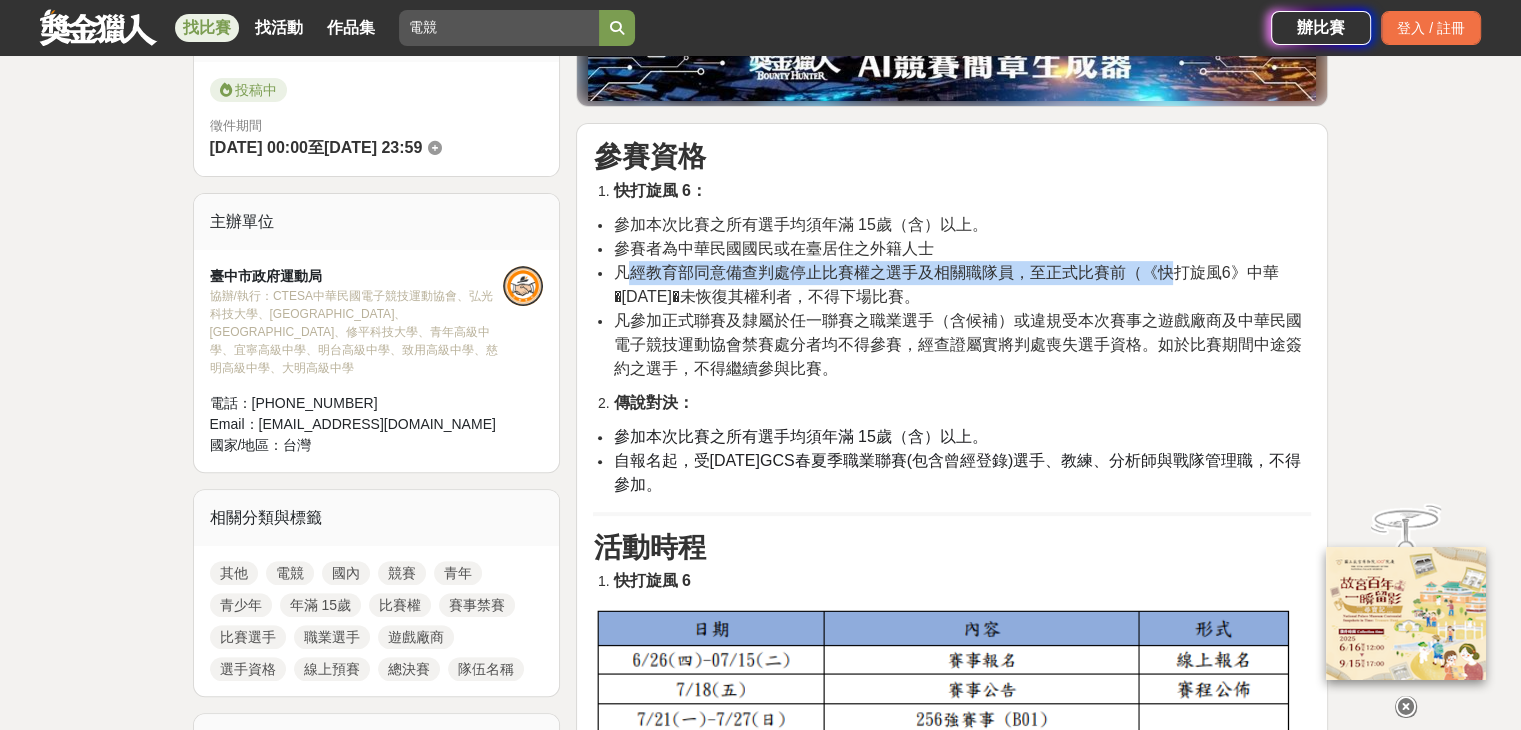 drag, startPoint x: 630, startPoint y: 265, endPoint x: 1161, endPoint y: 277, distance: 531.13556 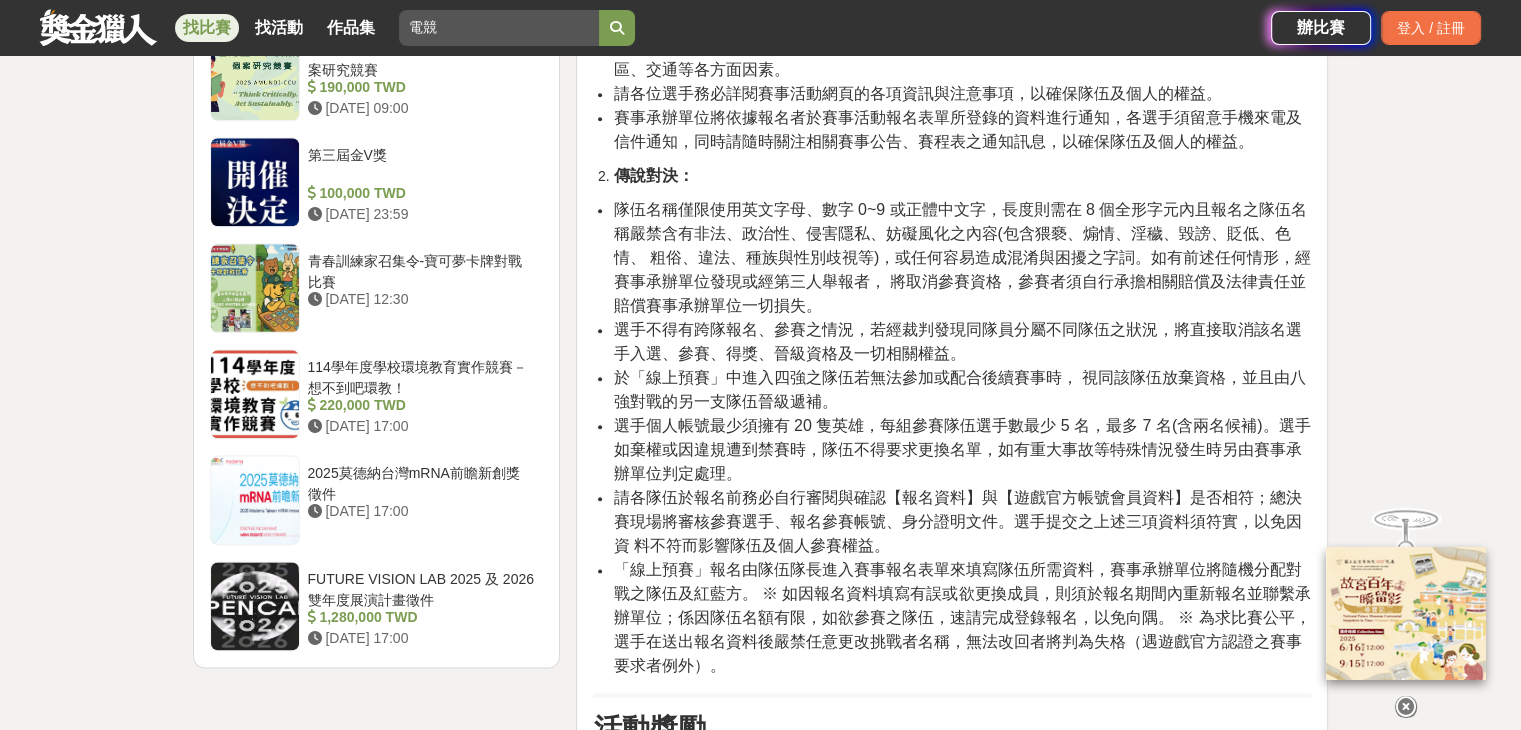 scroll, scrollTop: 2300, scrollLeft: 0, axis: vertical 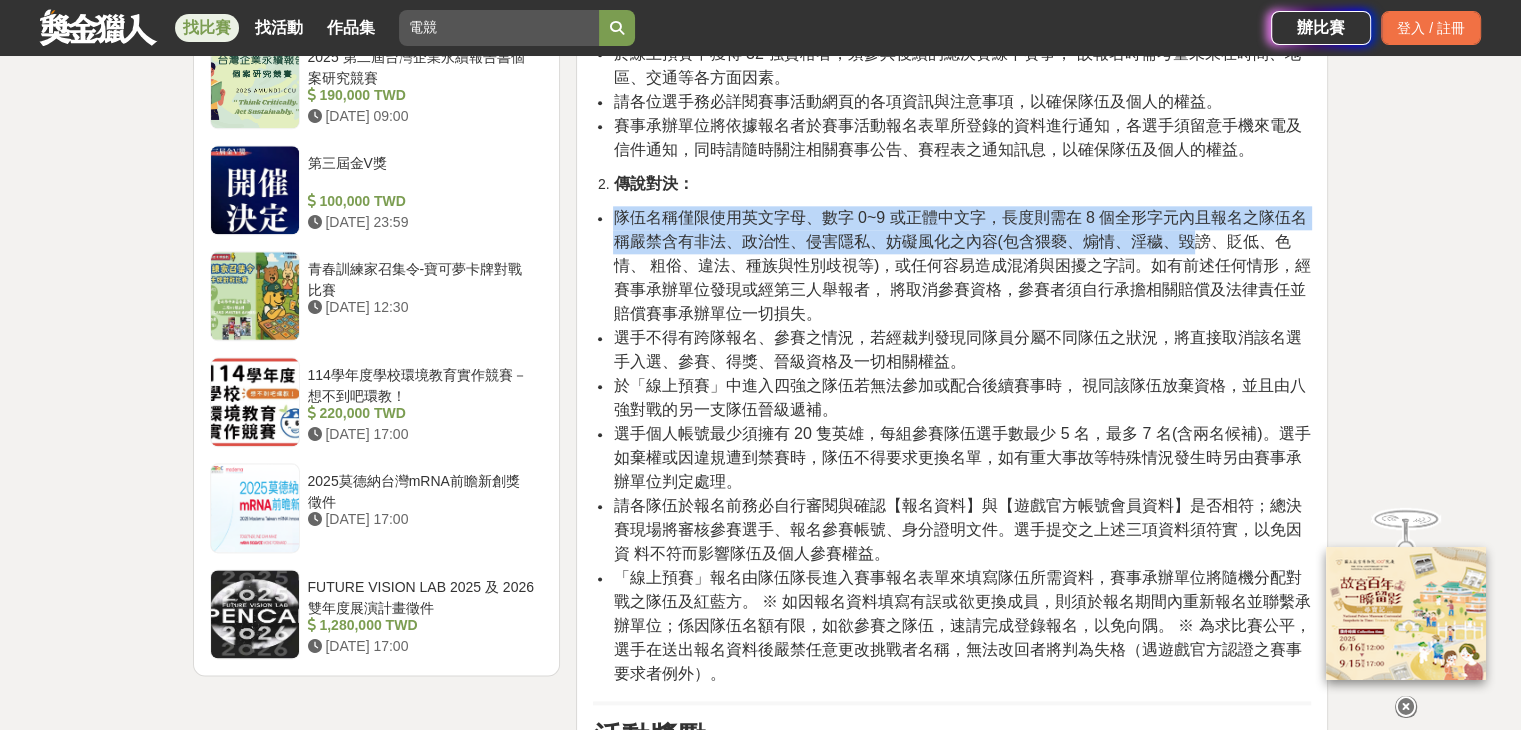 drag, startPoint x: 609, startPoint y: 263, endPoint x: 1200, endPoint y: 279, distance: 591.21655 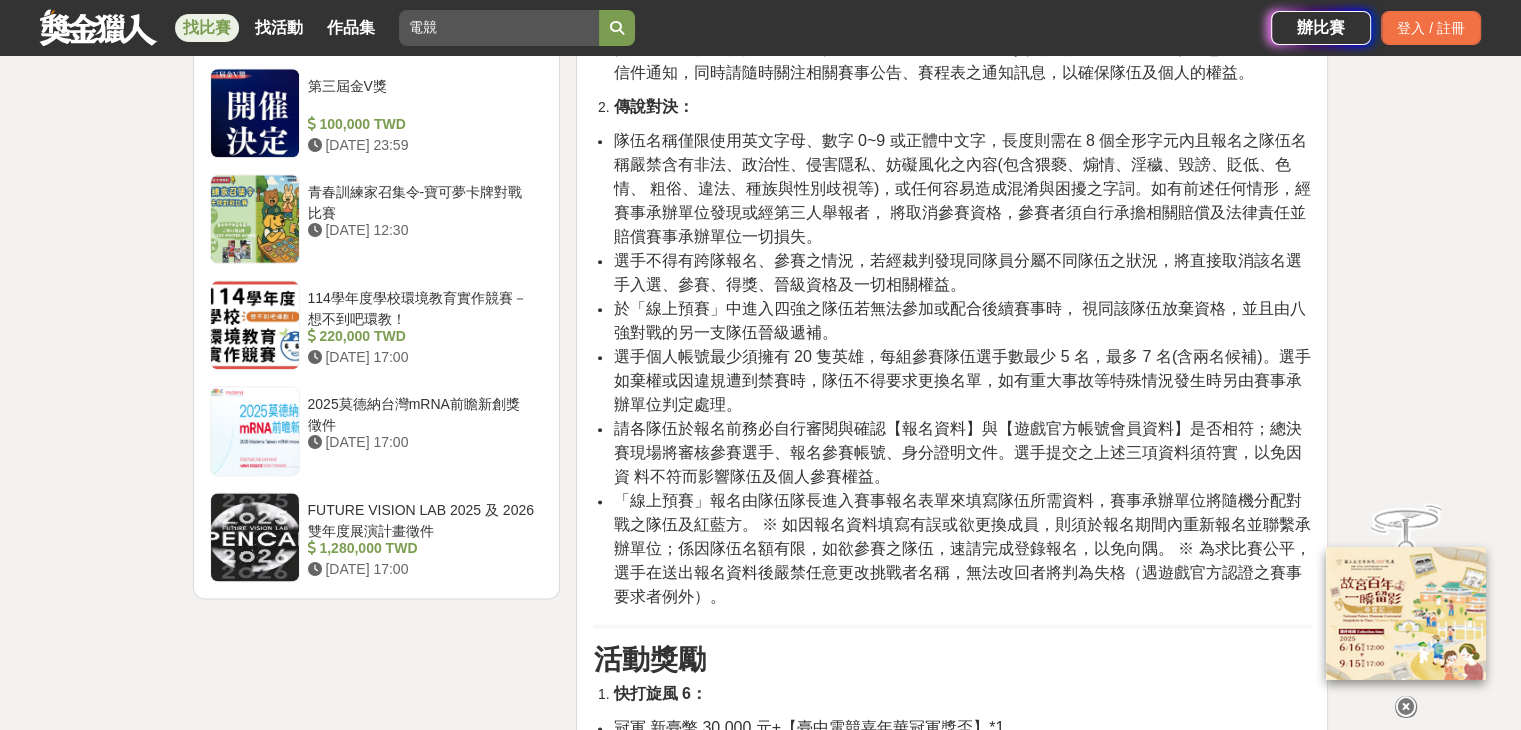 scroll, scrollTop: 2500, scrollLeft: 0, axis: vertical 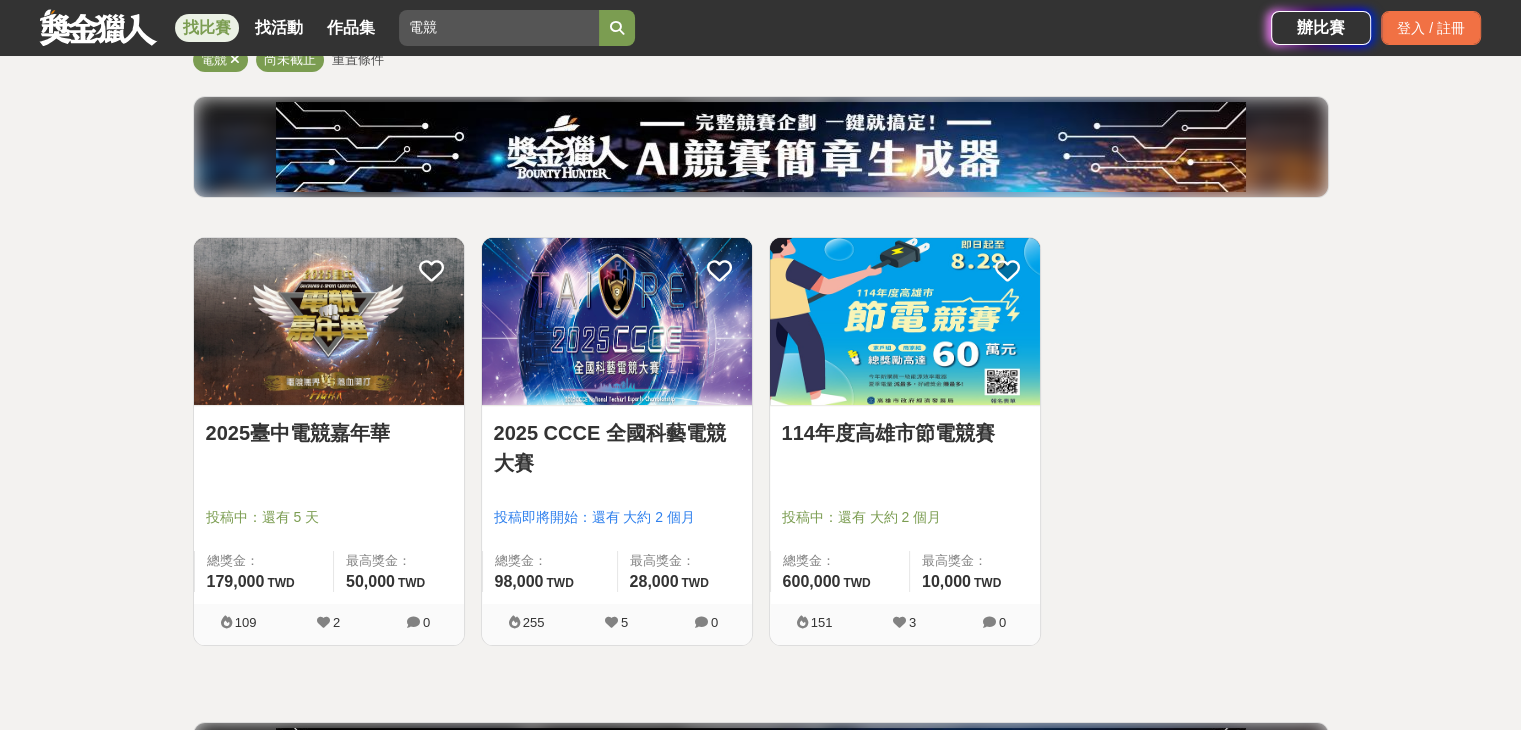 click at bounding box center [617, 321] 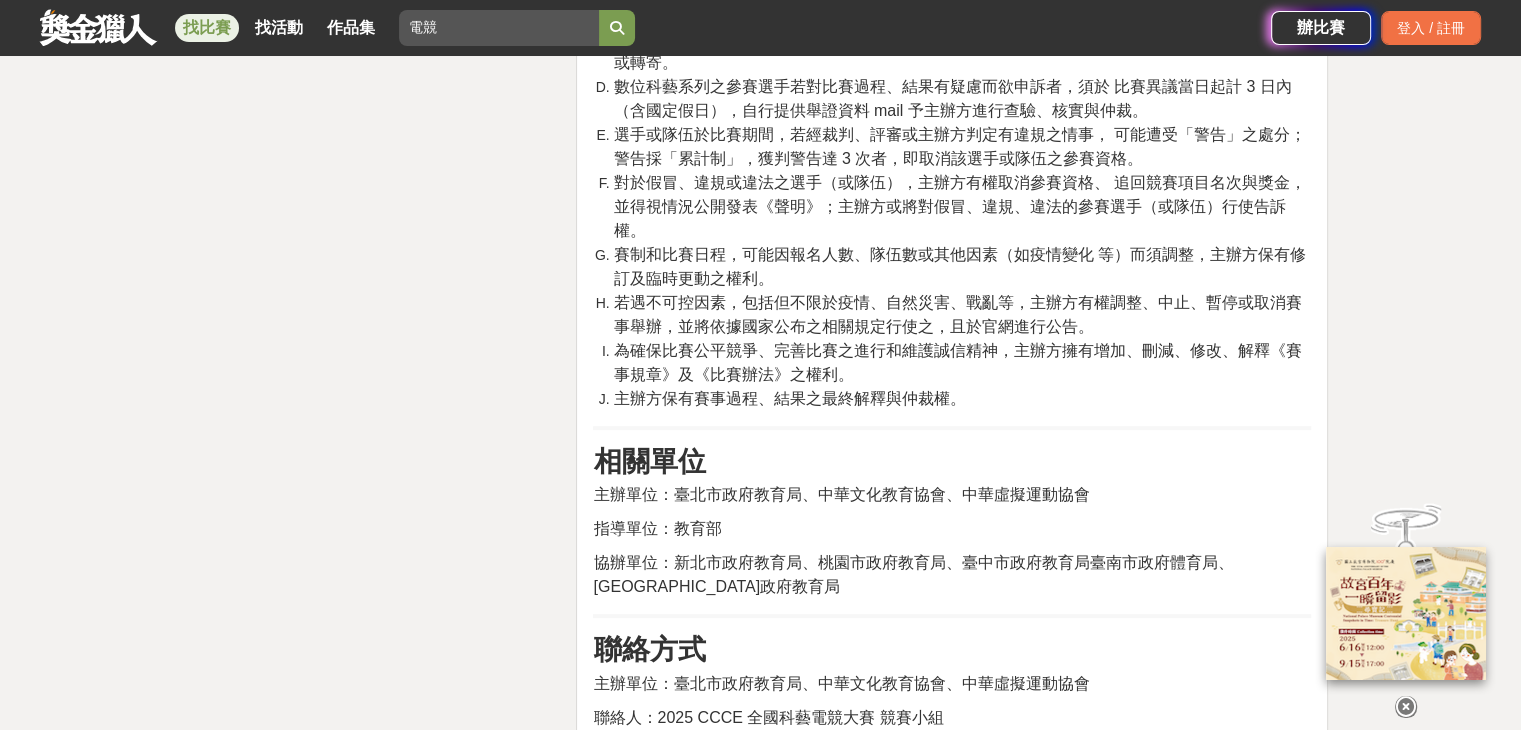 scroll, scrollTop: 8400, scrollLeft: 0, axis: vertical 